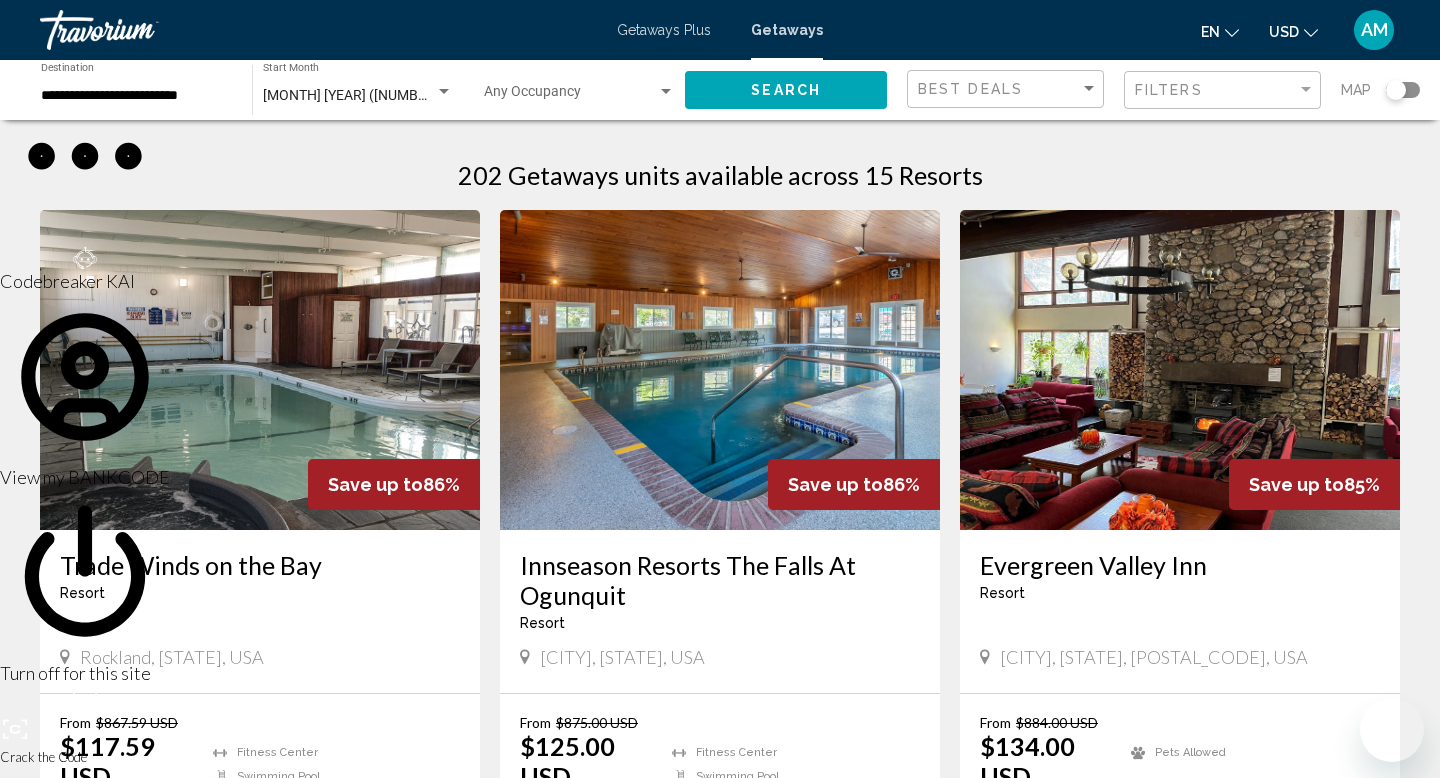 scroll, scrollTop: 0, scrollLeft: 0, axis: both 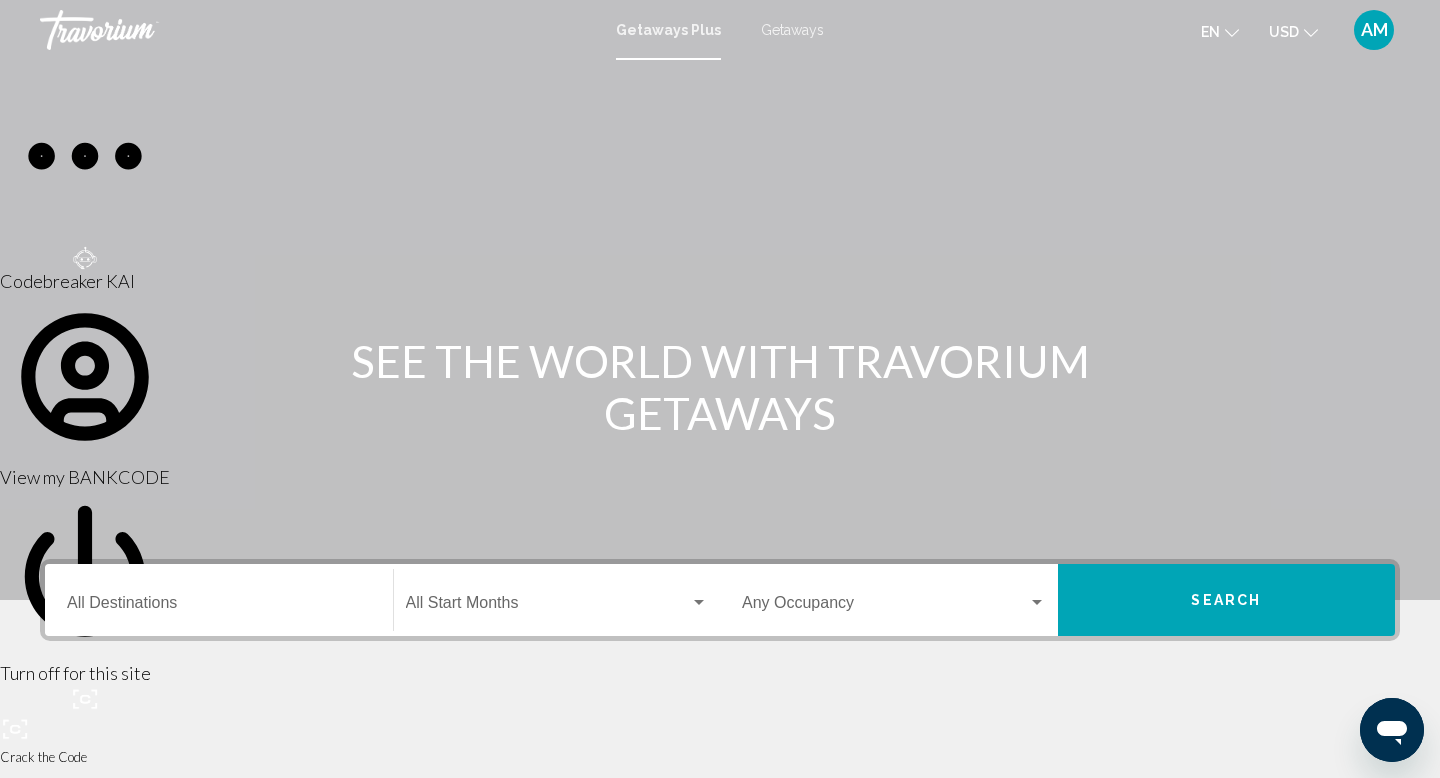 click on "Getaways" at bounding box center (792, 30) 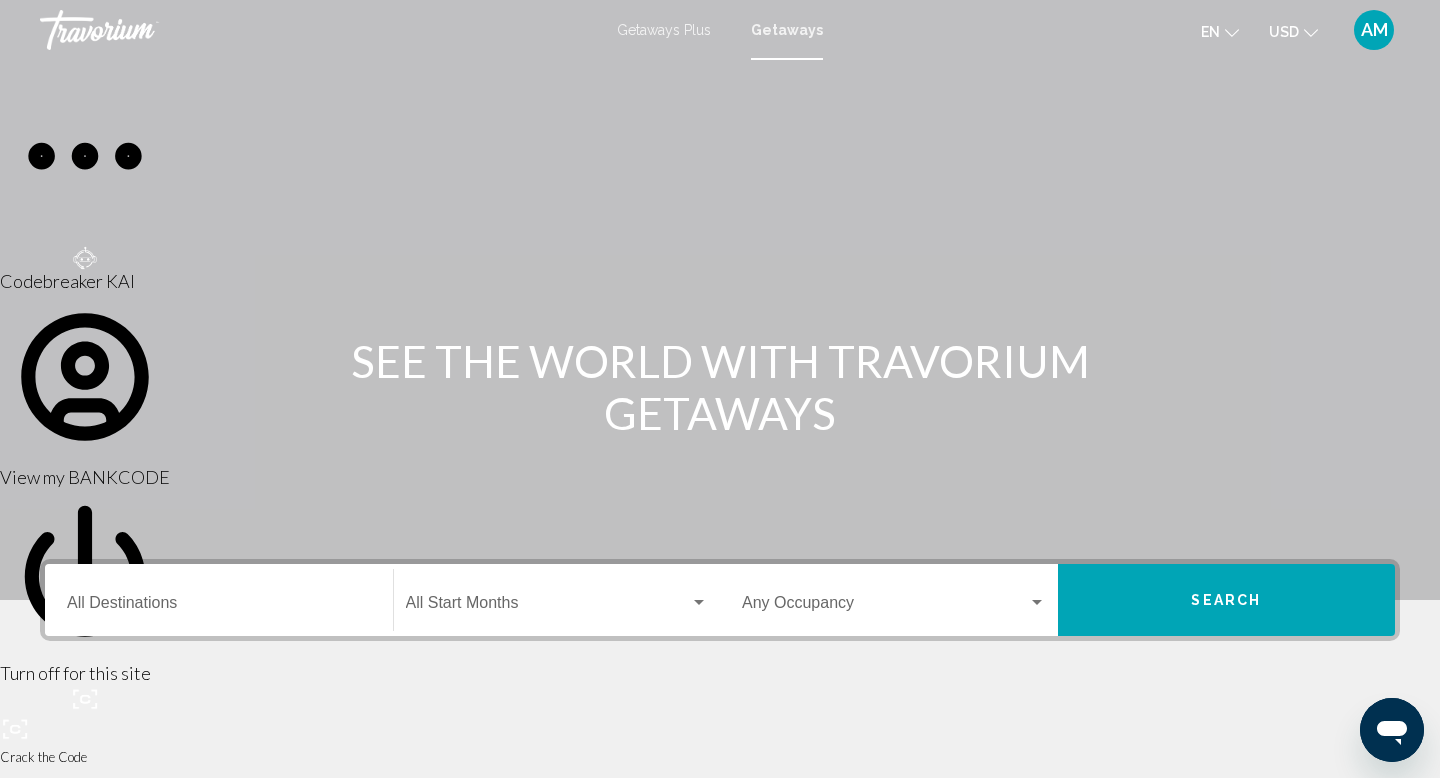 click on "Getaways Plus" at bounding box center (664, 30) 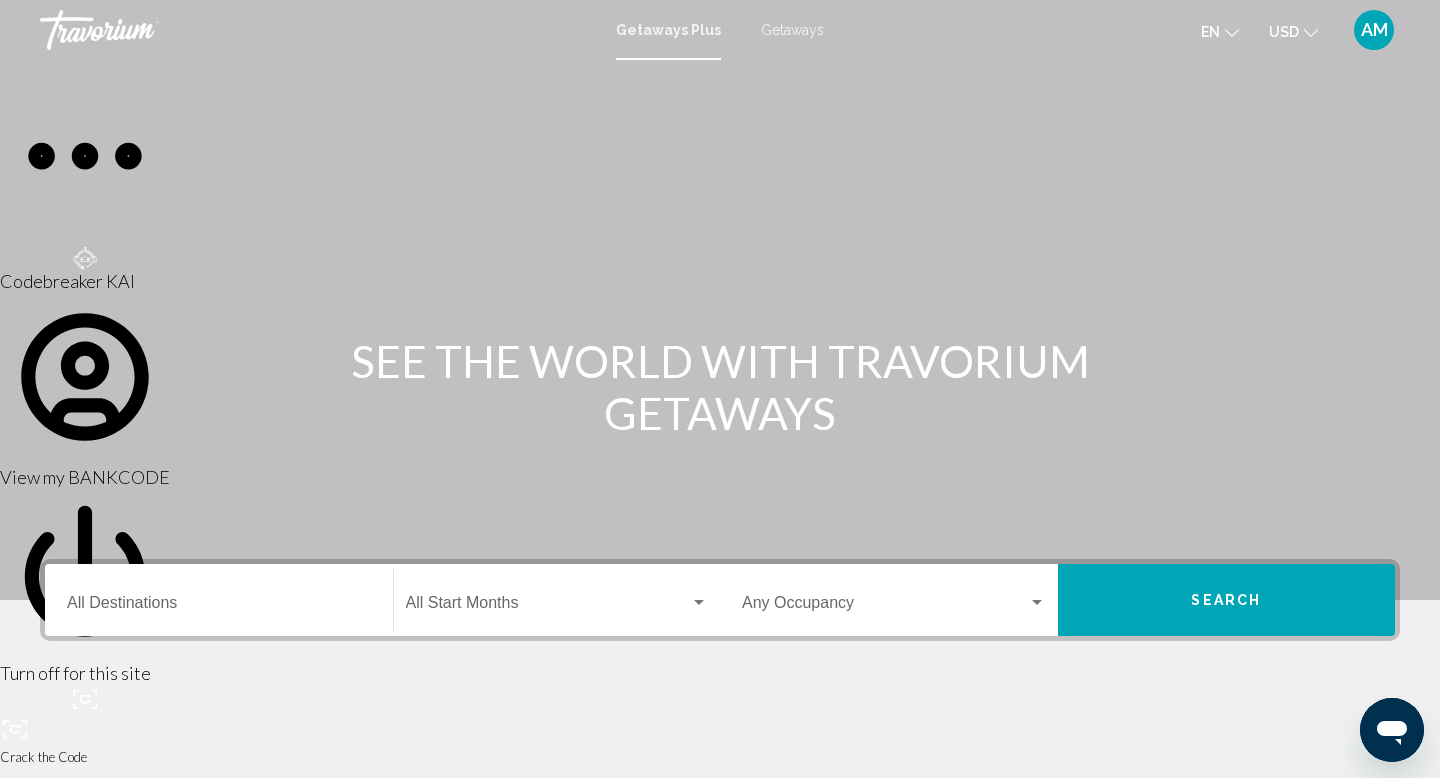 click on "Destination All Destinations" at bounding box center (219, 607) 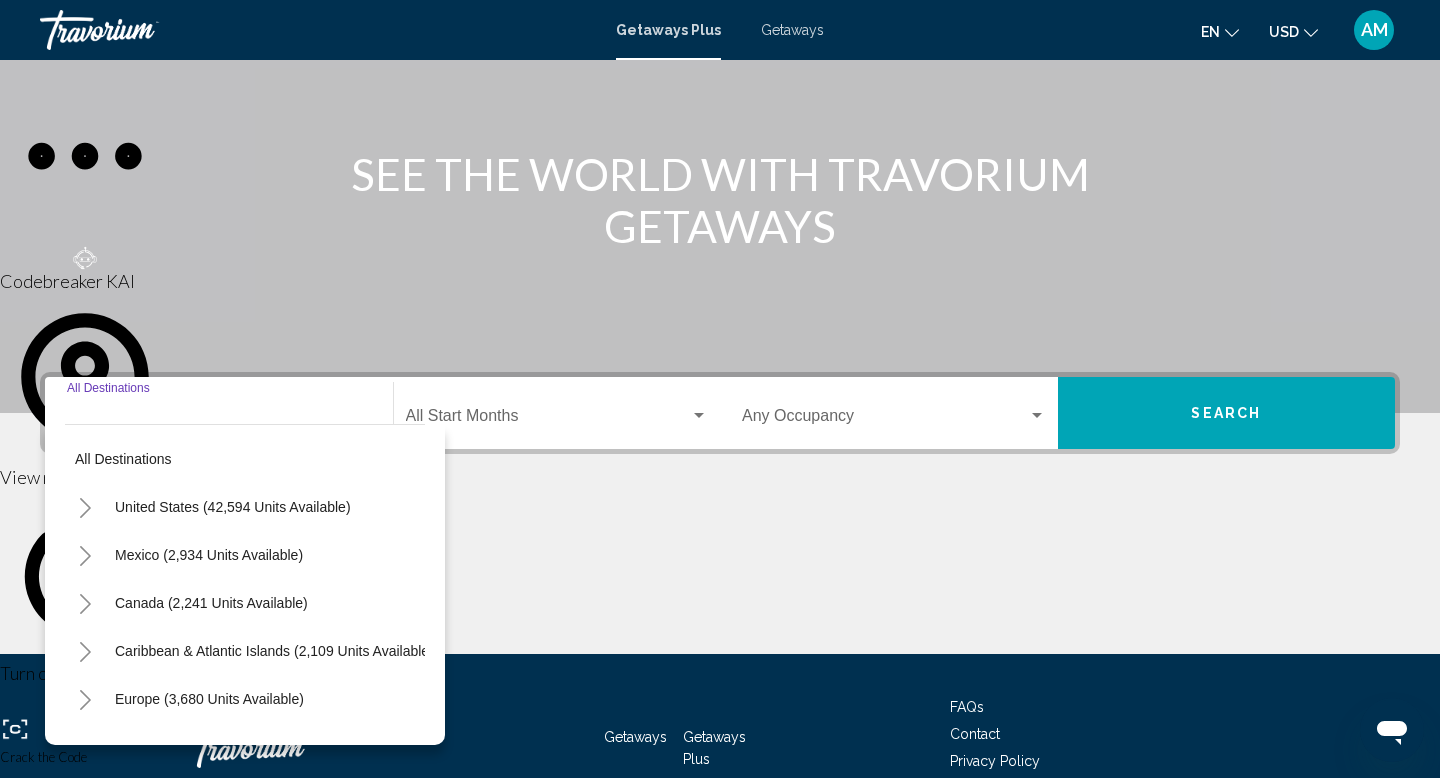 scroll, scrollTop: 308, scrollLeft: 0, axis: vertical 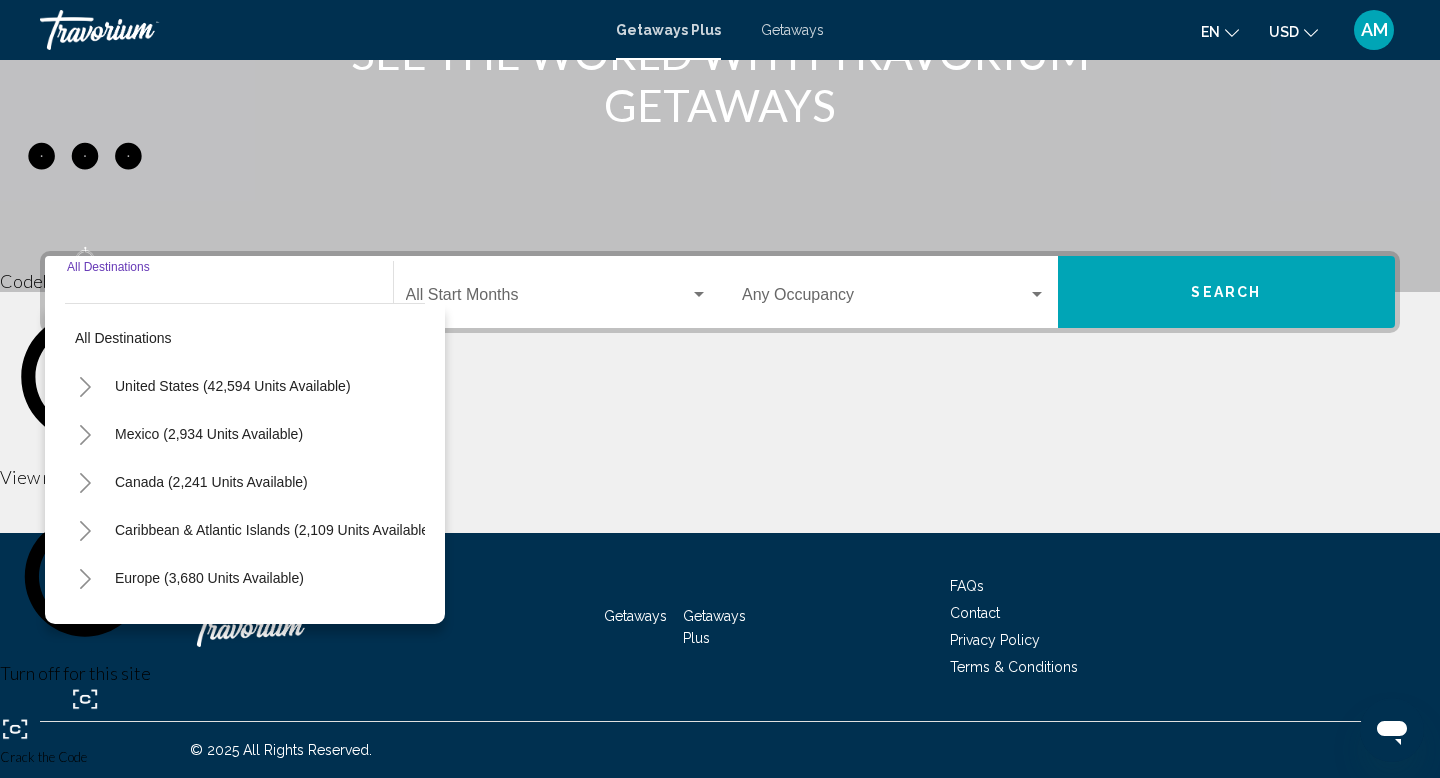click 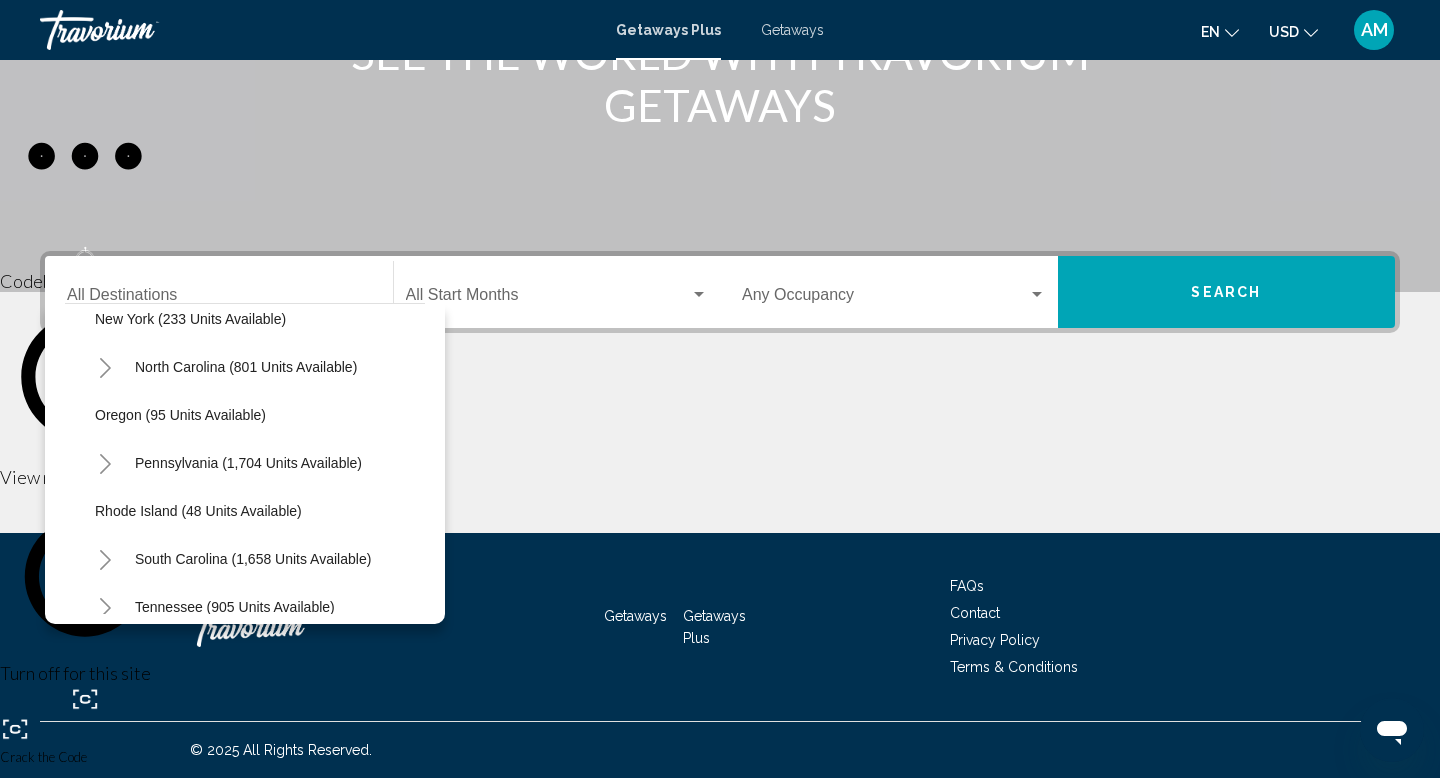 scroll, scrollTop: 1268, scrollLeft: 0, axis: vertical 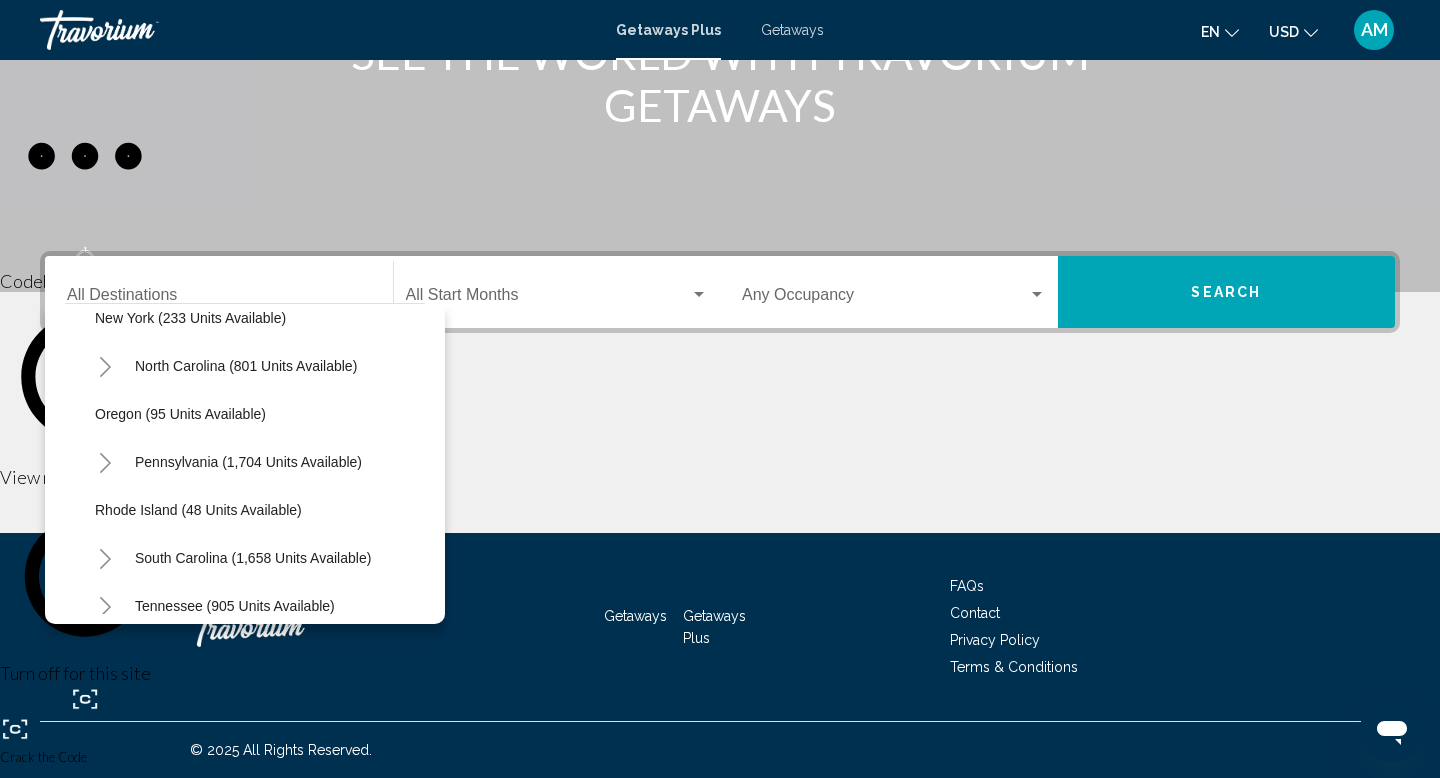 click 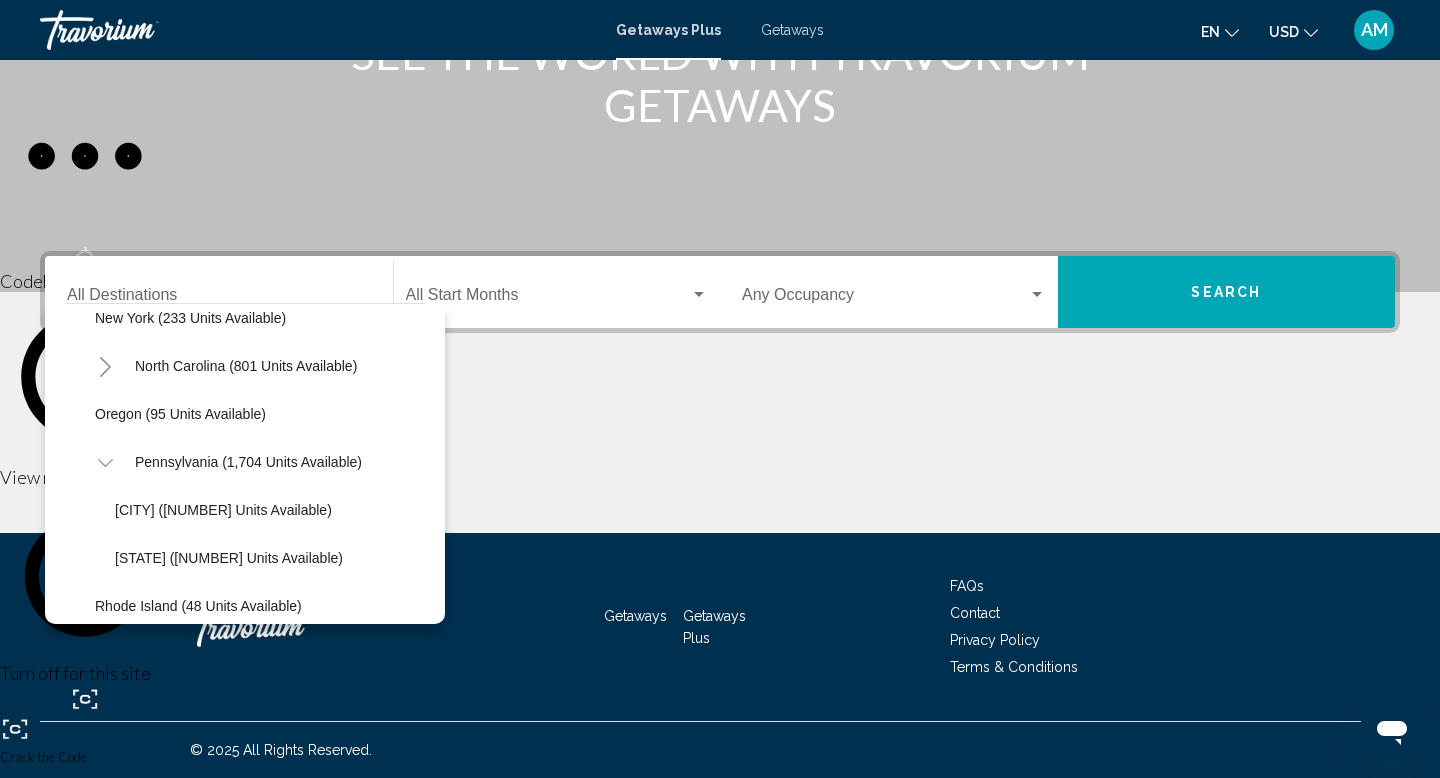 click 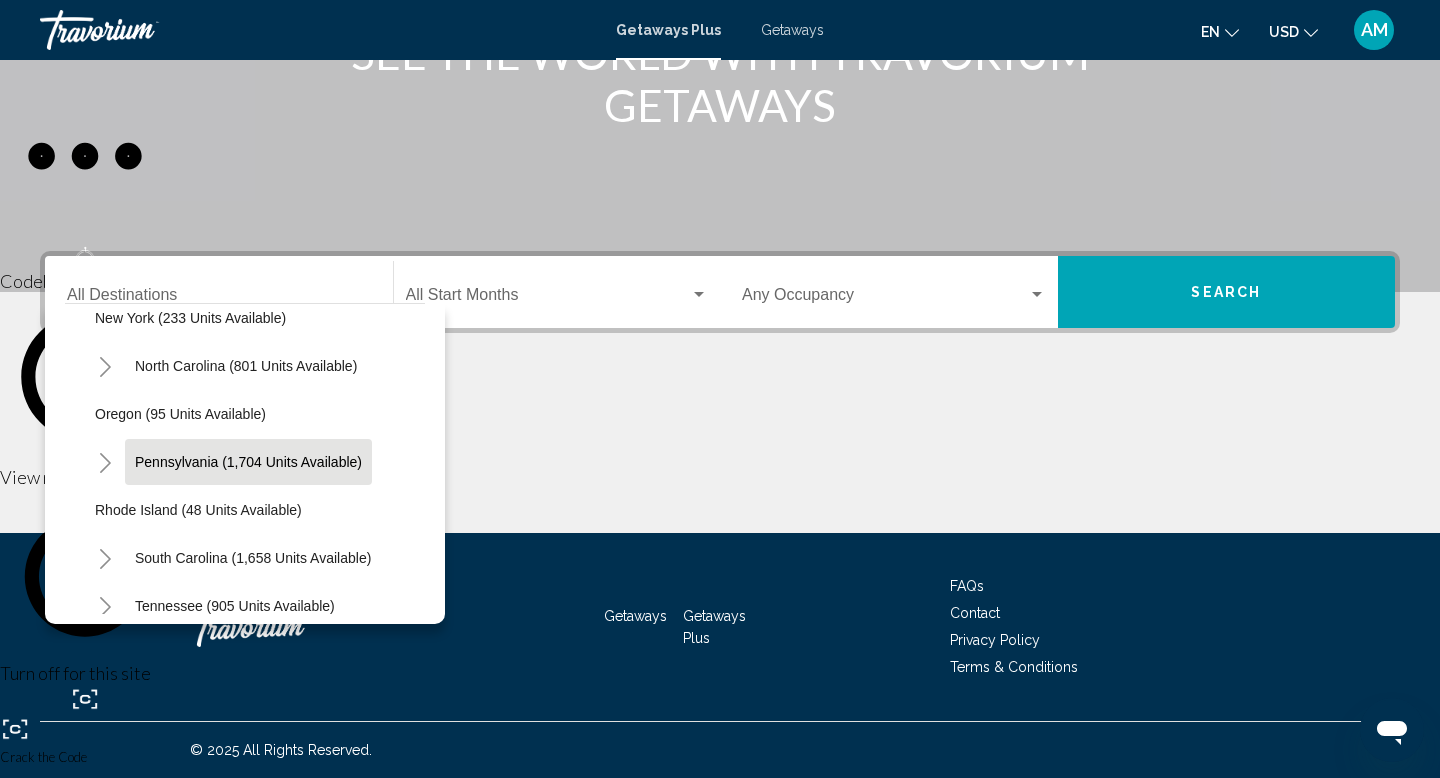click on "Pennsylvania (1,704 units available)" 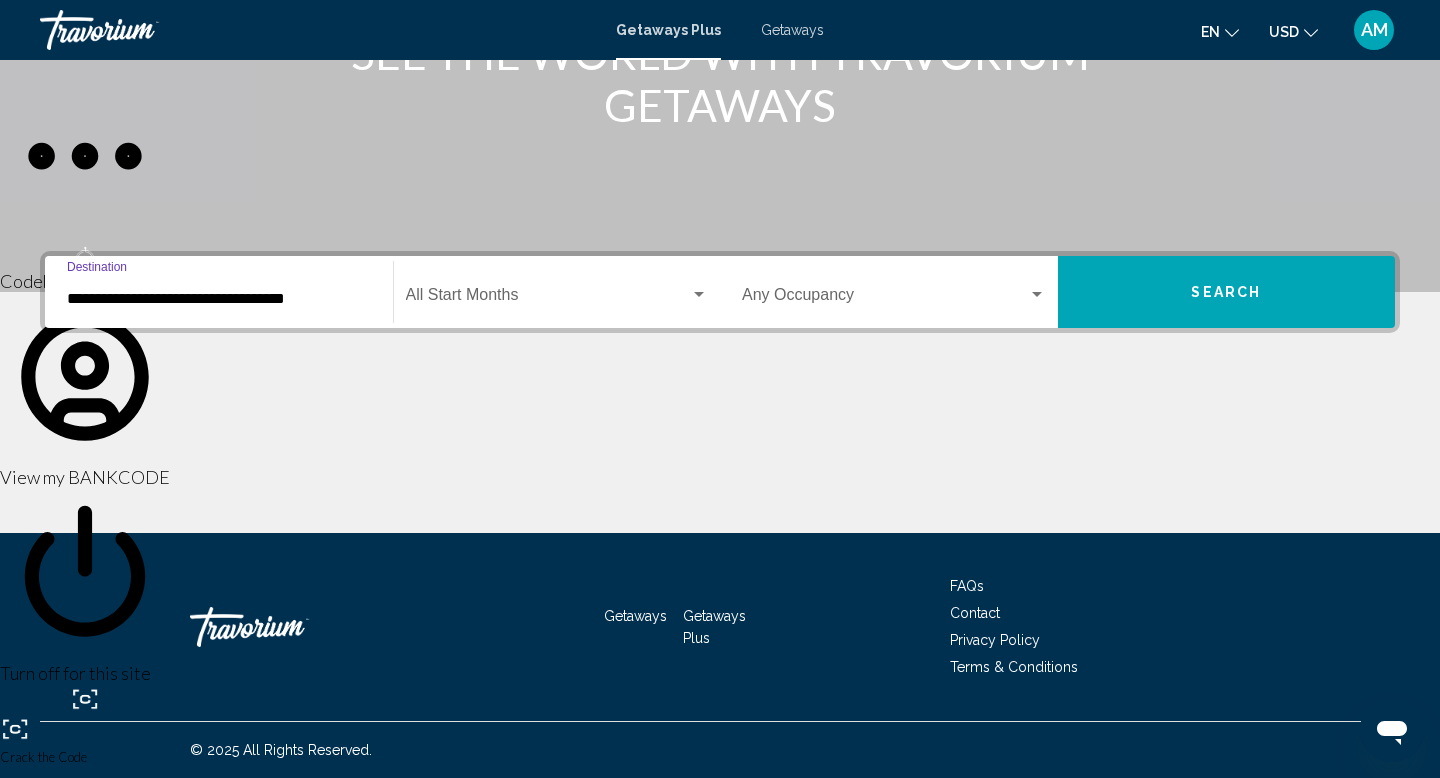 click on "Start Month All Start Months" 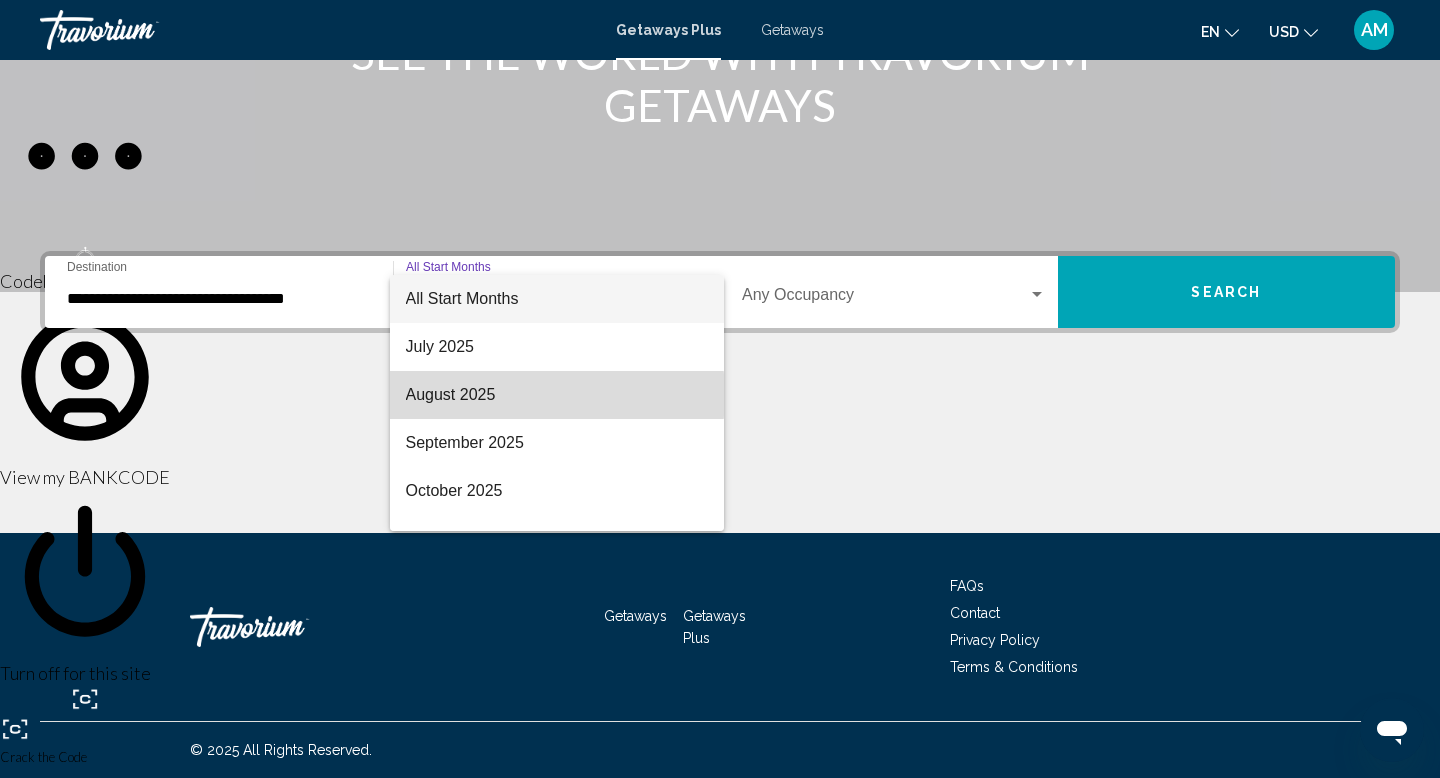click on "August 2025" at bounding box center [557, 395] 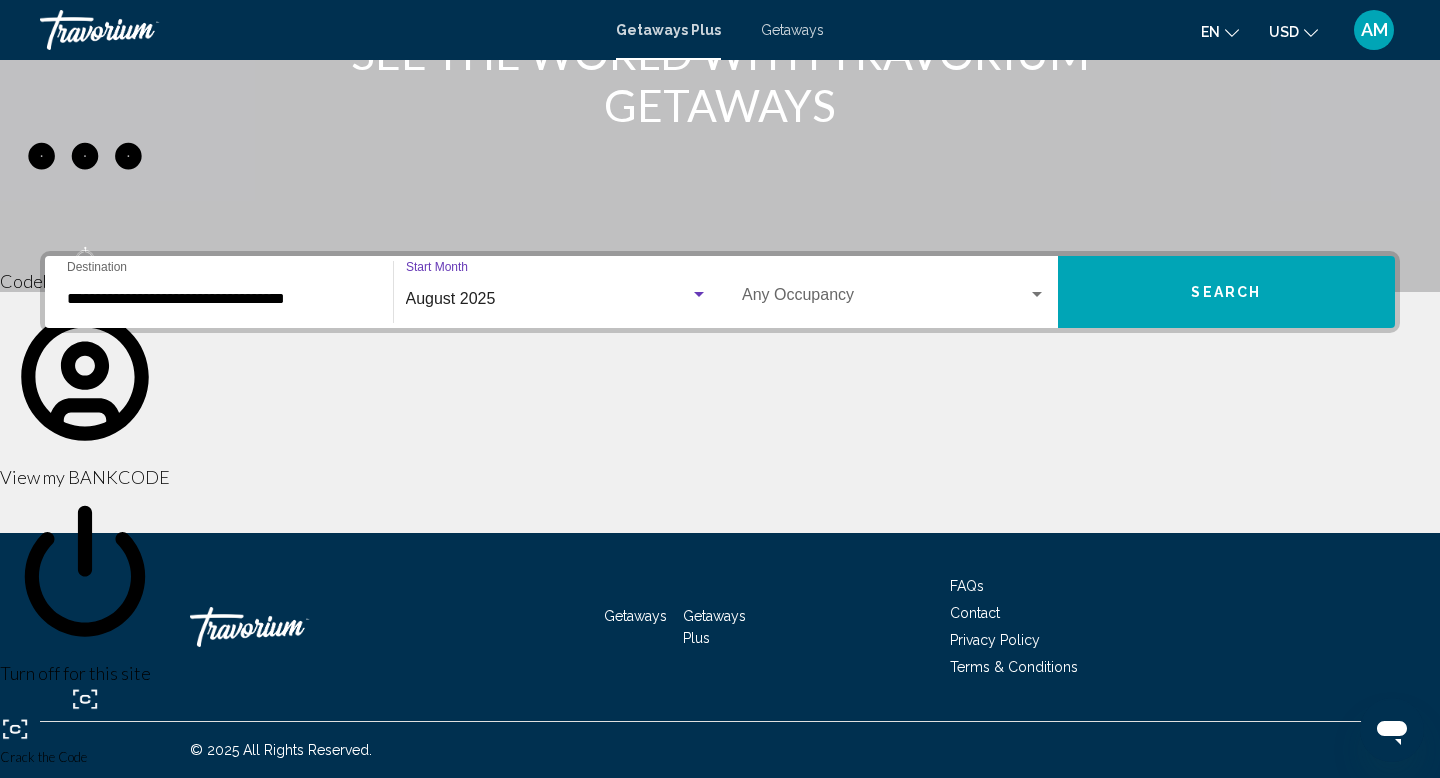 click on "Search" at bounding box center (1226, 293) 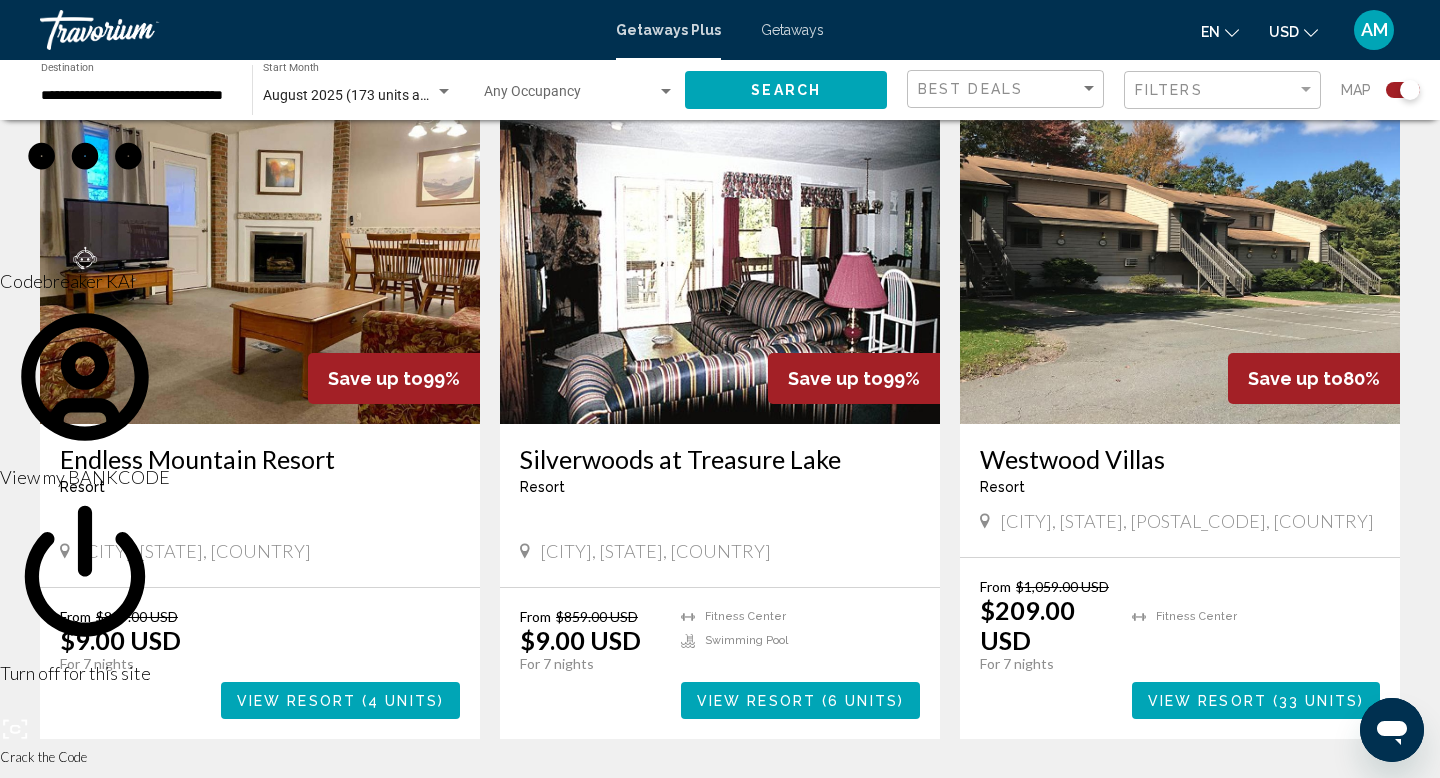 scroll, scrollTop: 1412, scrollLeft: 0, axis: vertical 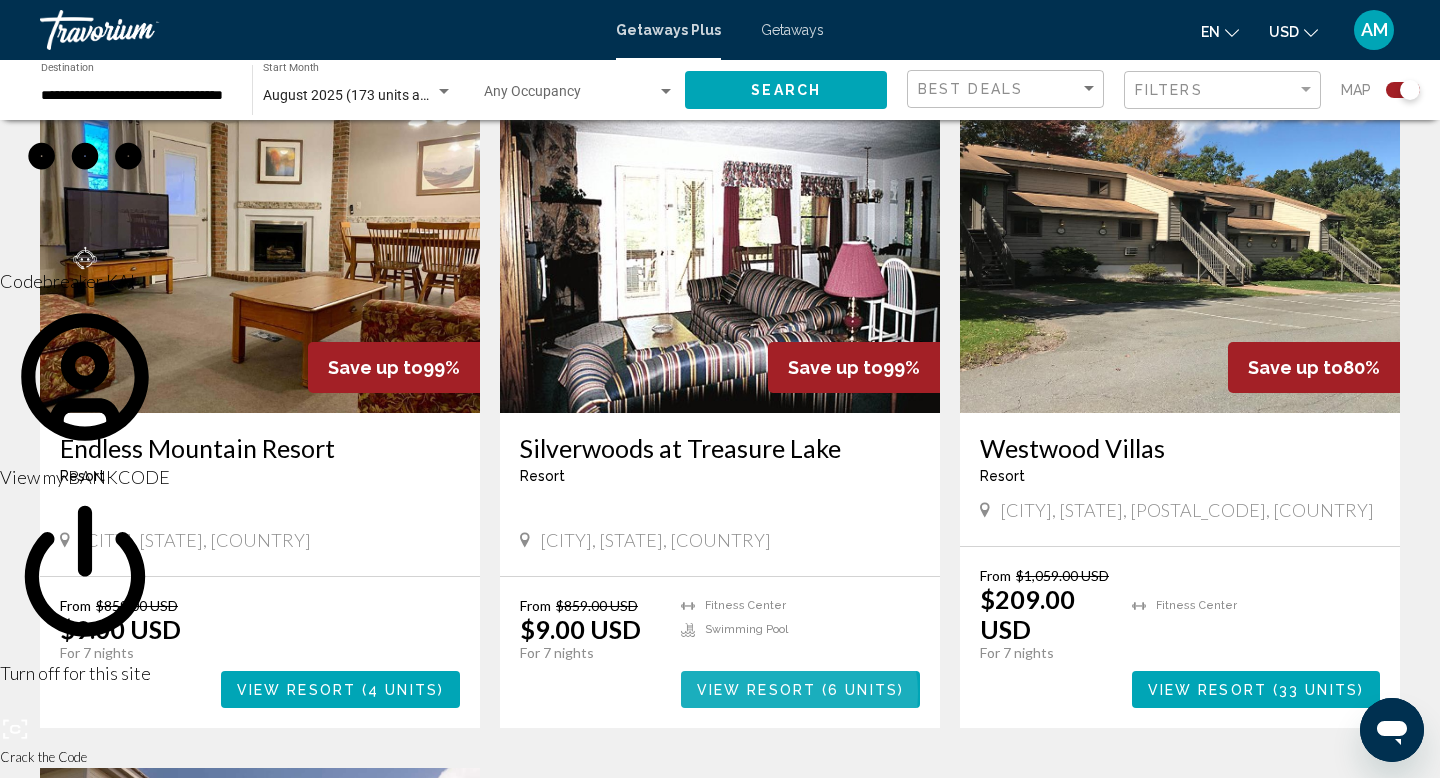 click on "View Resort" at bounding box center [756, 690] 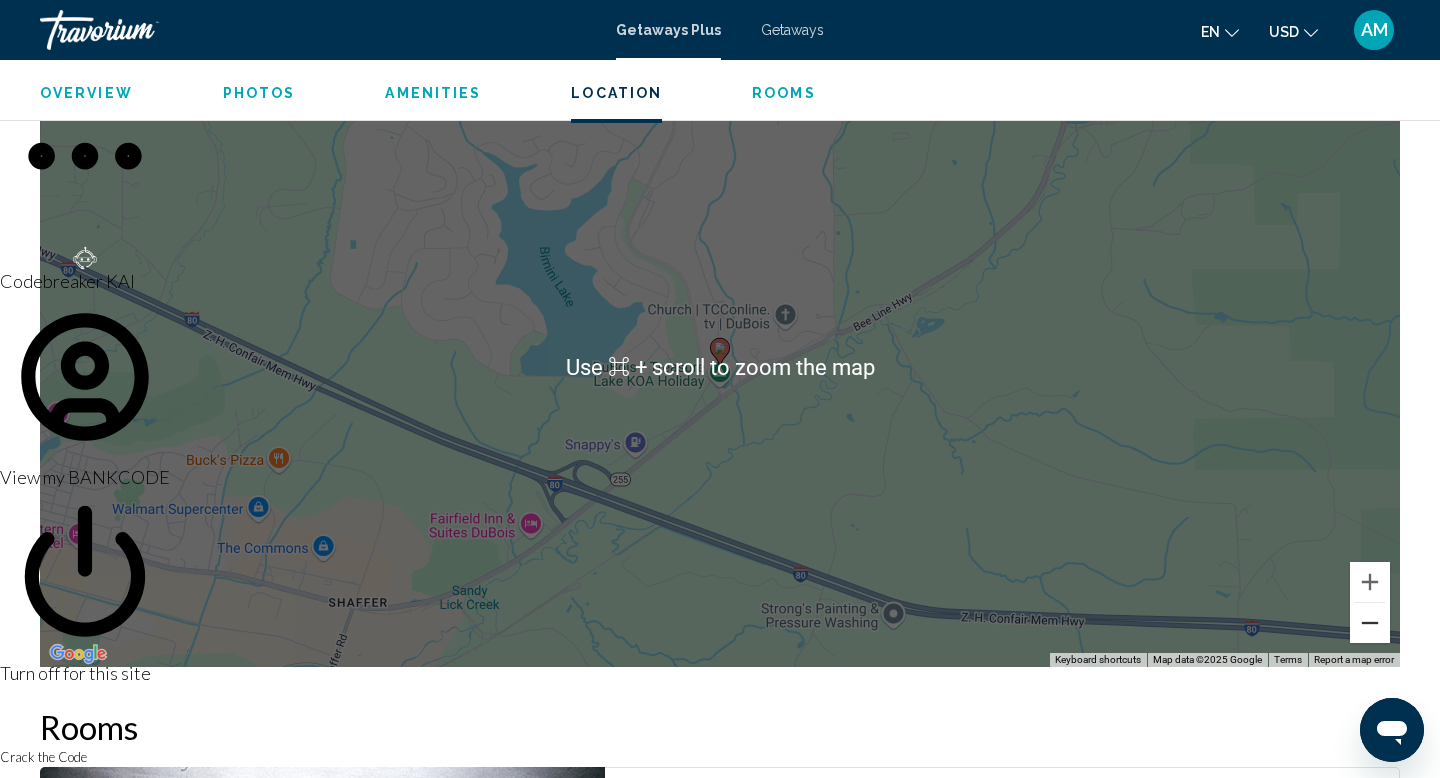 scroll, scrollTop: 2367, scrollLeft: 0, axis: vertical 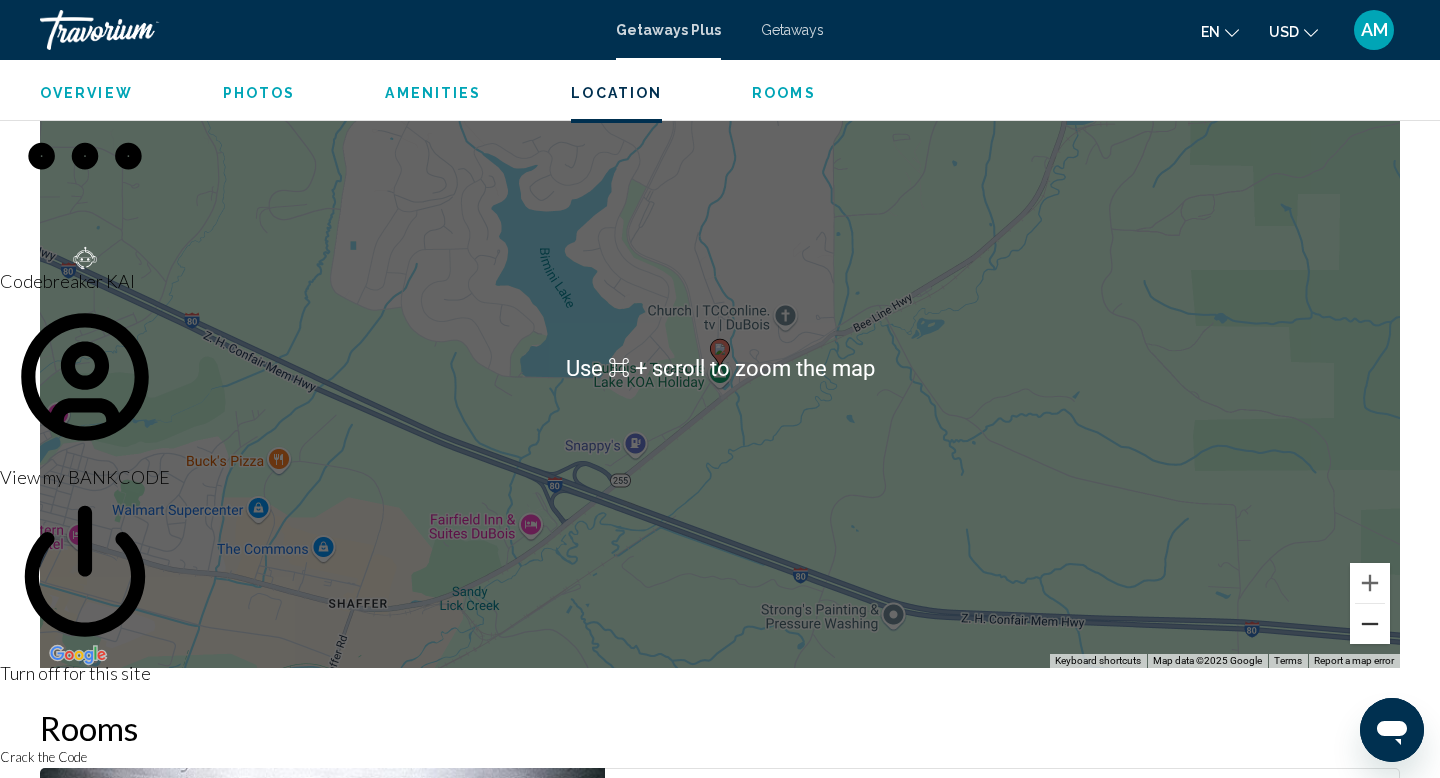 click at bounding box center (1370, 624) 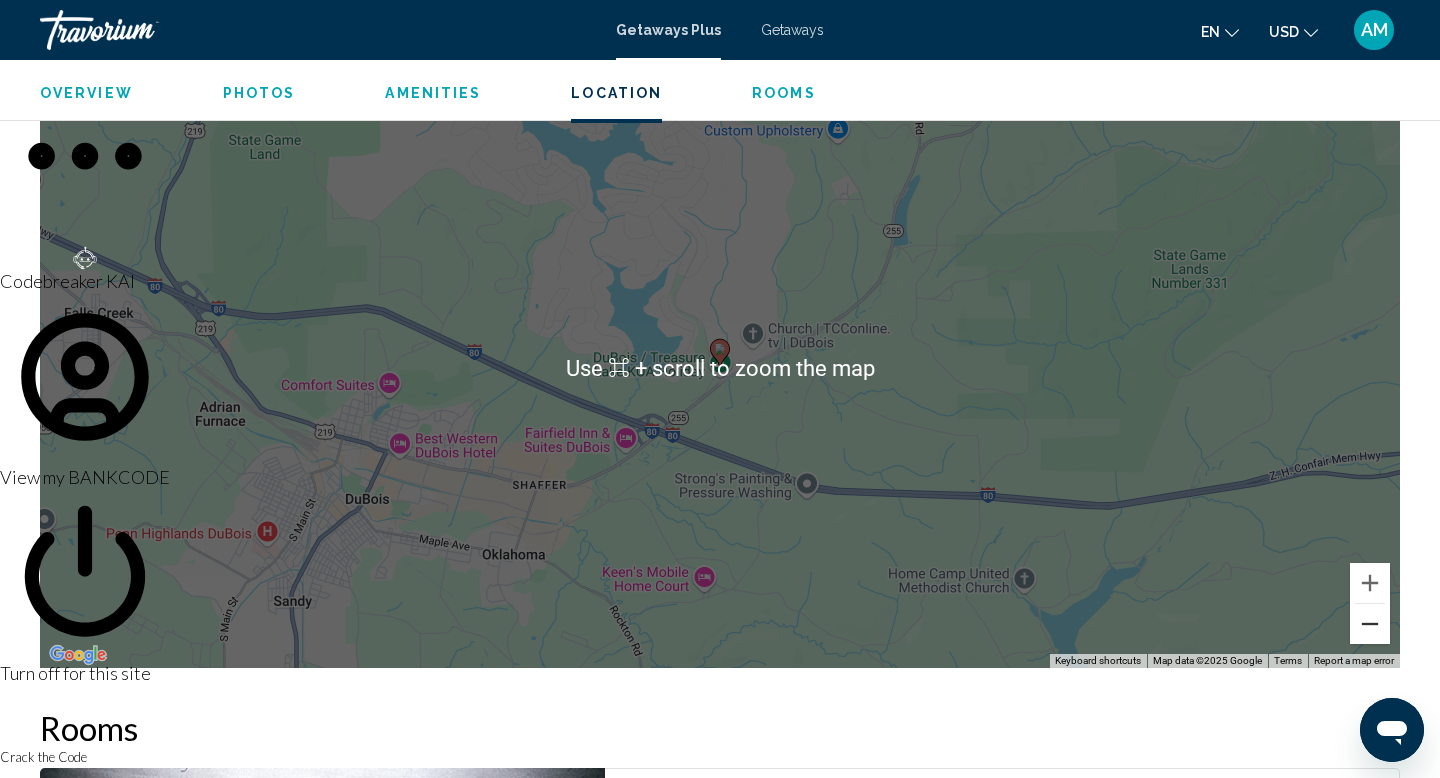 click at bounding box center [1370, 624] 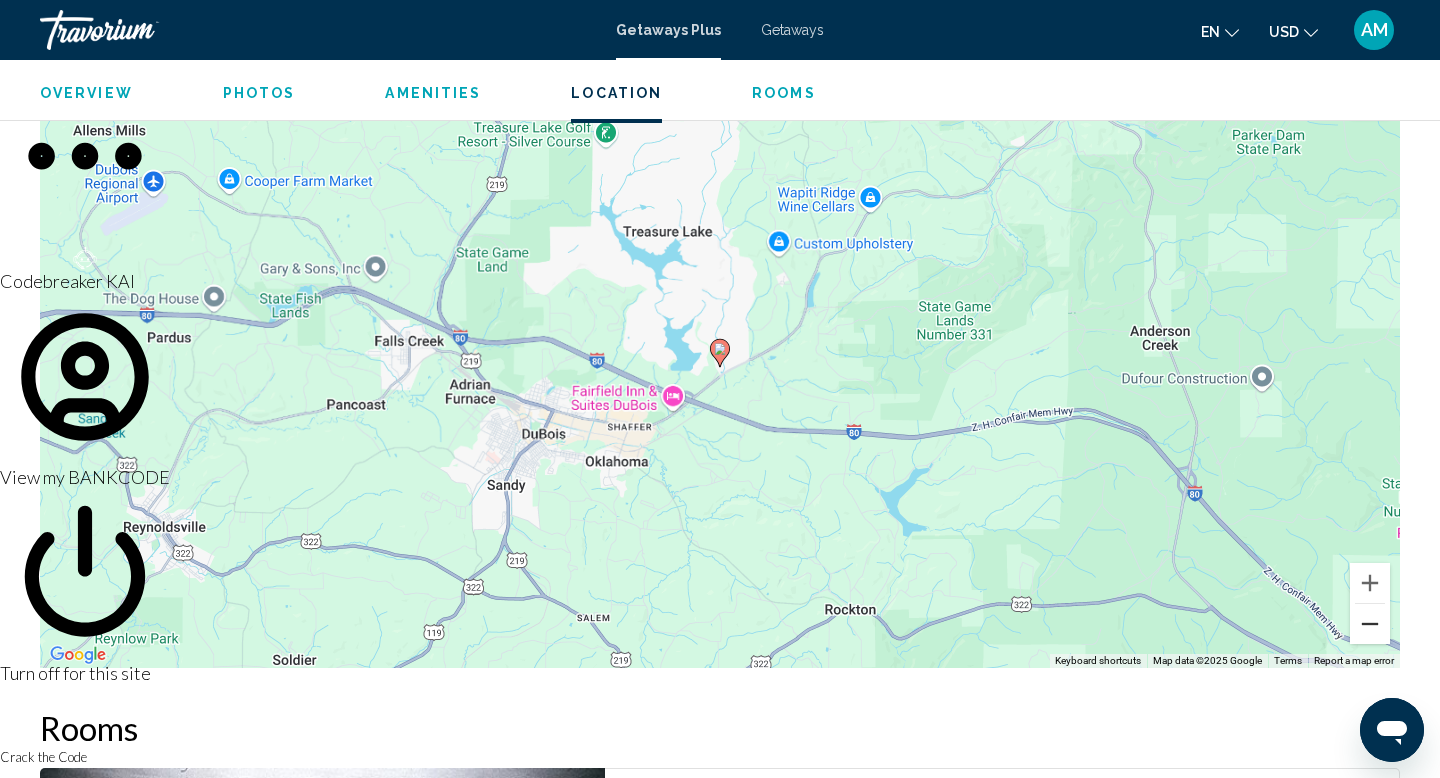 click at bounding box center [1370, 624] 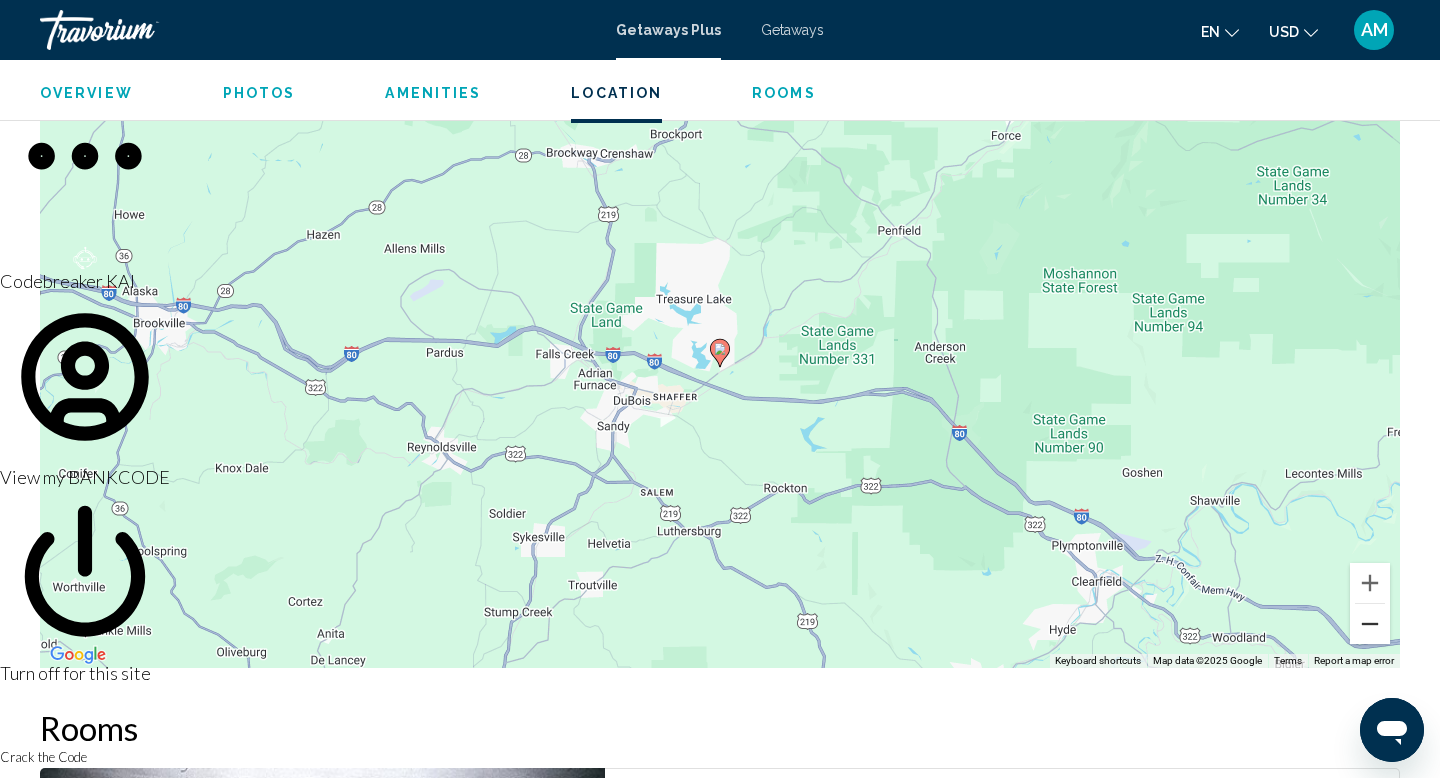 click at bounding box center (1370, 624) 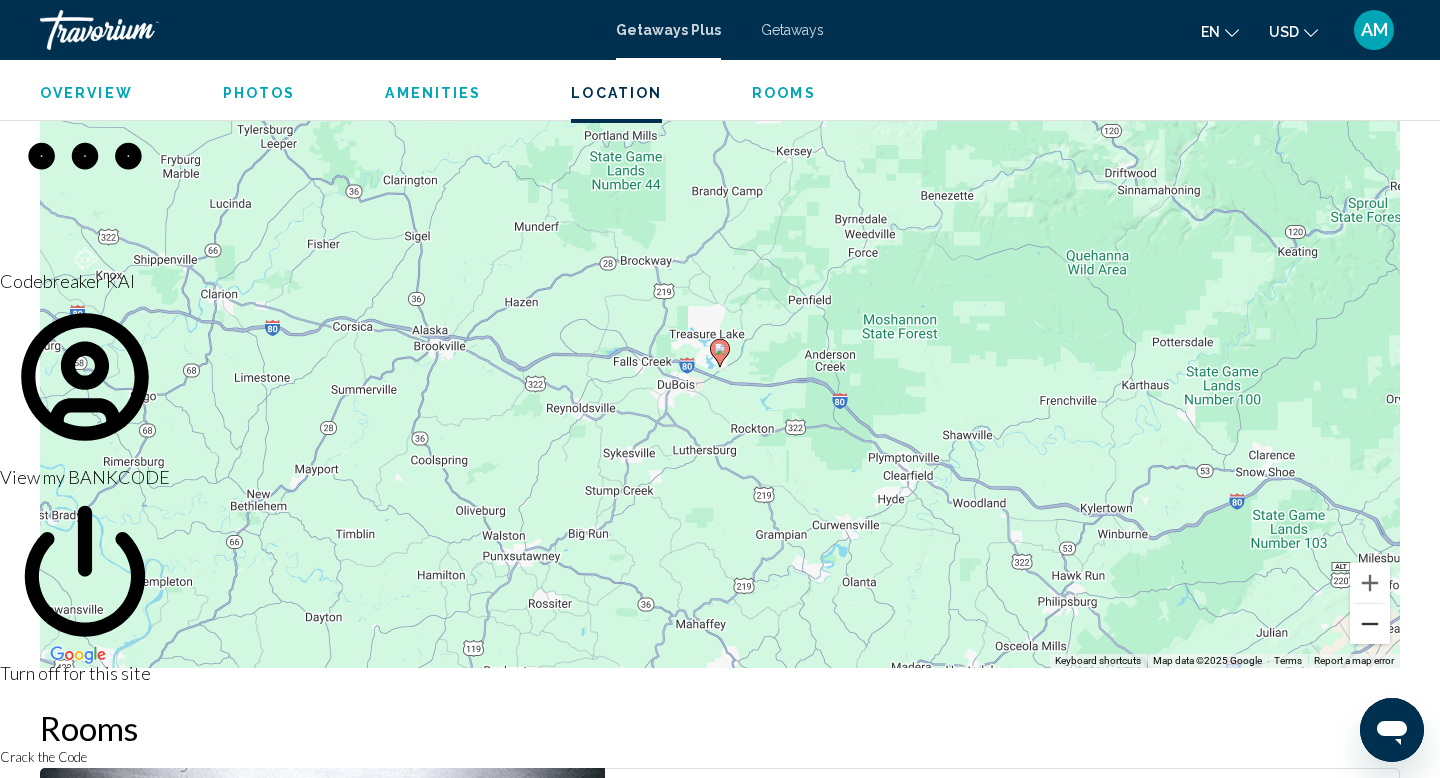 click at bounding box center [1370, 624] 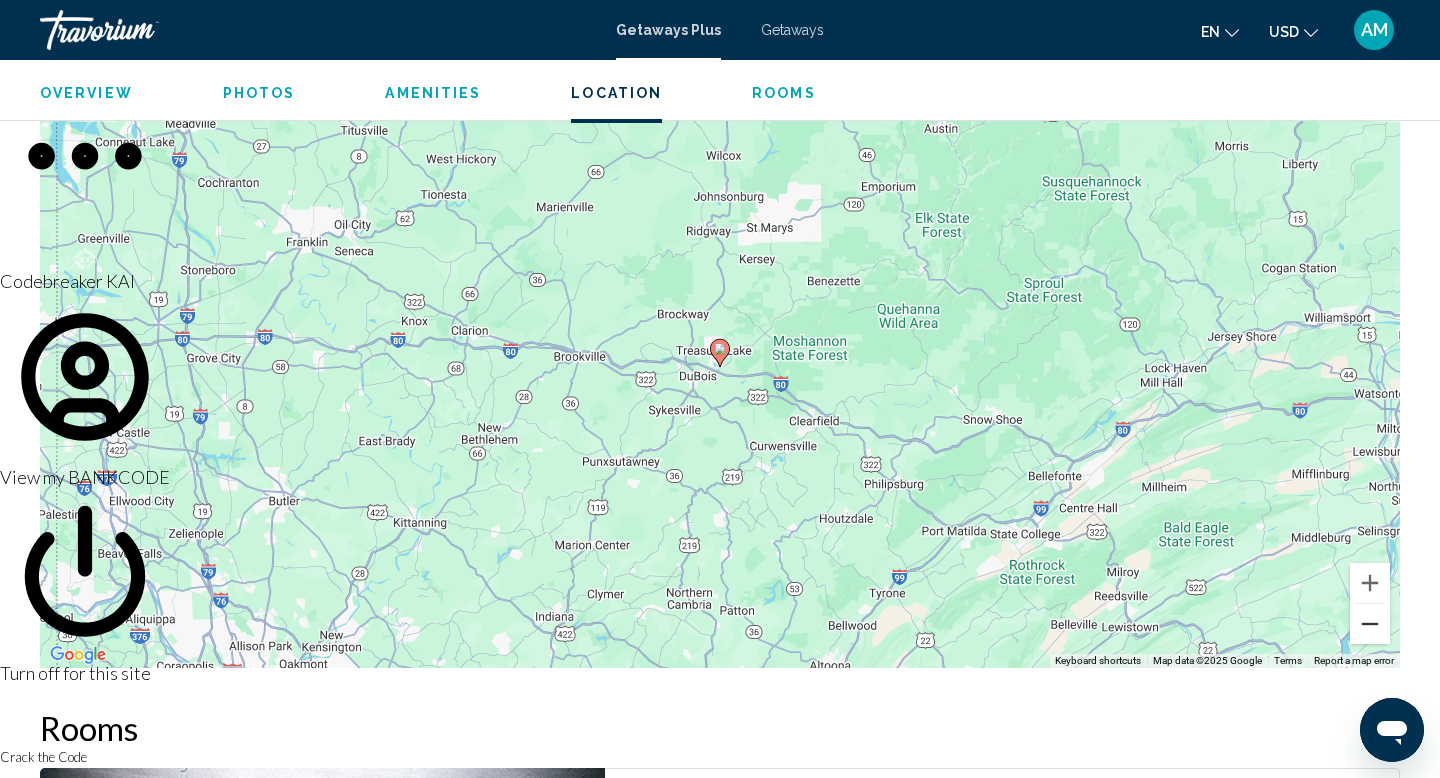click at bounding box center [1370, 624] 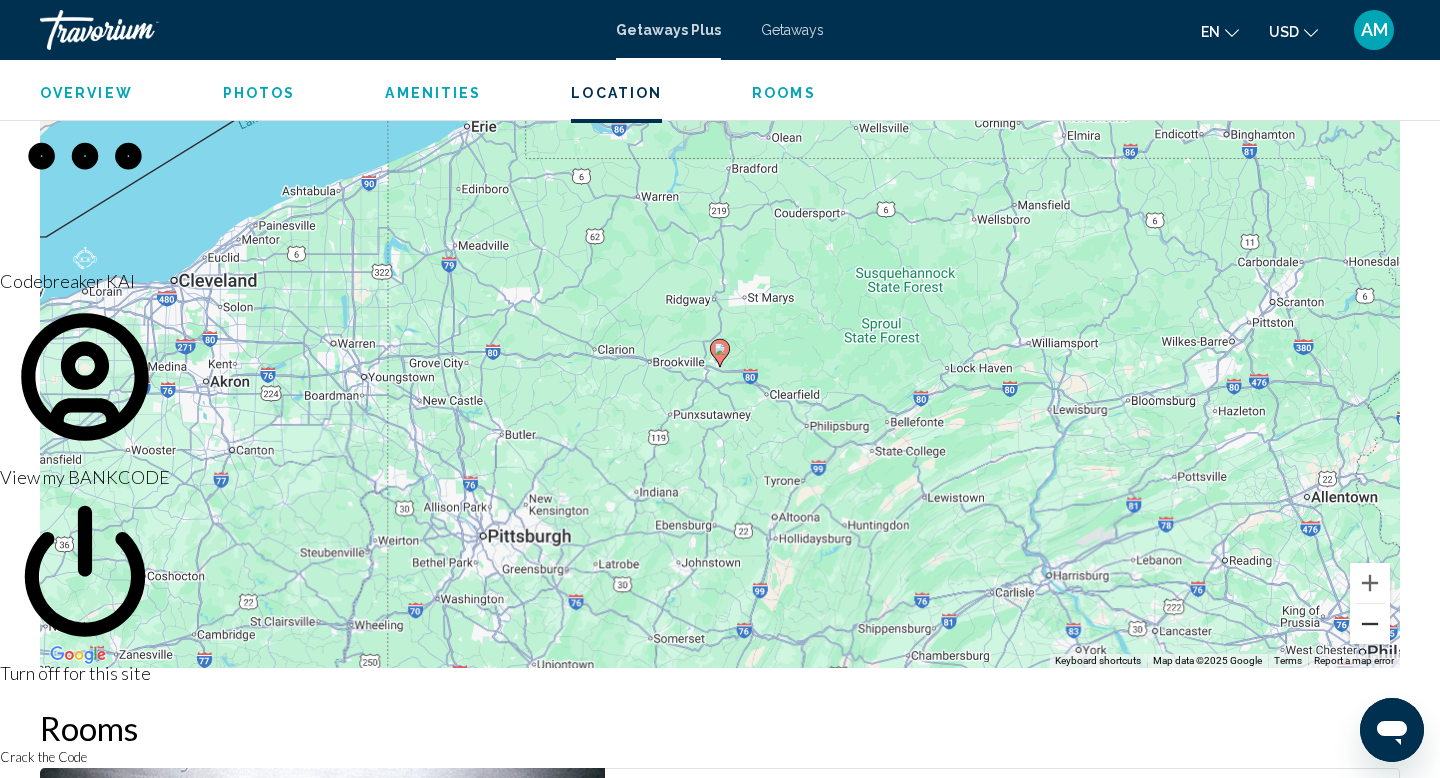 click at bounding box center (1370, 624) 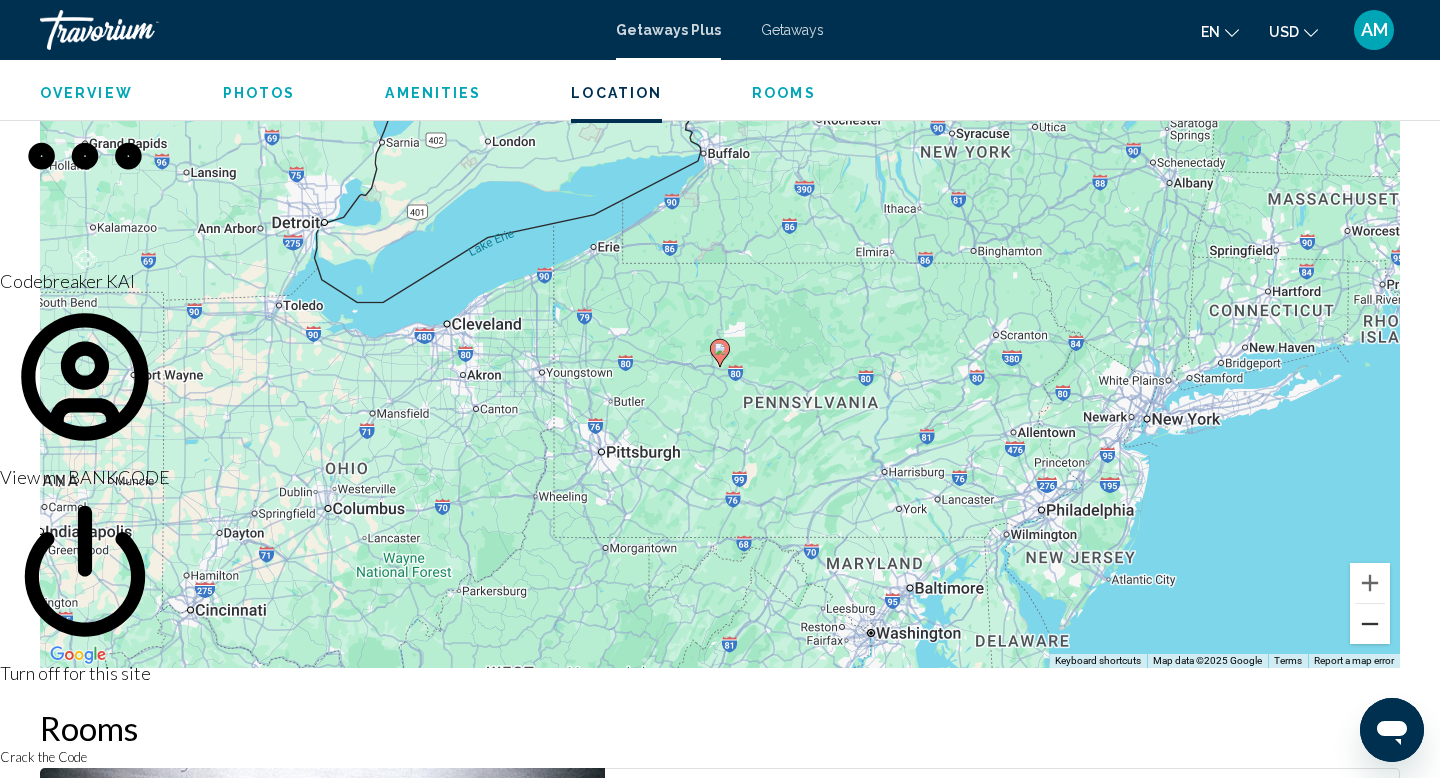 click at bounding box center [1370, 624] 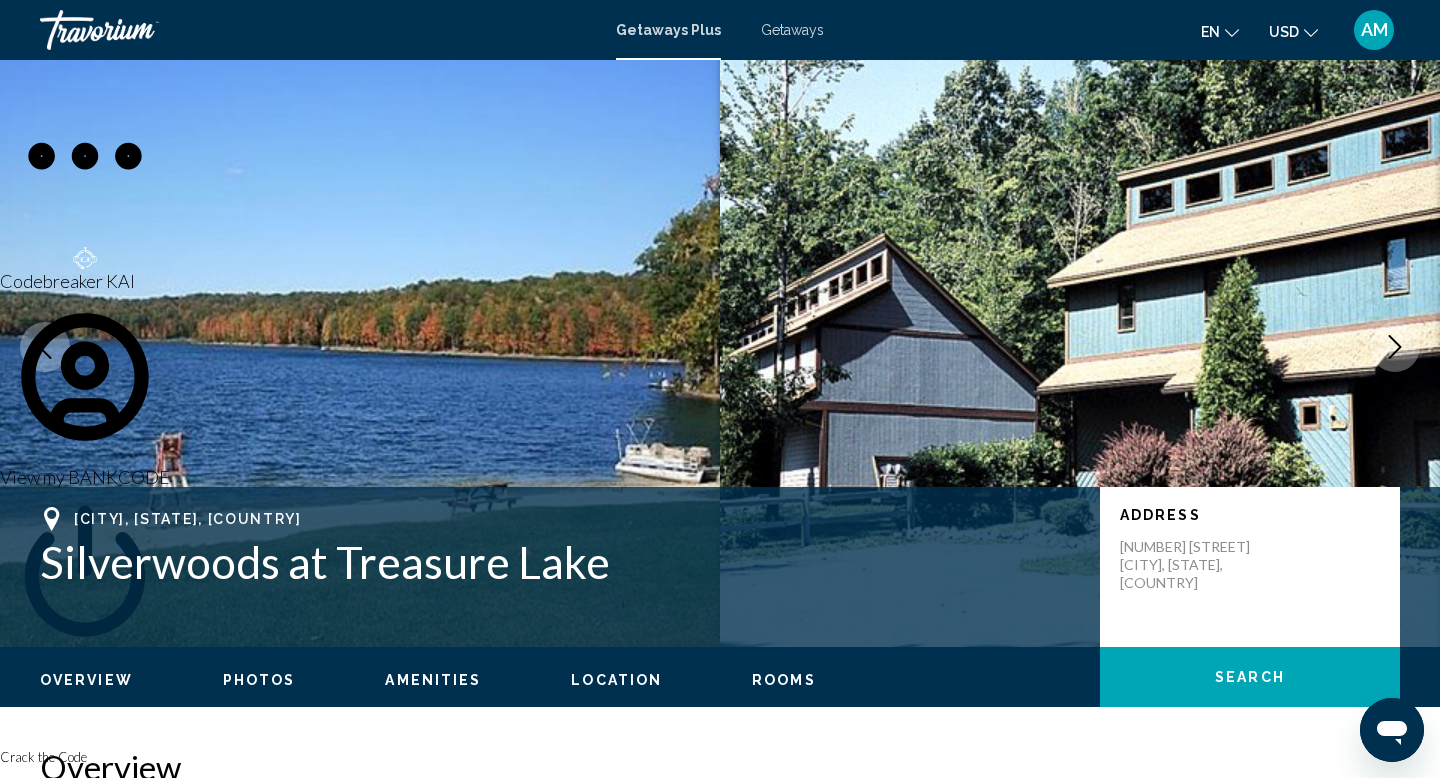 scroll, scrollTop: 0, scrollLeft: 0, axis: both 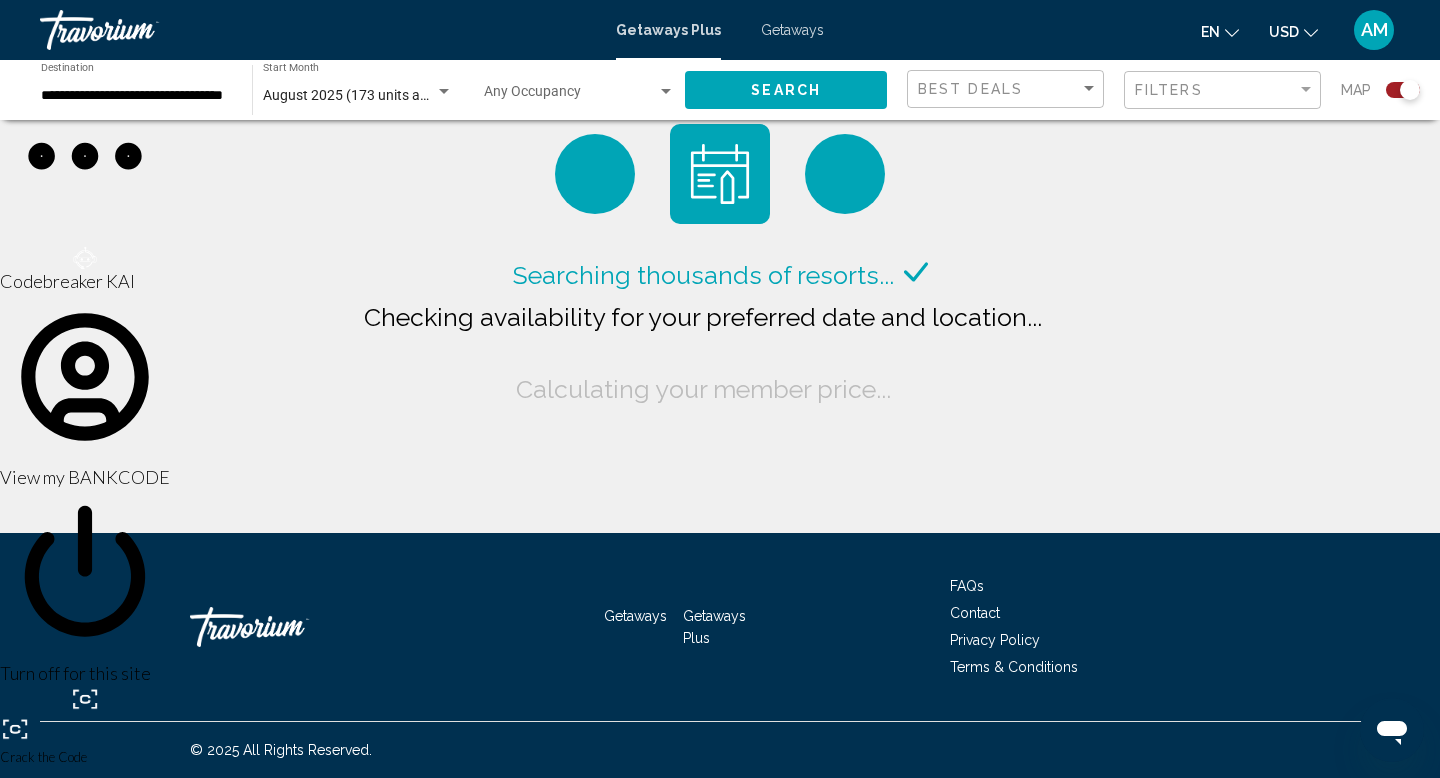 click on "**********" 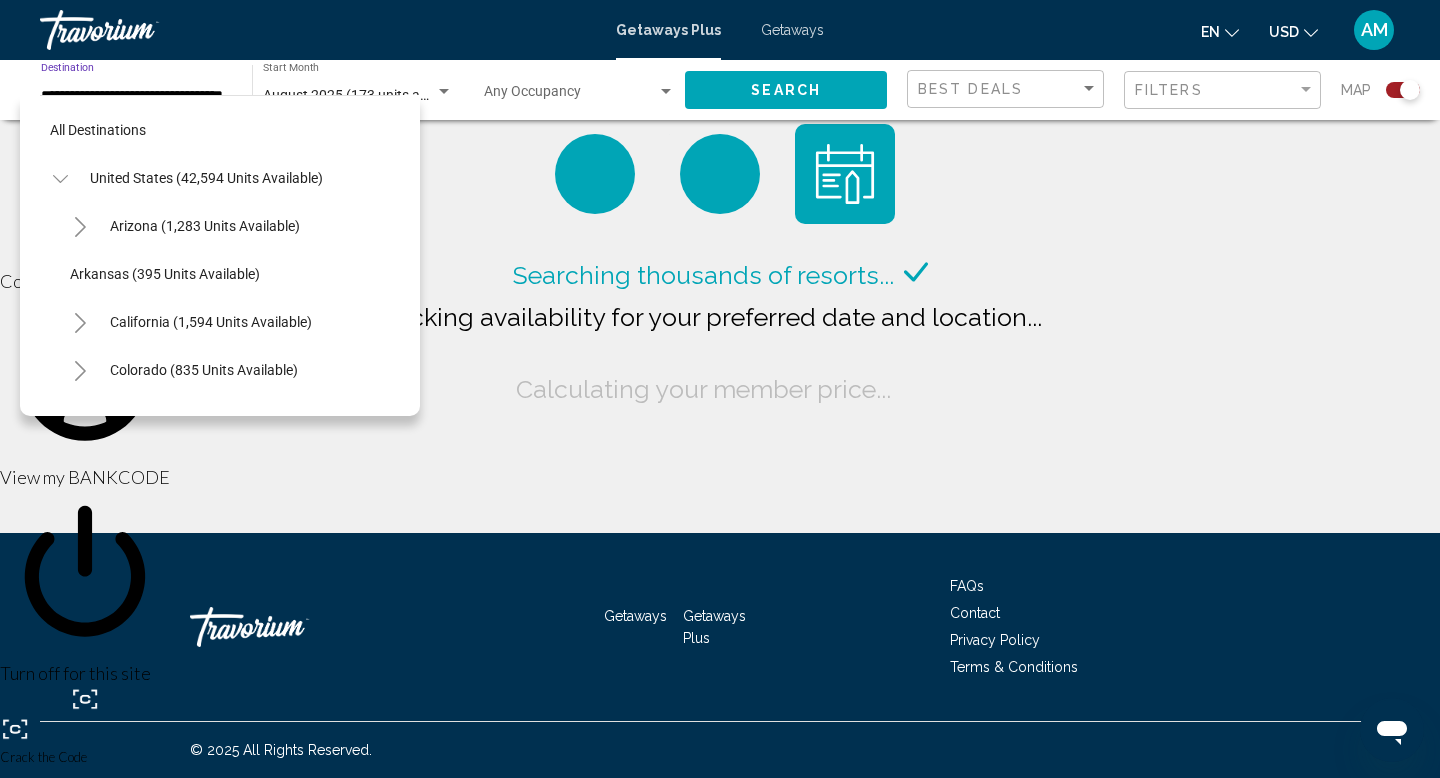 scroll, scrollTop: 0, scrollLeft: 31, axis: horizontal 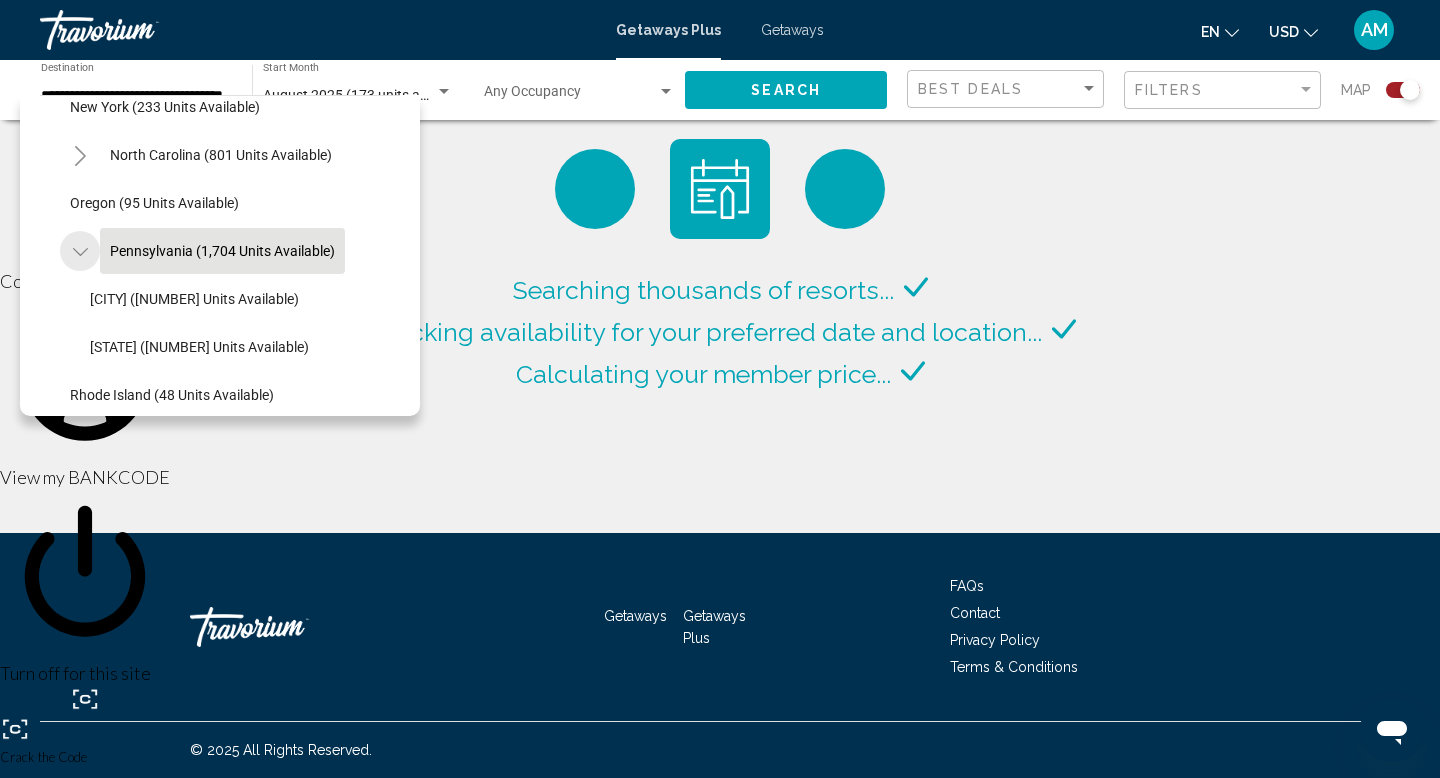 click 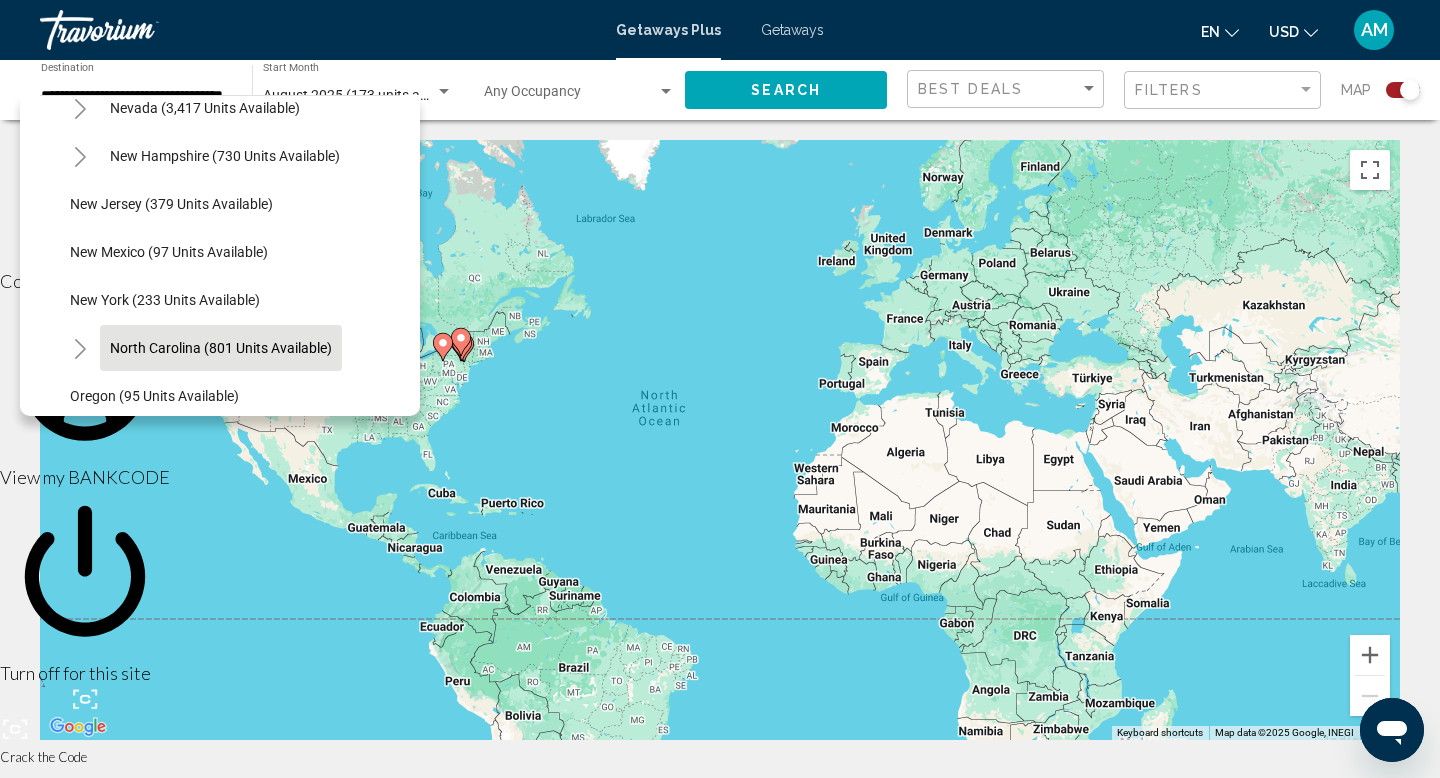 scroll, scrollTop: 1070, scrollLeft: 0, axis: vertical 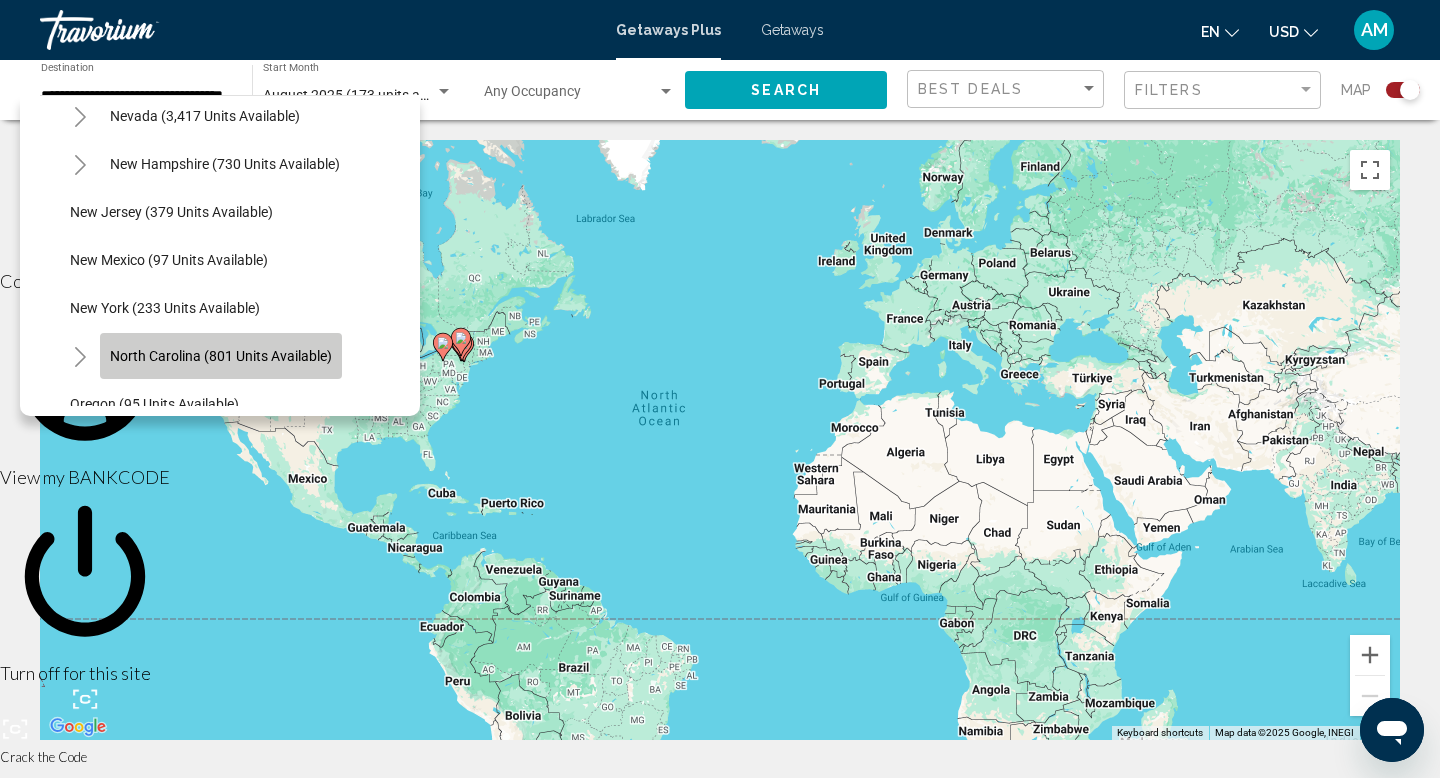 click on "North Carolina (801 units available)" 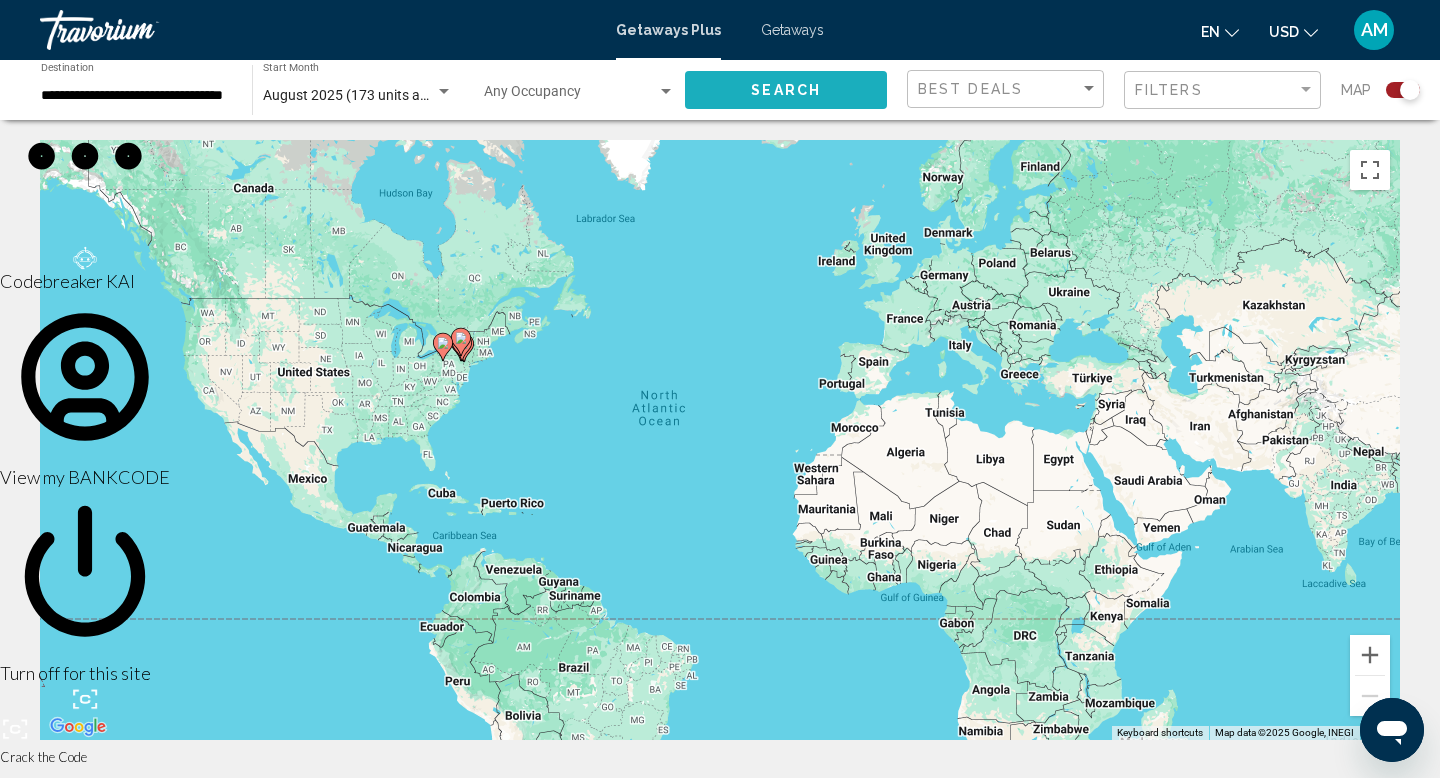 scroll, scrollTop: 0, scrollLeft: 0, axis: both 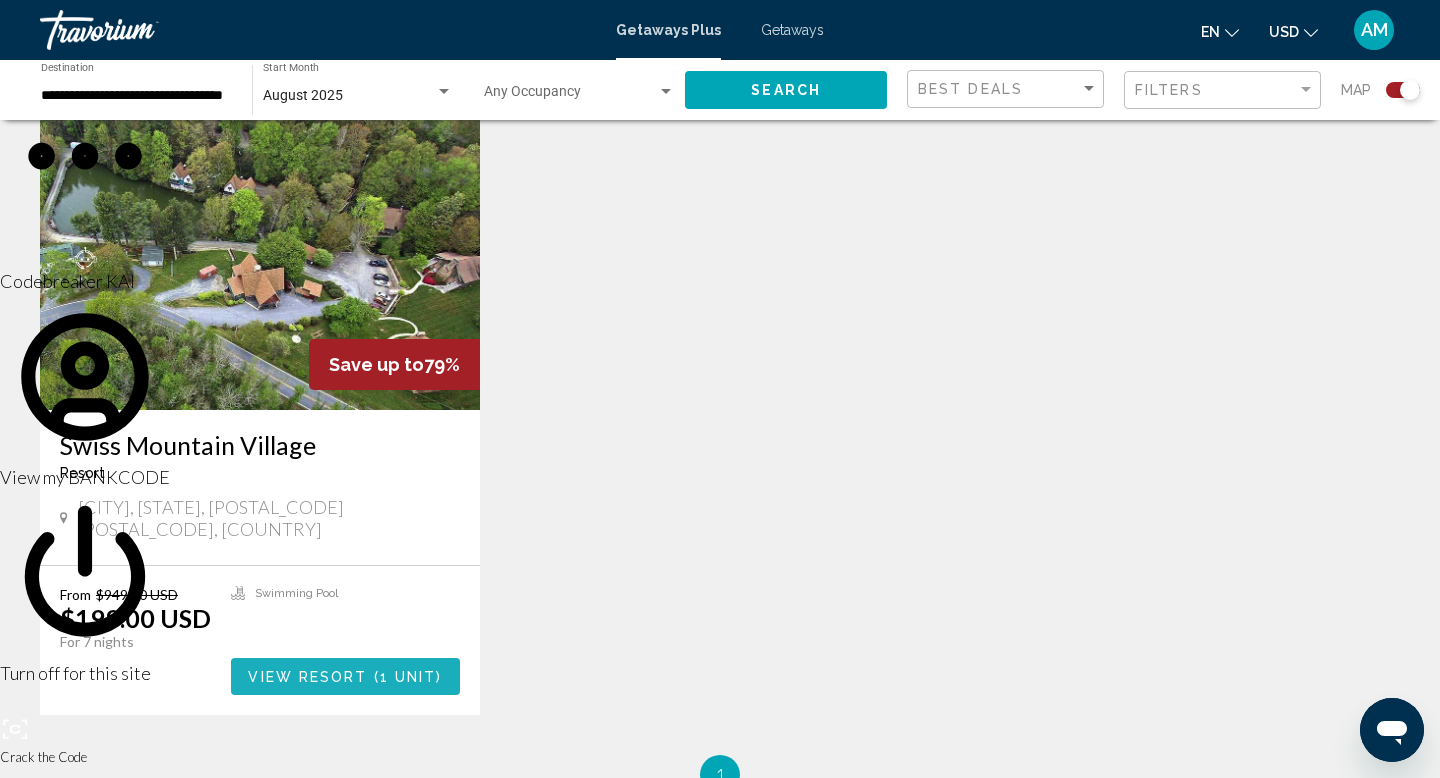 click on "1 unit" at bounding box center [408, 677] 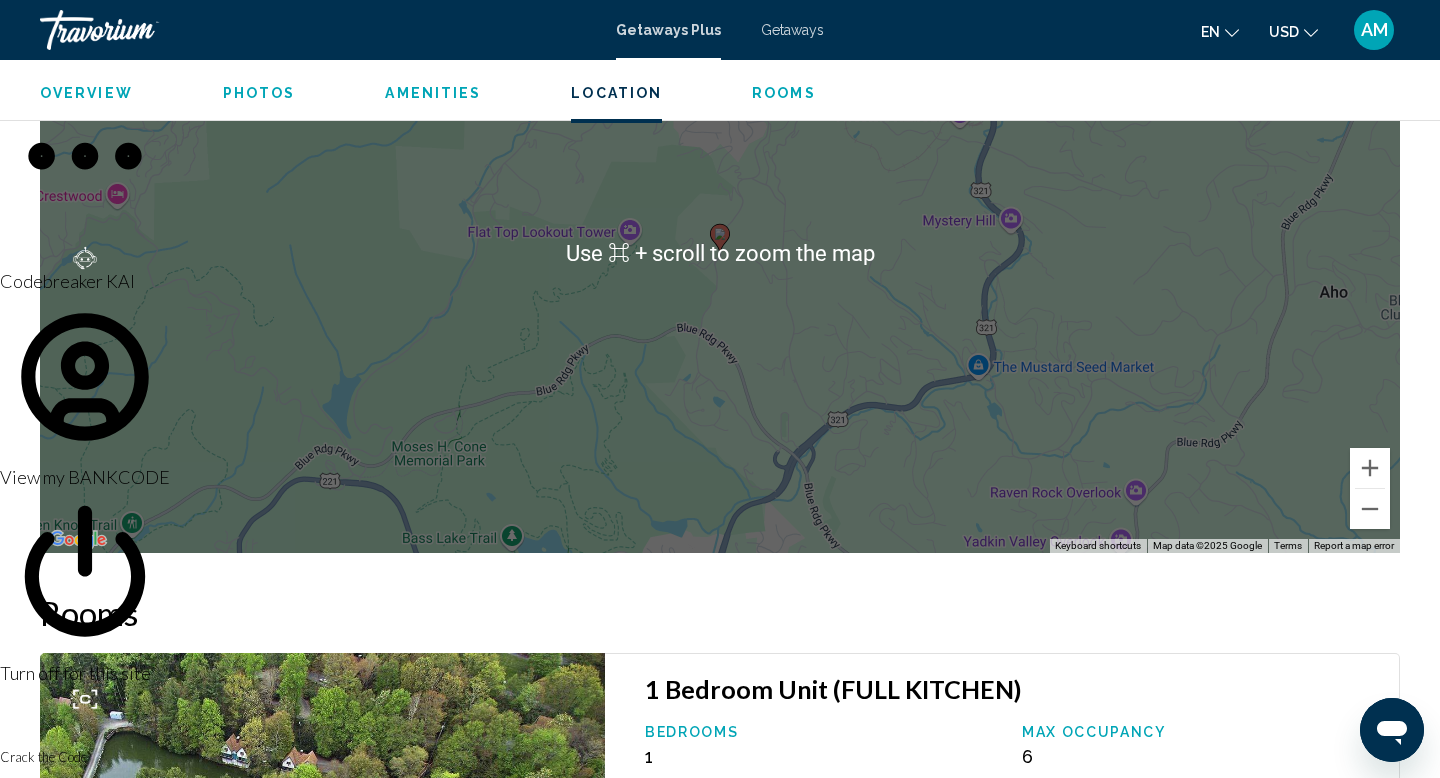 scroll, scrollTop: 2352, scrollLeft: 0, axis: vertical 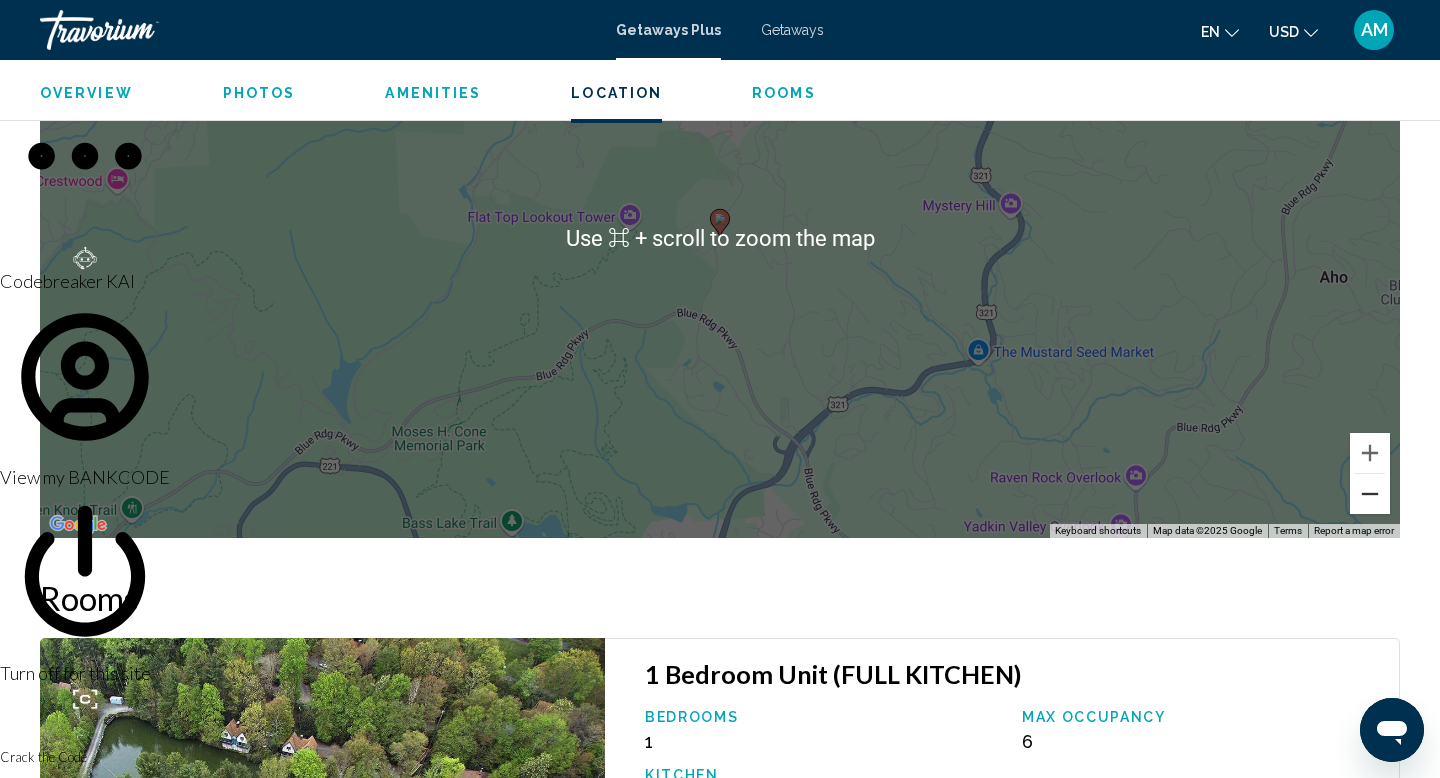 click at bounding box center (1370, 494) 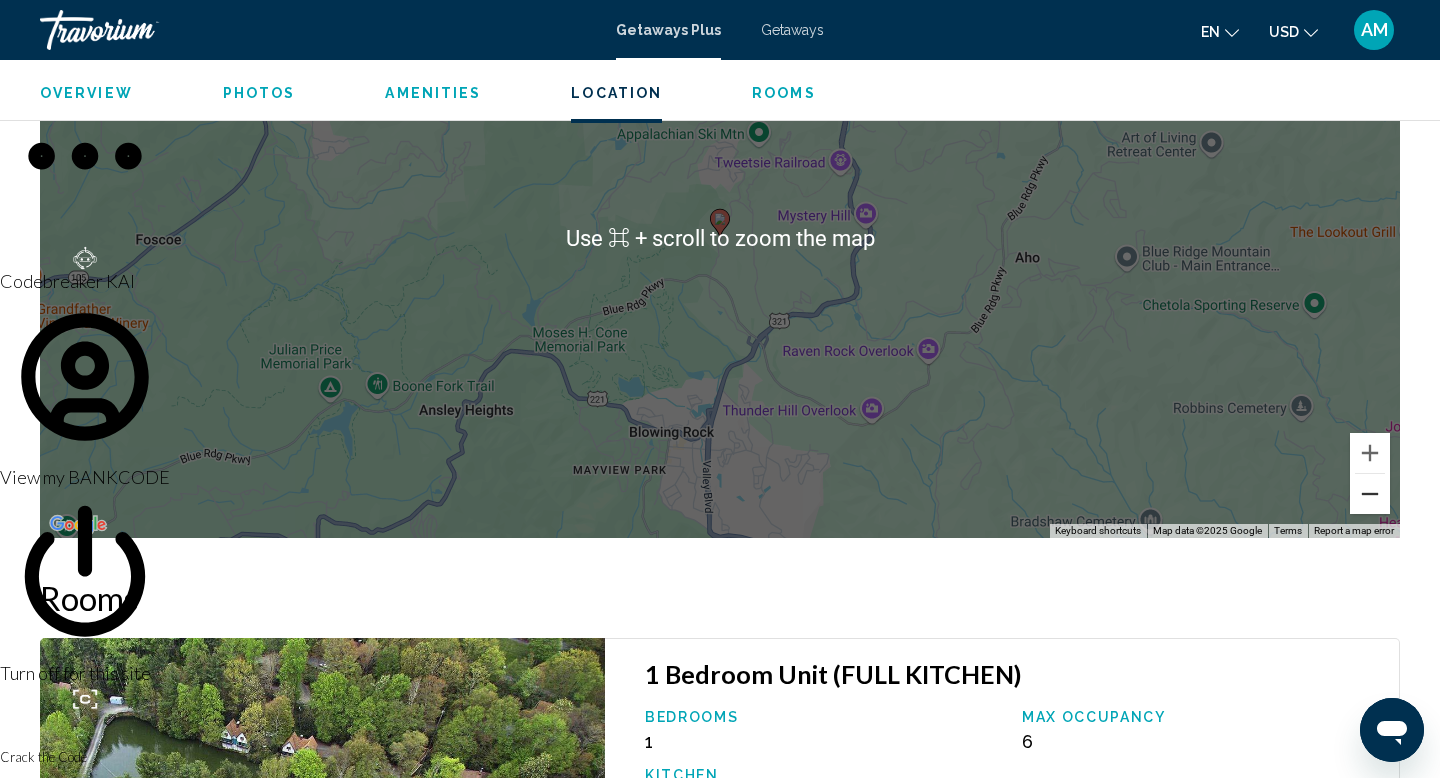 click at bounding box center [1370, 494] 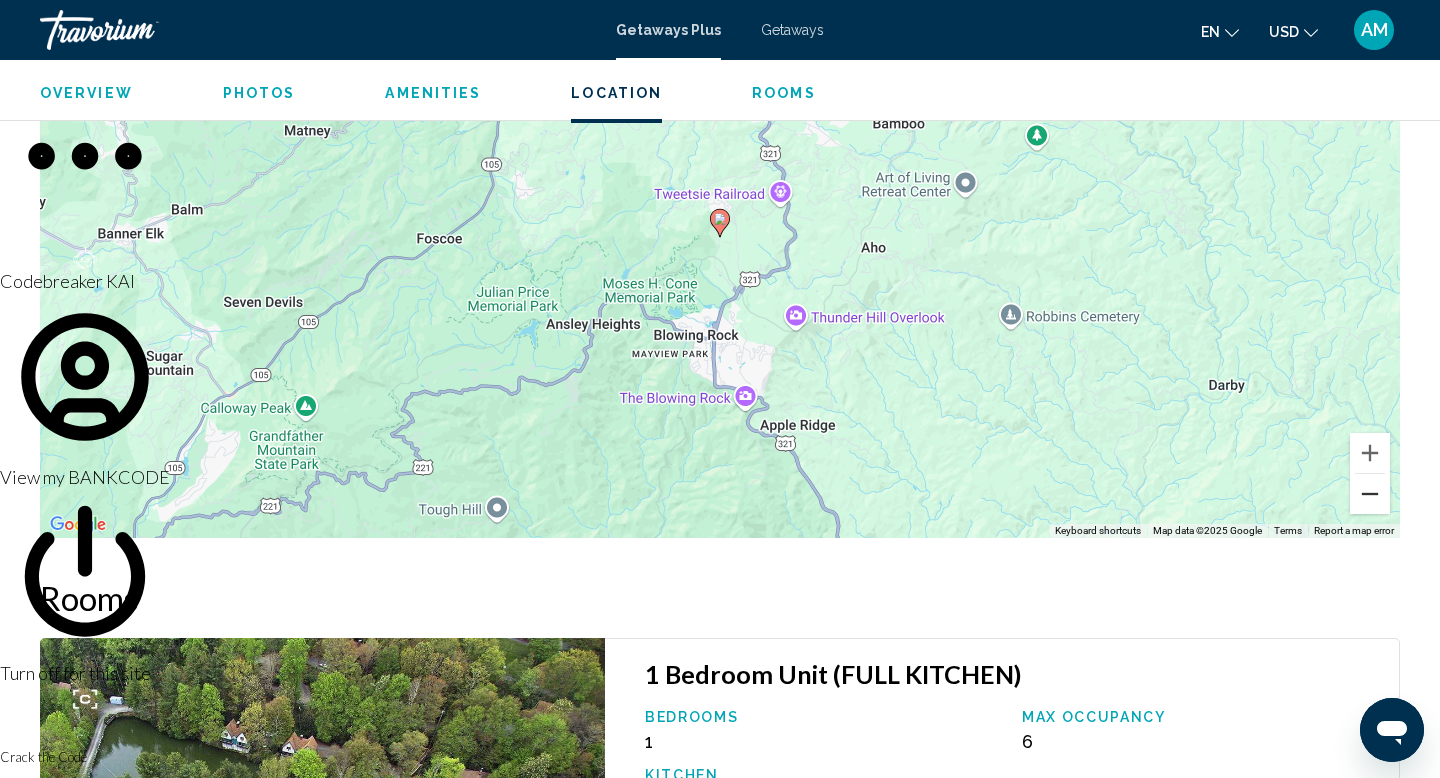 click at bounding box center [1370, 494] 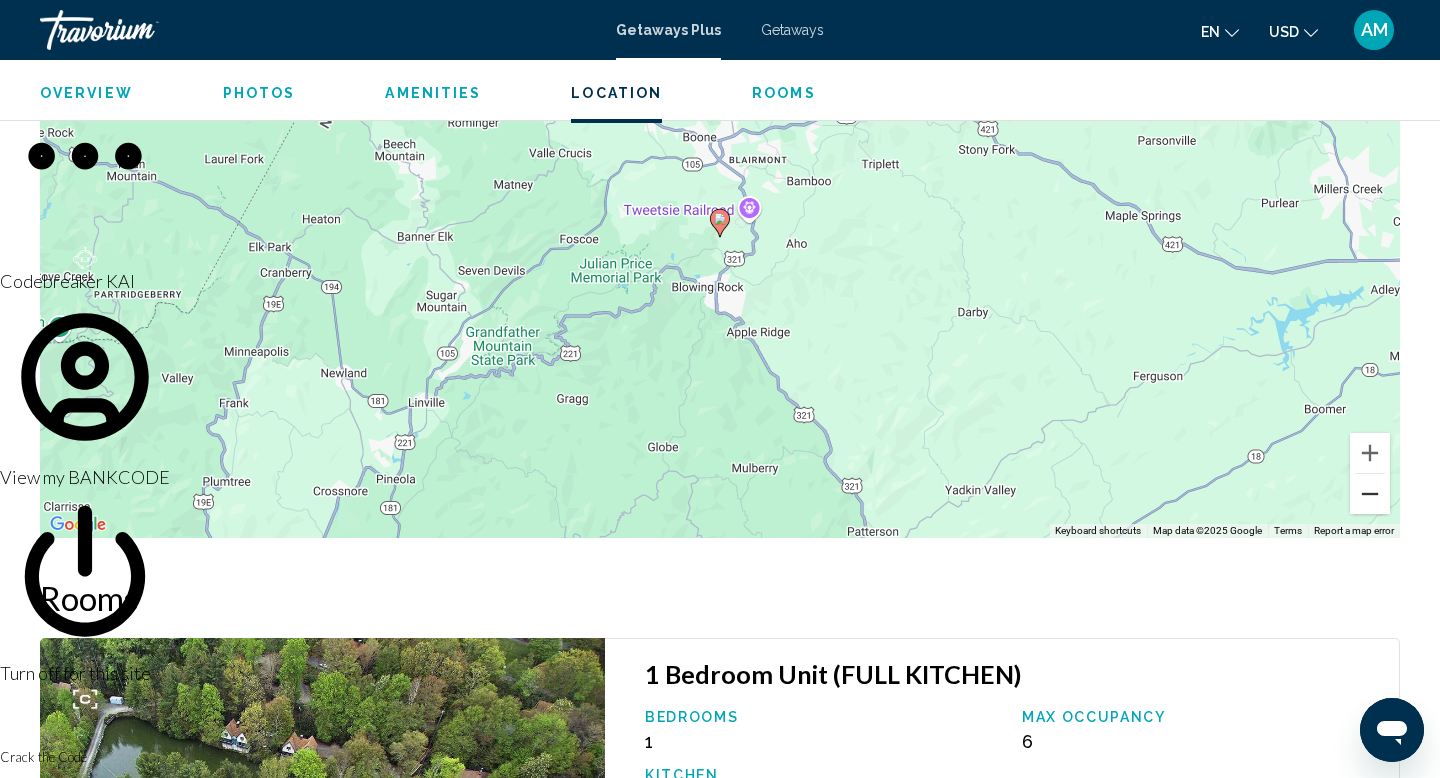click at bounding box center [1370, 494] 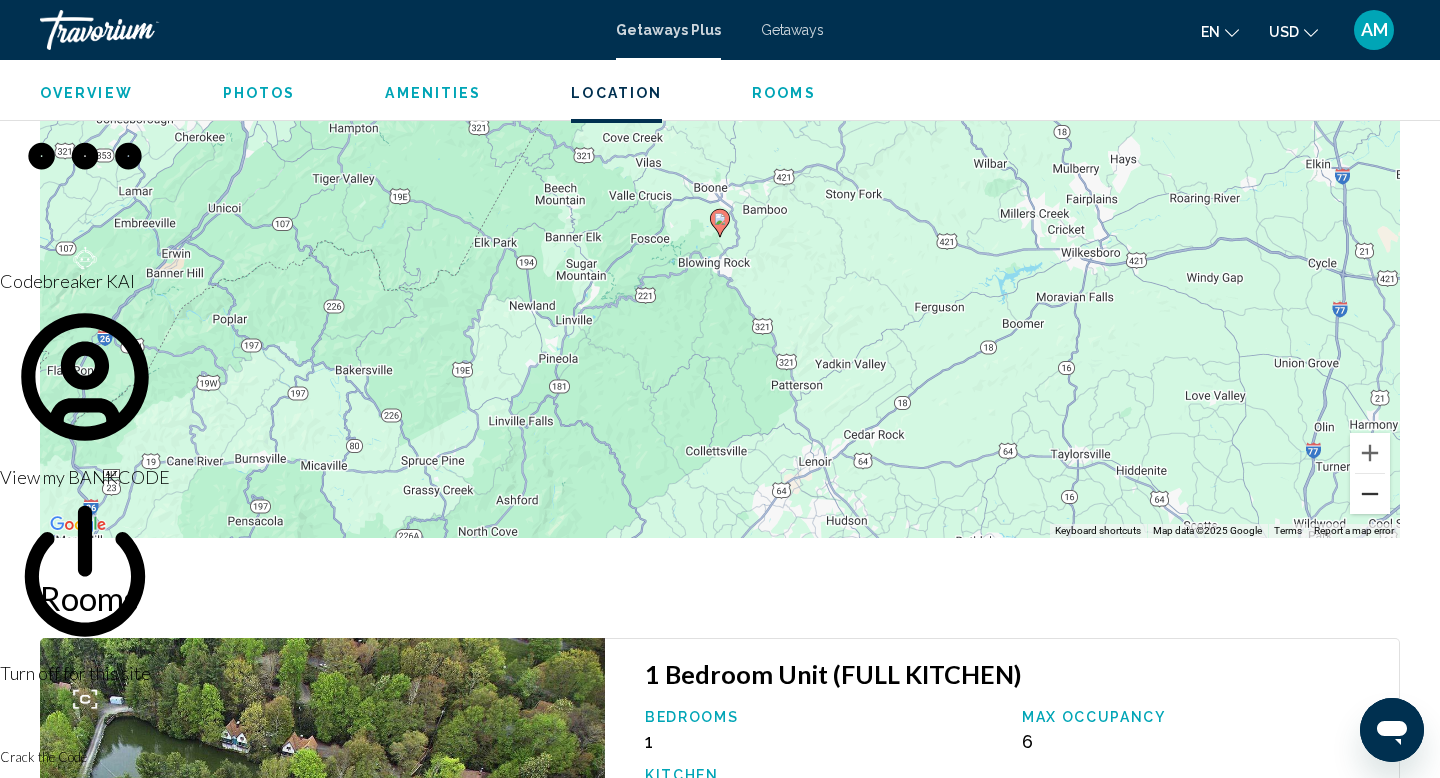 click at bounding box center [1370, 494] 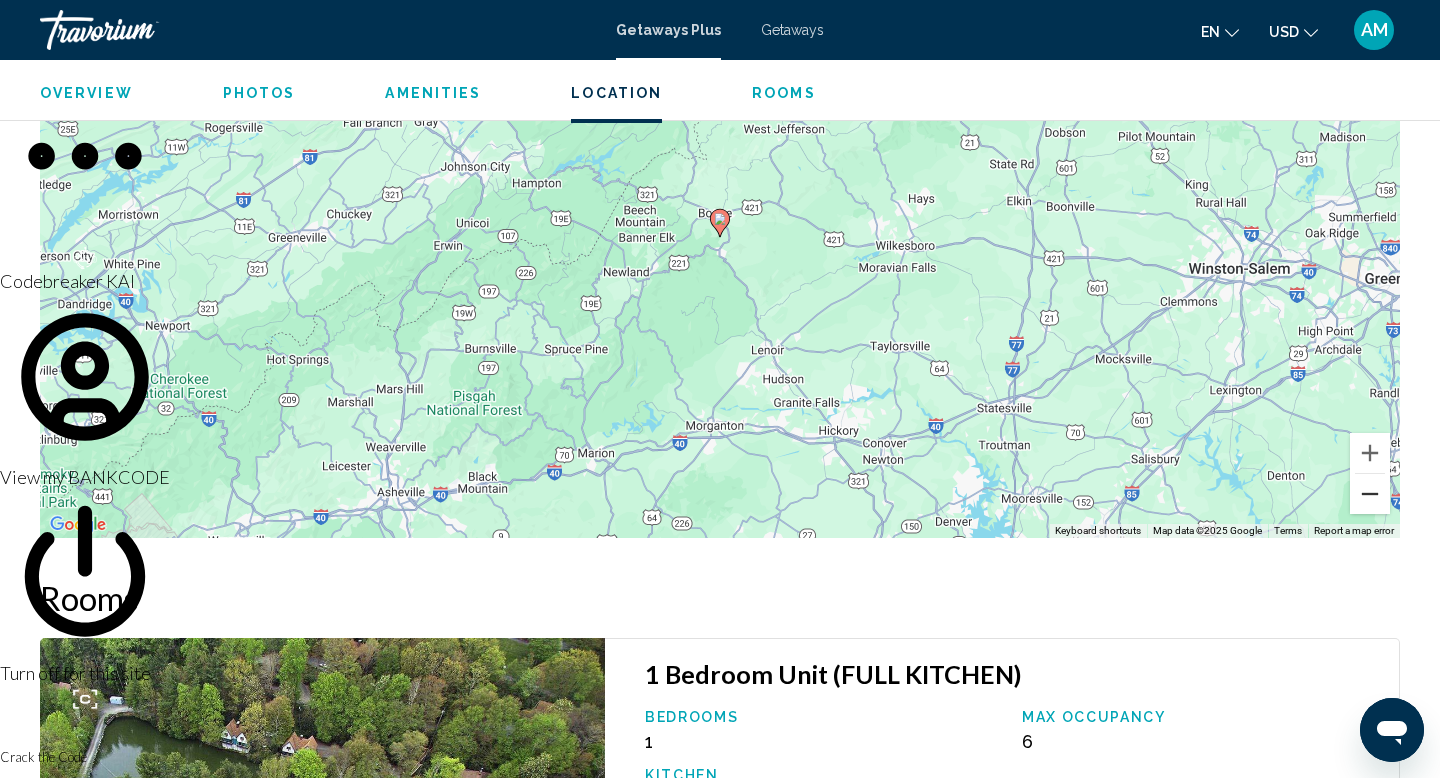 click at bounding box center [1370, 494] 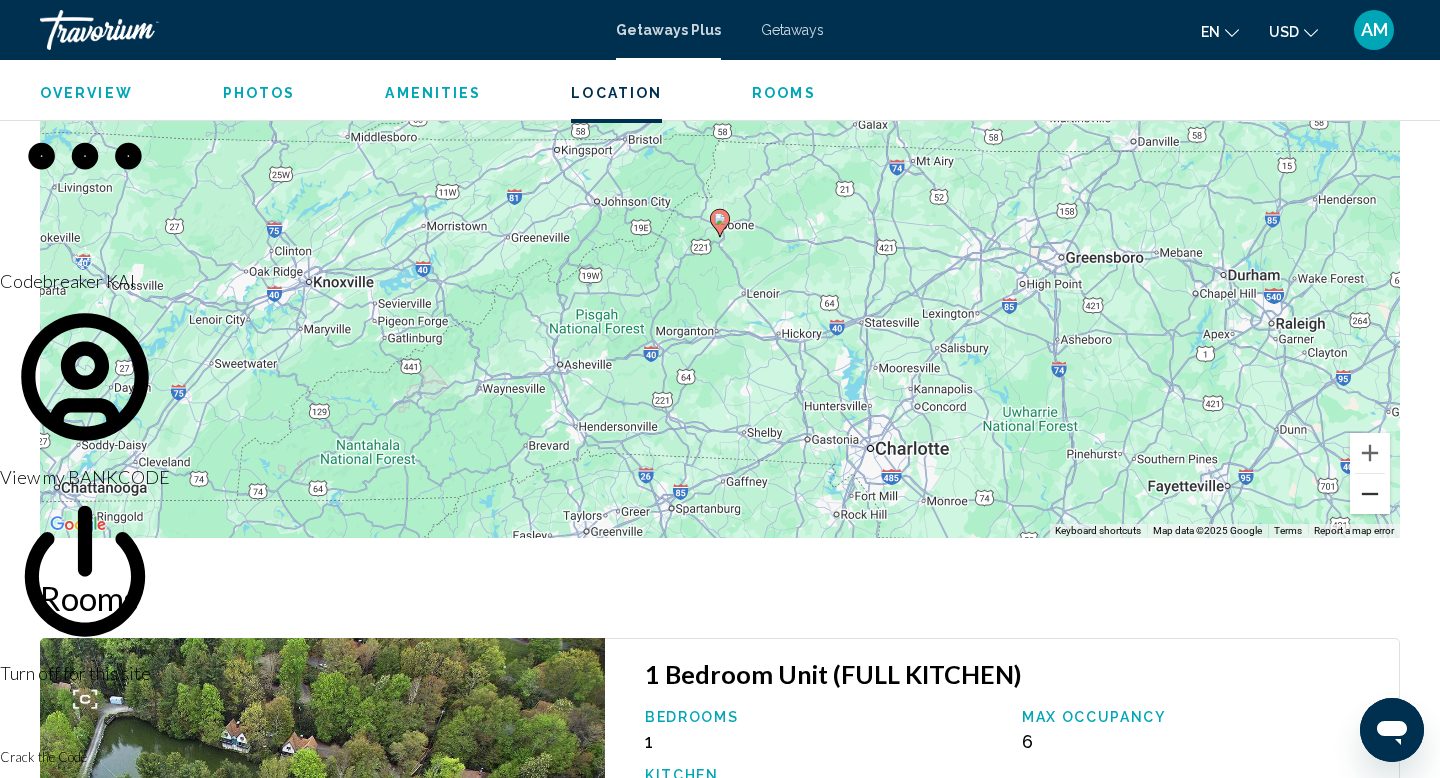 click at bounding box center [1370, 494] 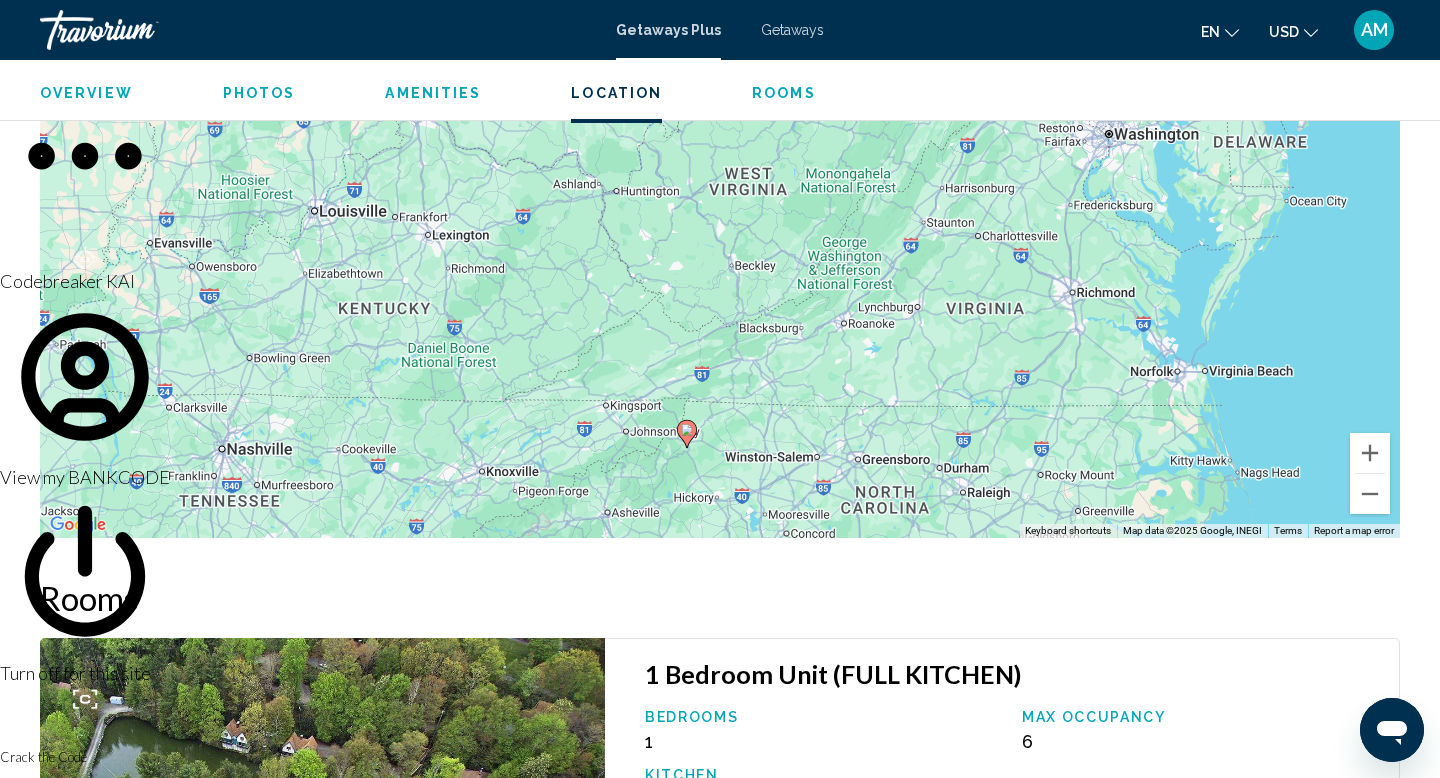 drag, startPoint x: 1328, startPoint y: 275, endPoint x: 1295, endPoint y: 492, distance: 219.49487 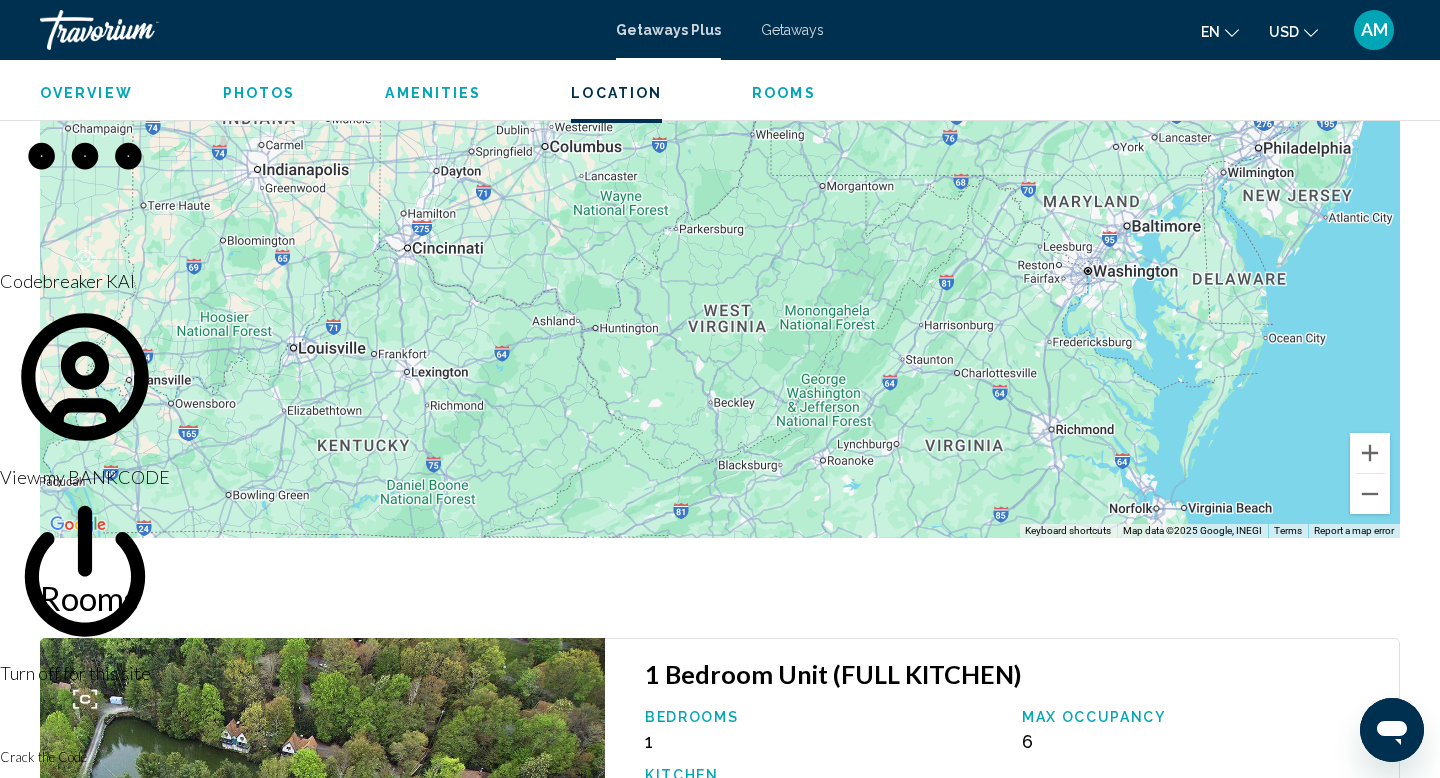 drag, startPoint x: 1342, startPoint y: 384, endPoint x: 1322, endPoint y: 524, distance: 141.42136 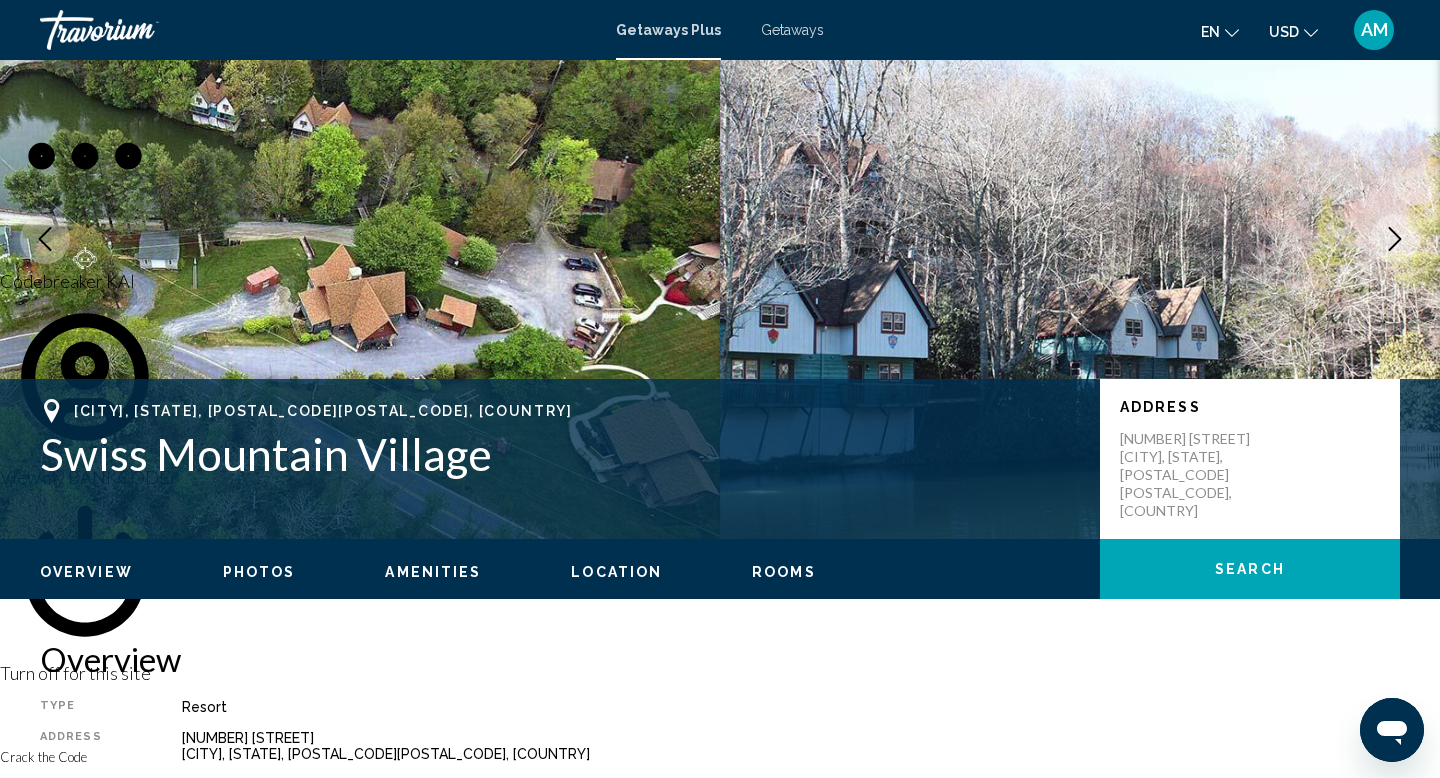scroll, scrollTop: 0, scrollLeft: 0, axis: both 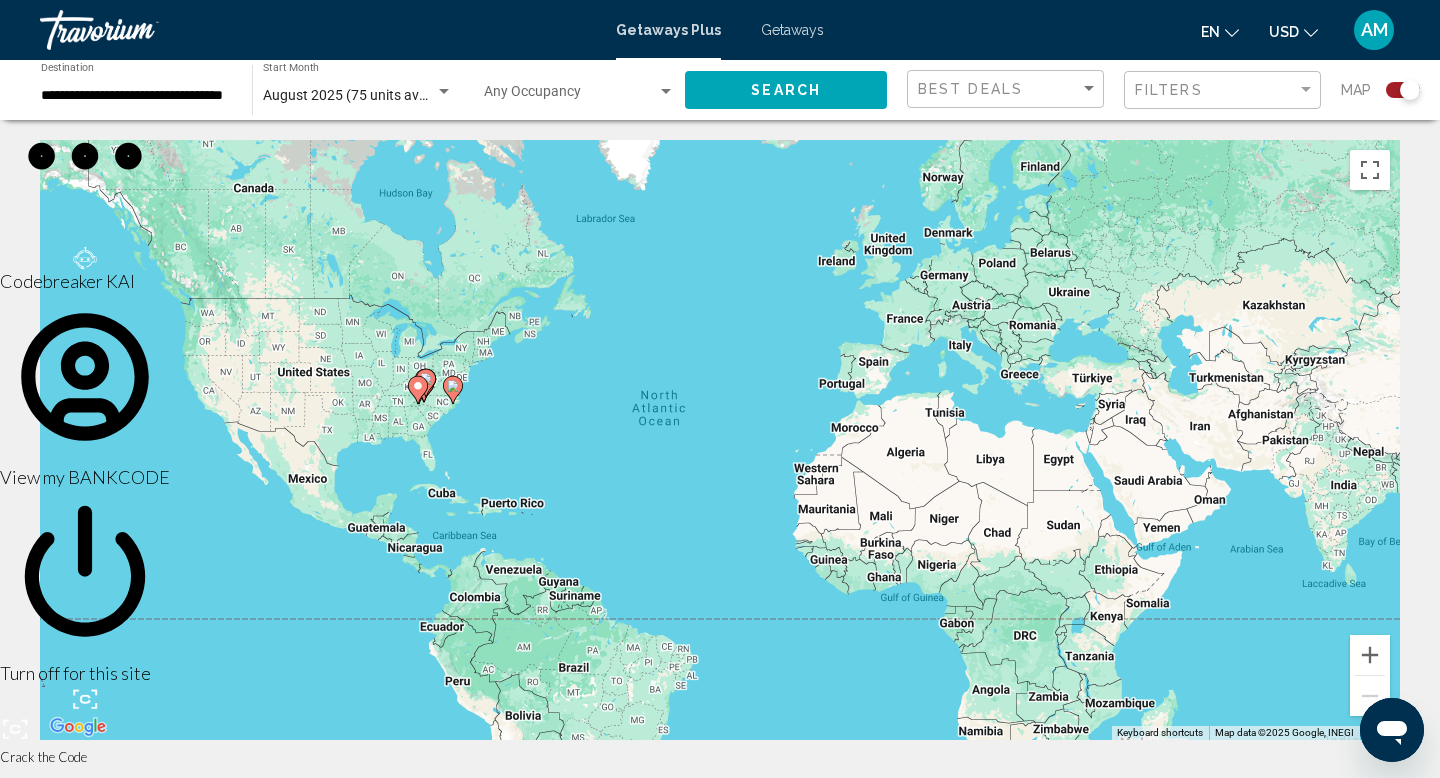 click on "**********" at bounding box center (136, 96) 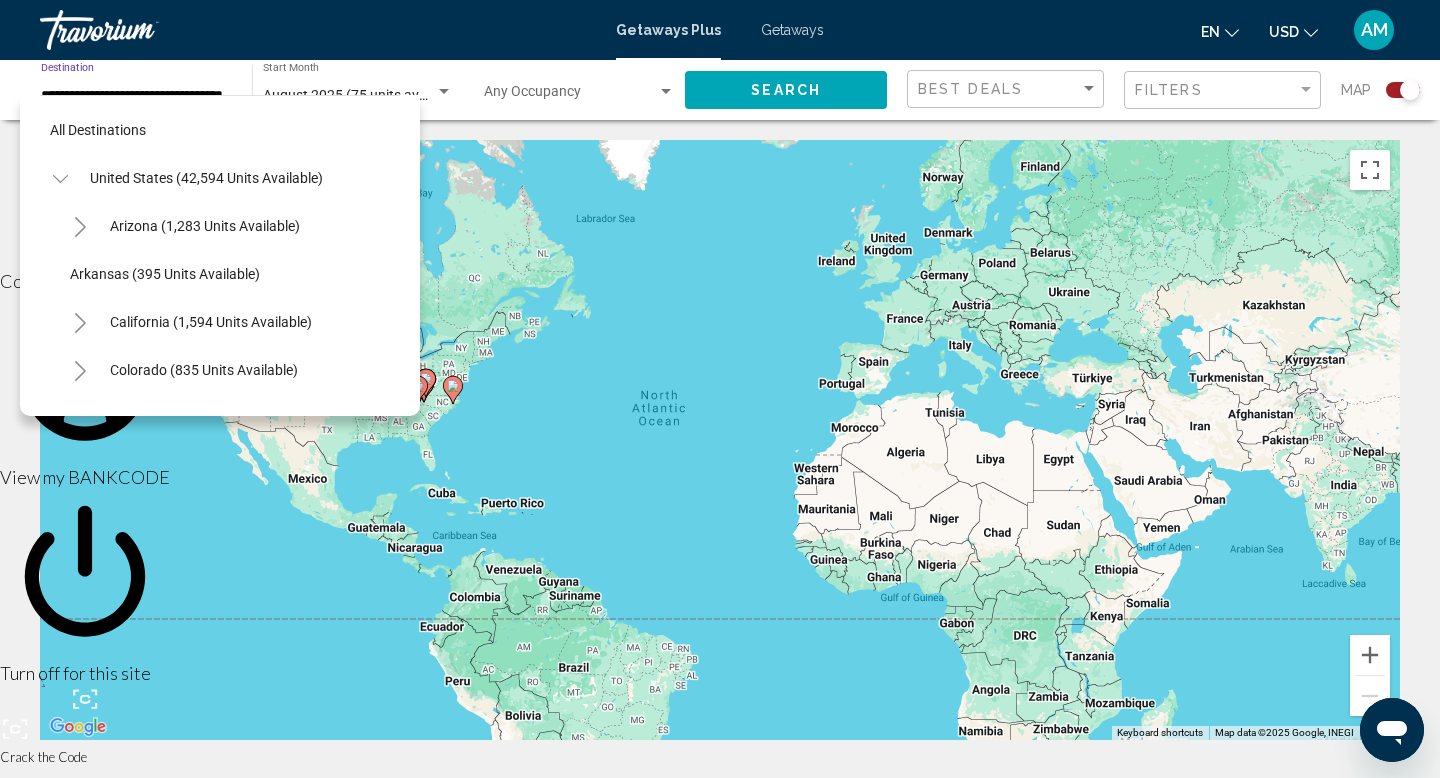 scroll, scrollTop: 1175, scrollLeft: 0, axis: vertical 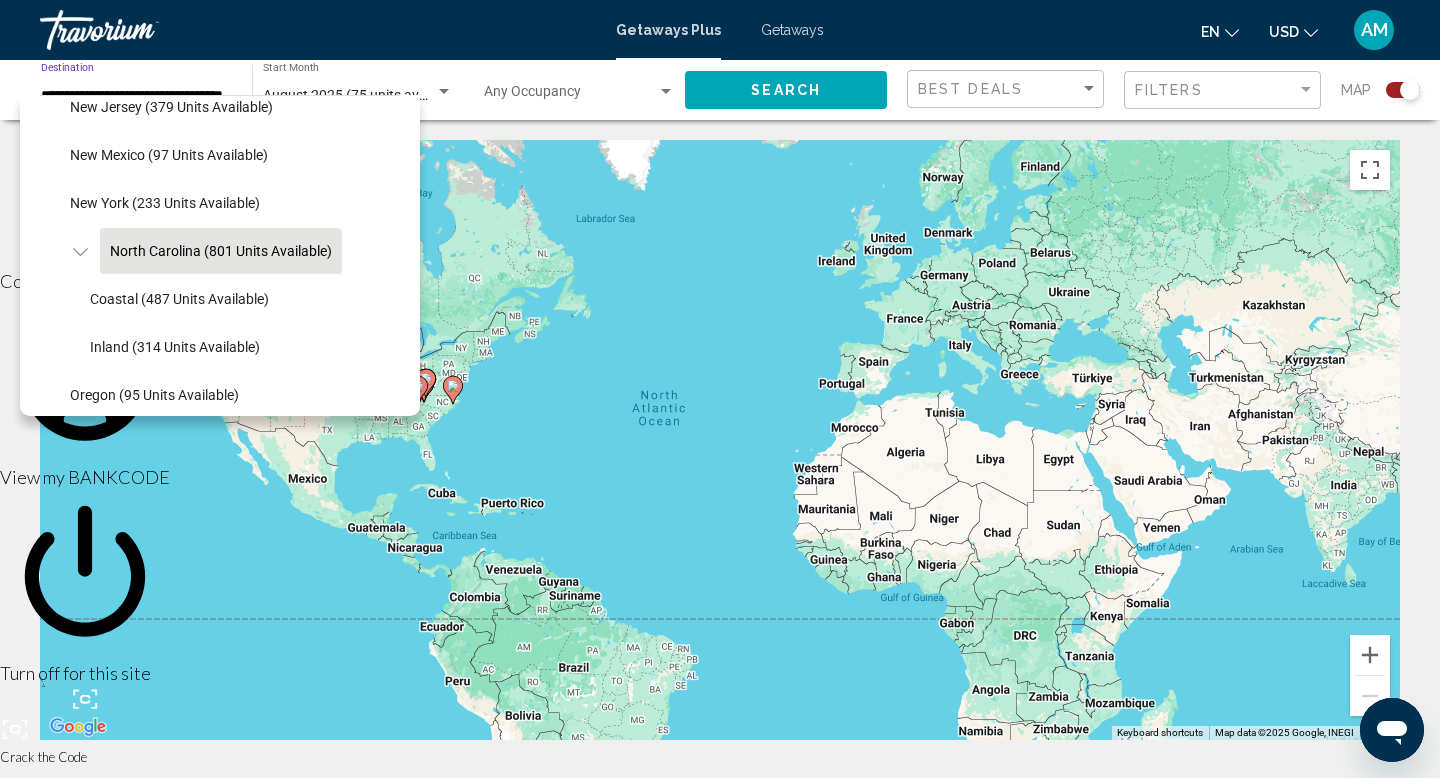 click 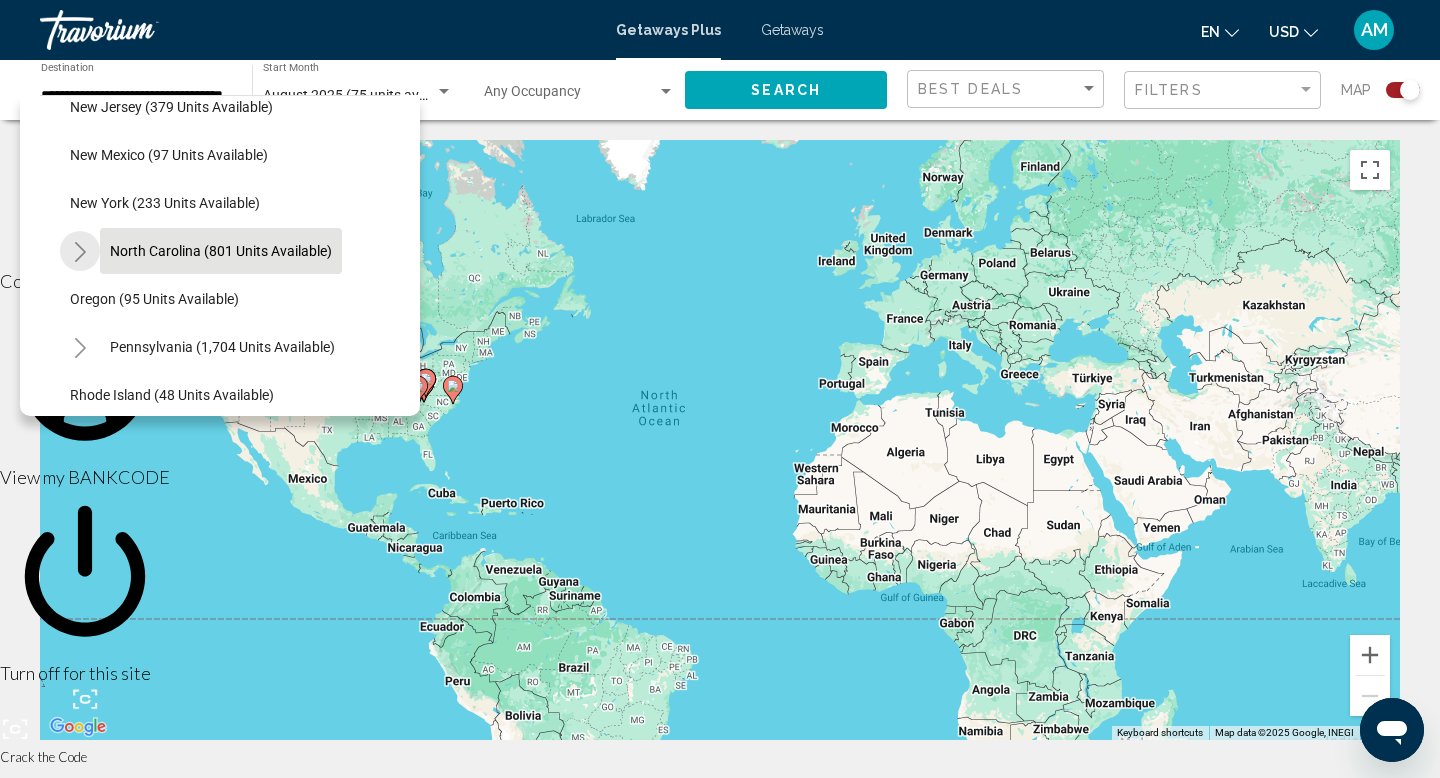 click 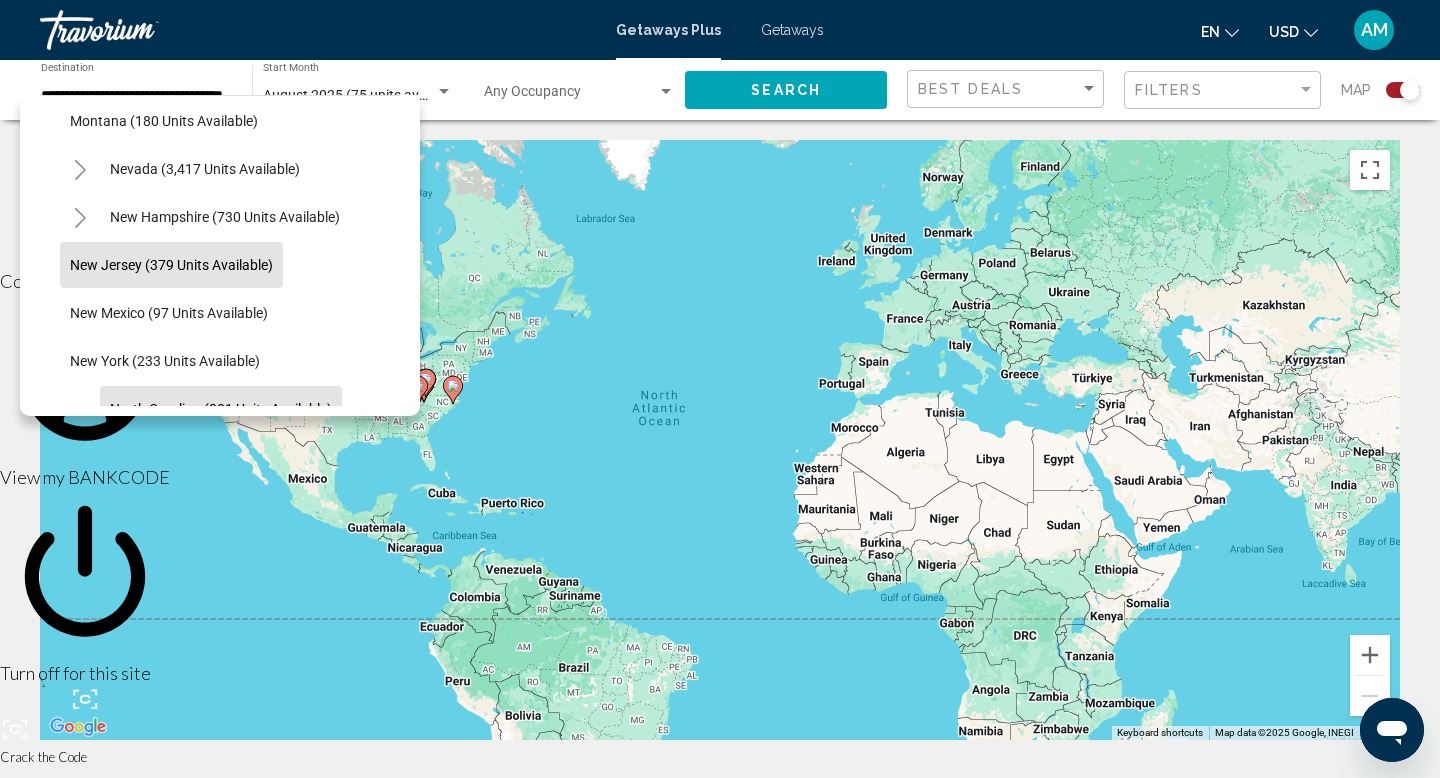 scroll, scrollTop: 1016, scrollLeft: 0, axis: vertical 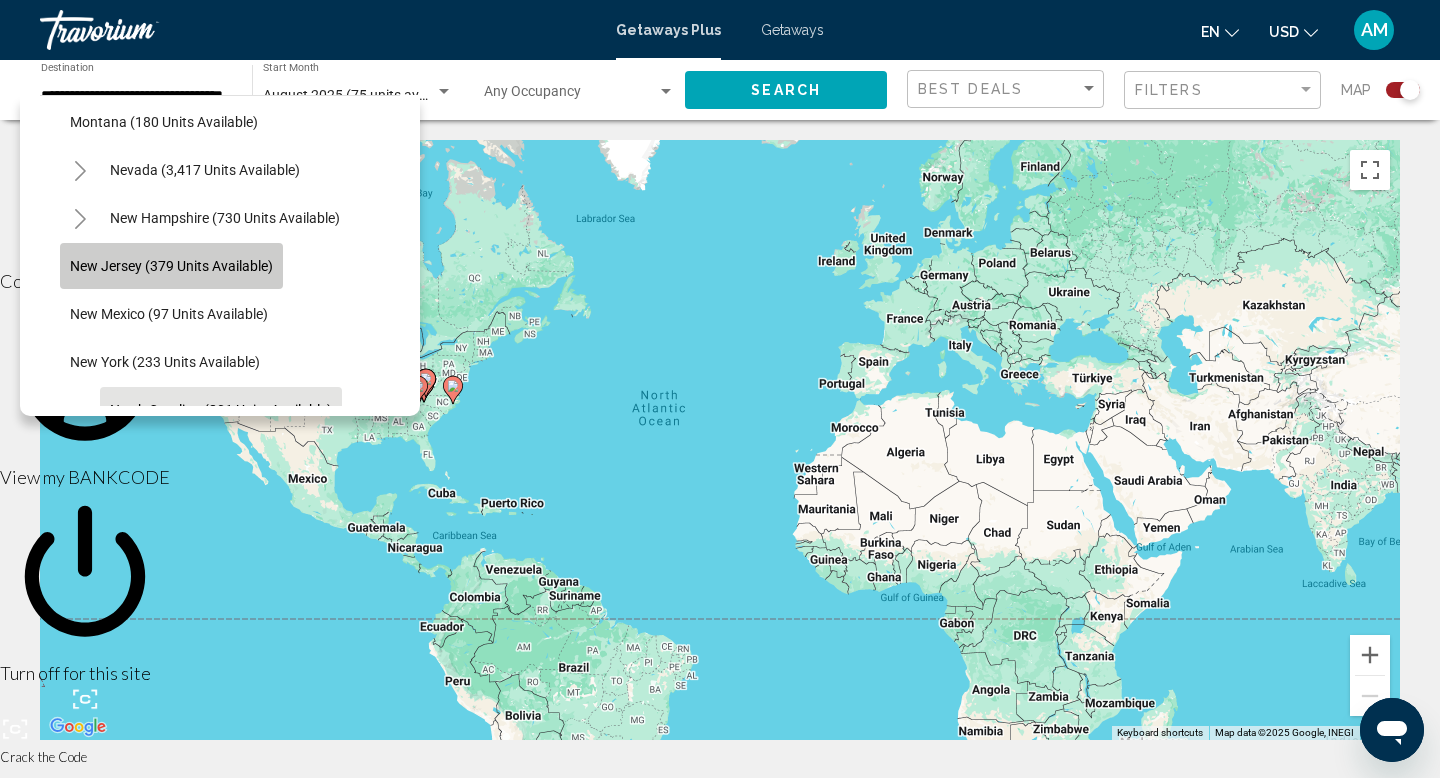 click on "New Jersey (379 units available)" 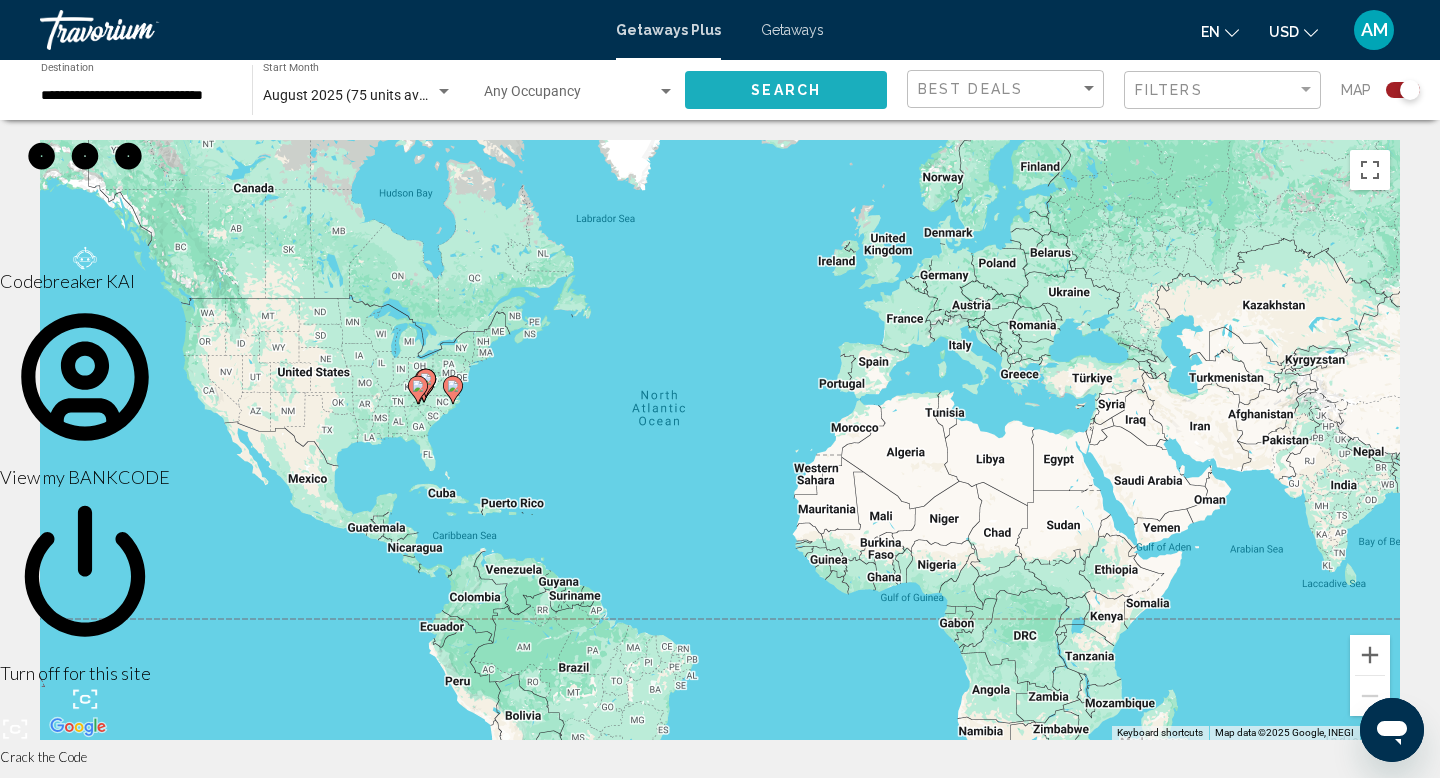 click on "Search" 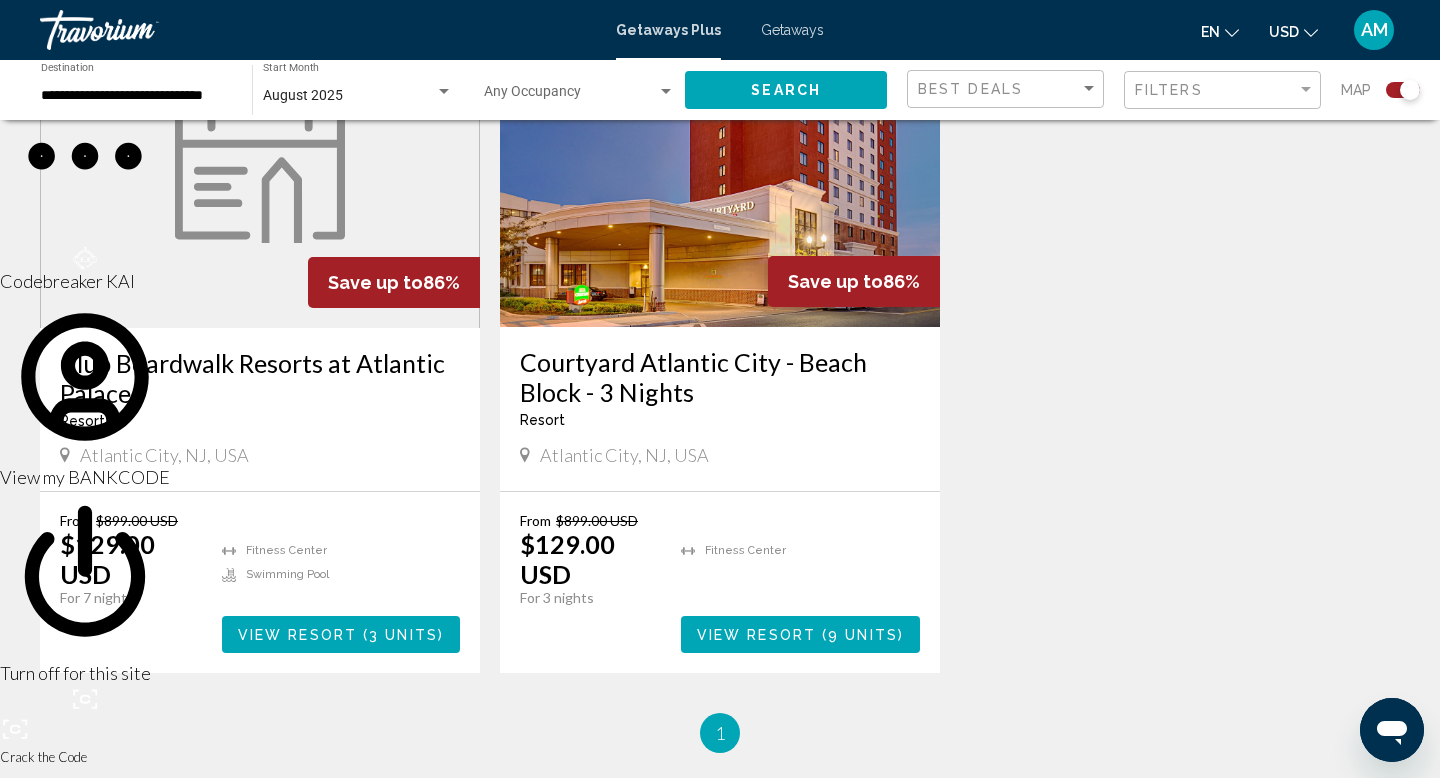 scroll, scrollTop: 825, scrollLeft: 0, axis: vertical 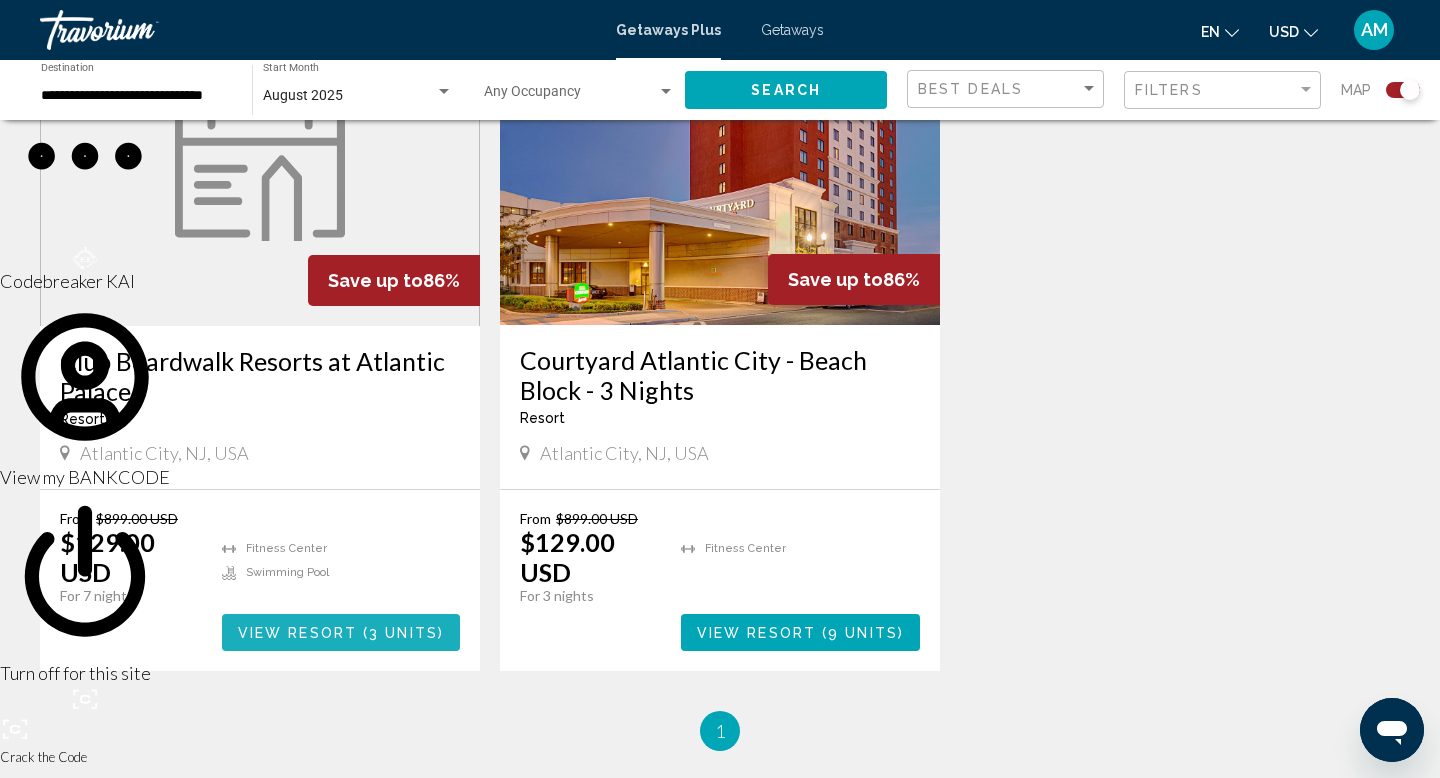 click on "3 units" at bounding box center (403, 633) 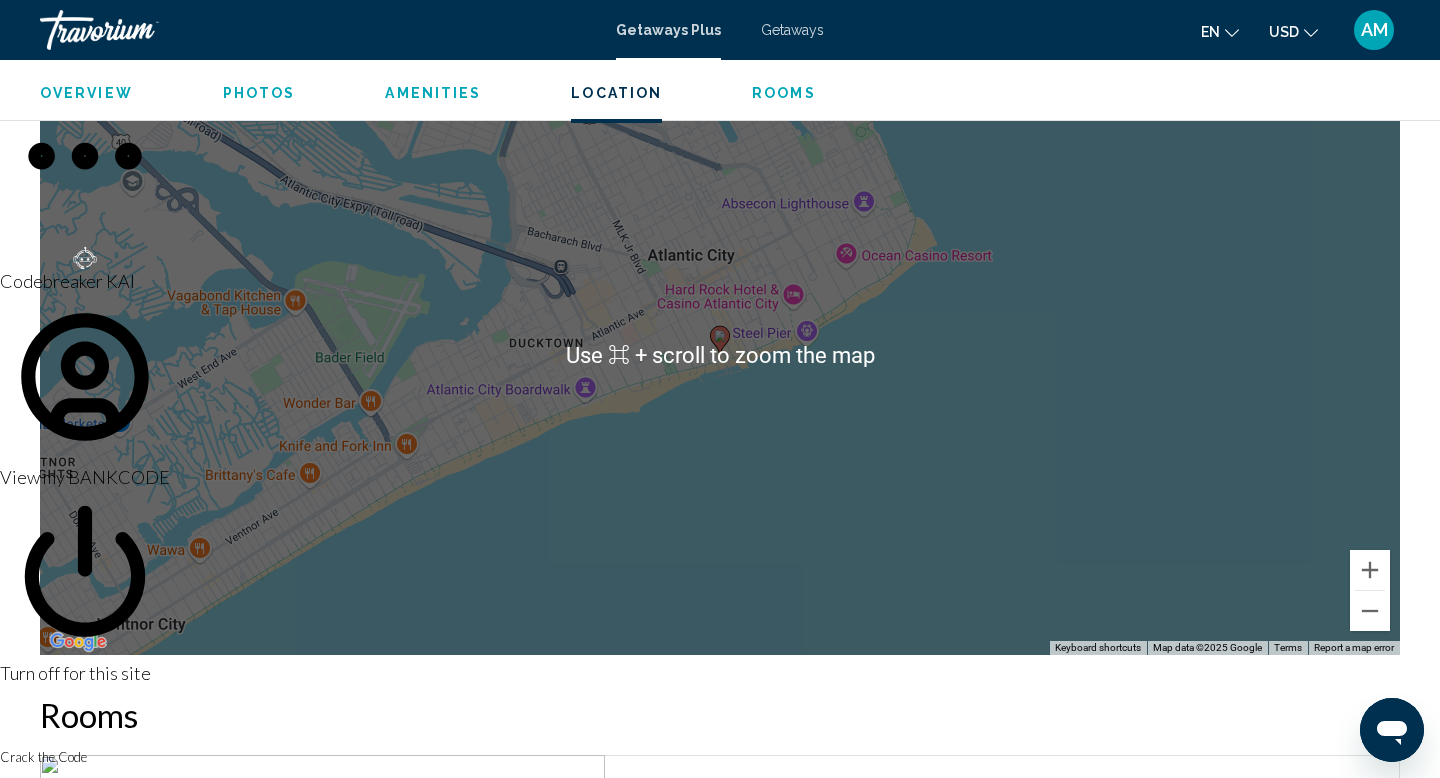 scroll, scrollTop: 2966, scrollLeft: 0, axis: vertical 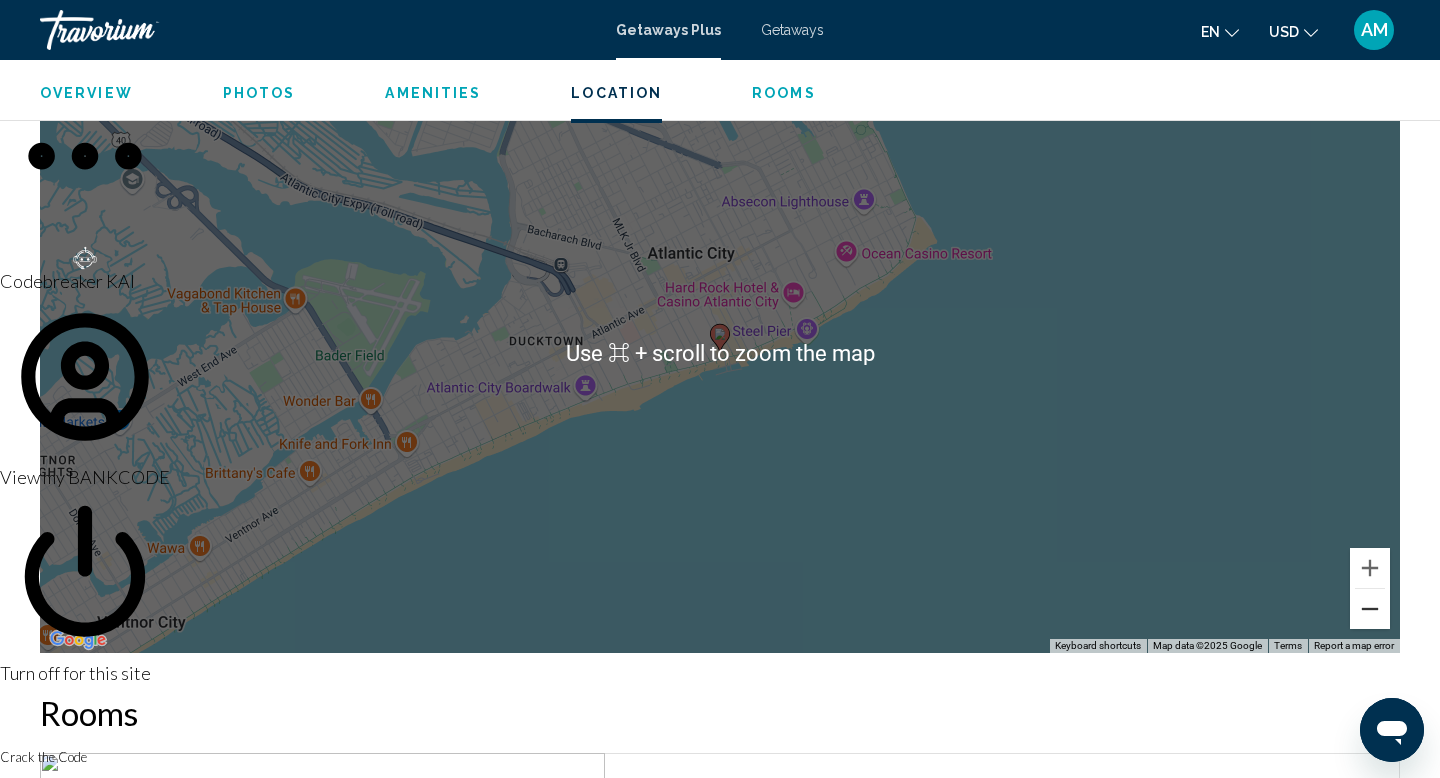 click at bounding box center [1370, 609] 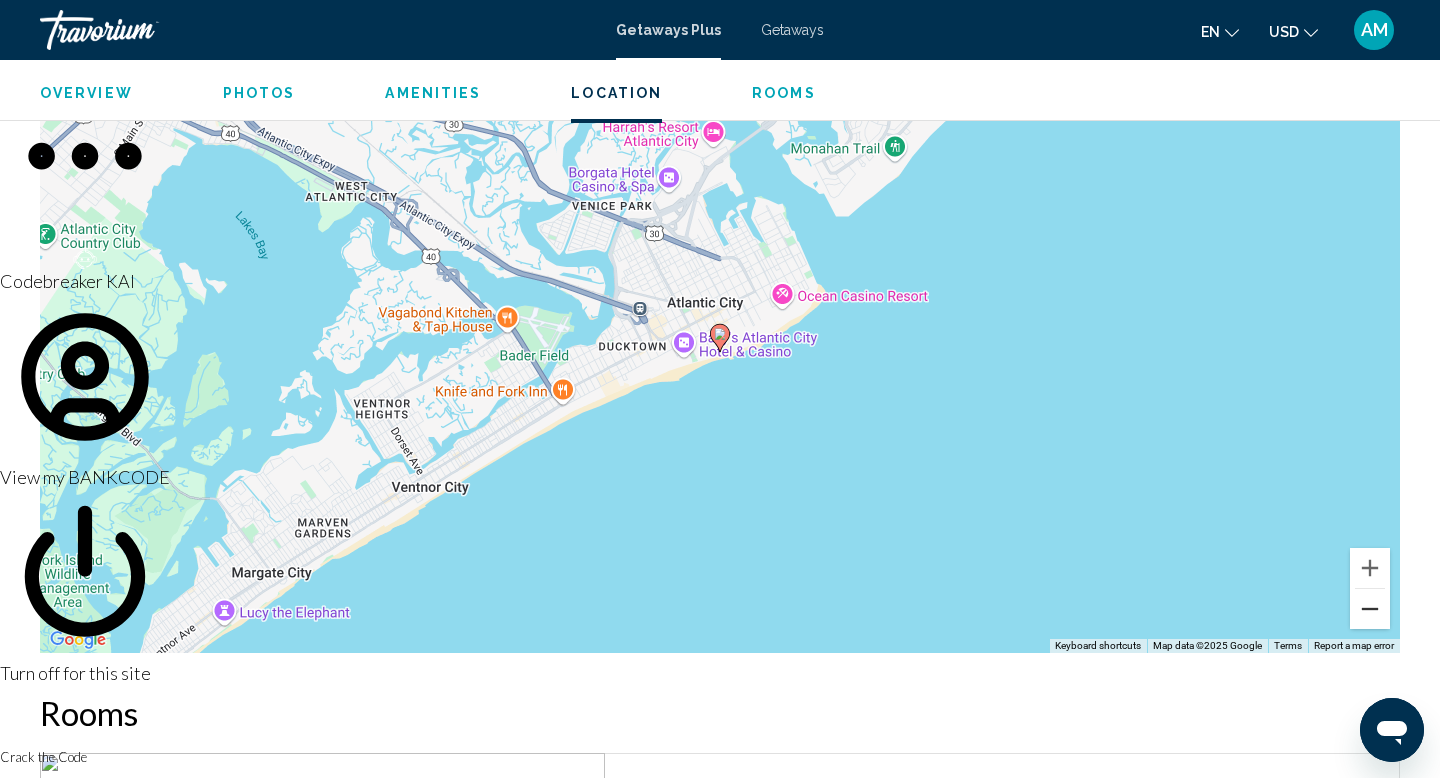 click at bounding box center [1370, 609] 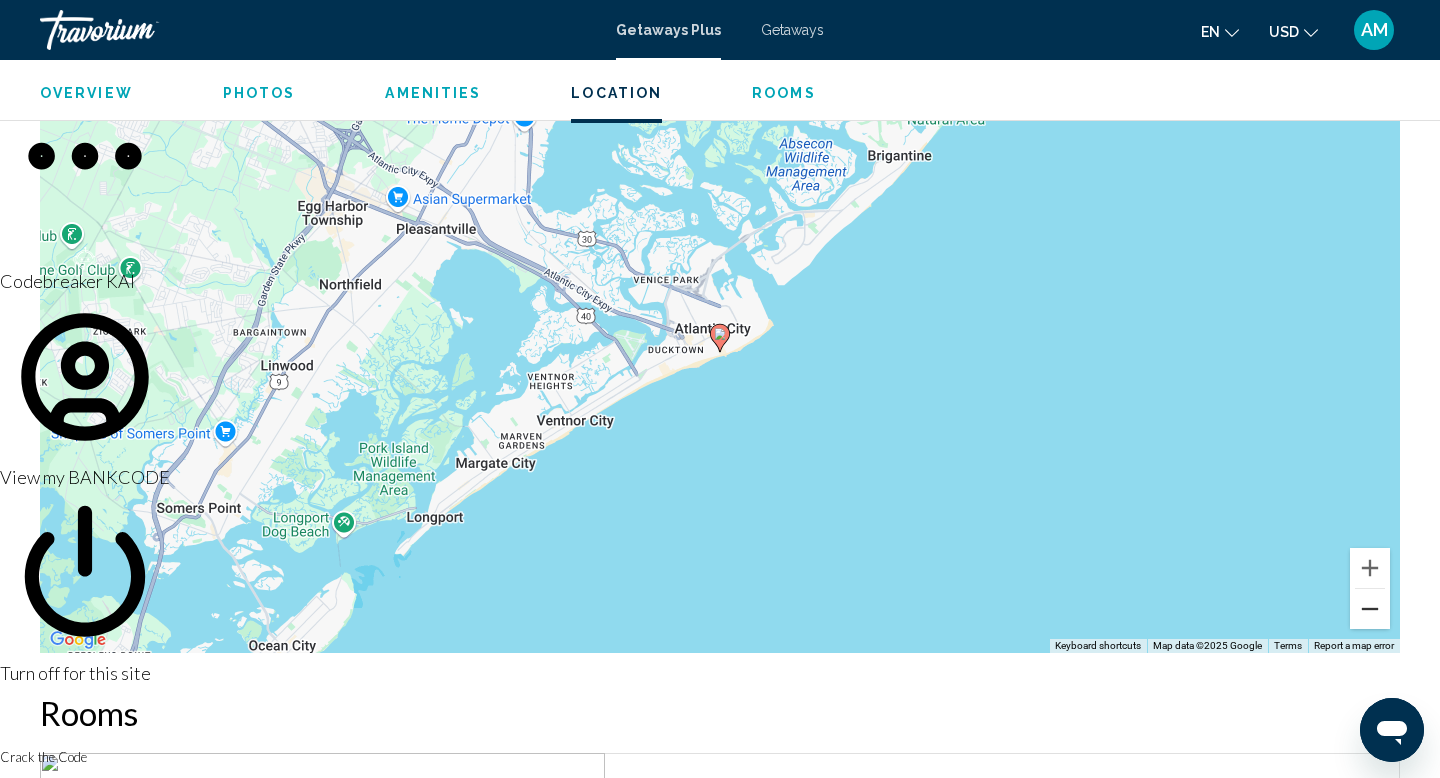 click at bounding box center (1370, 609) 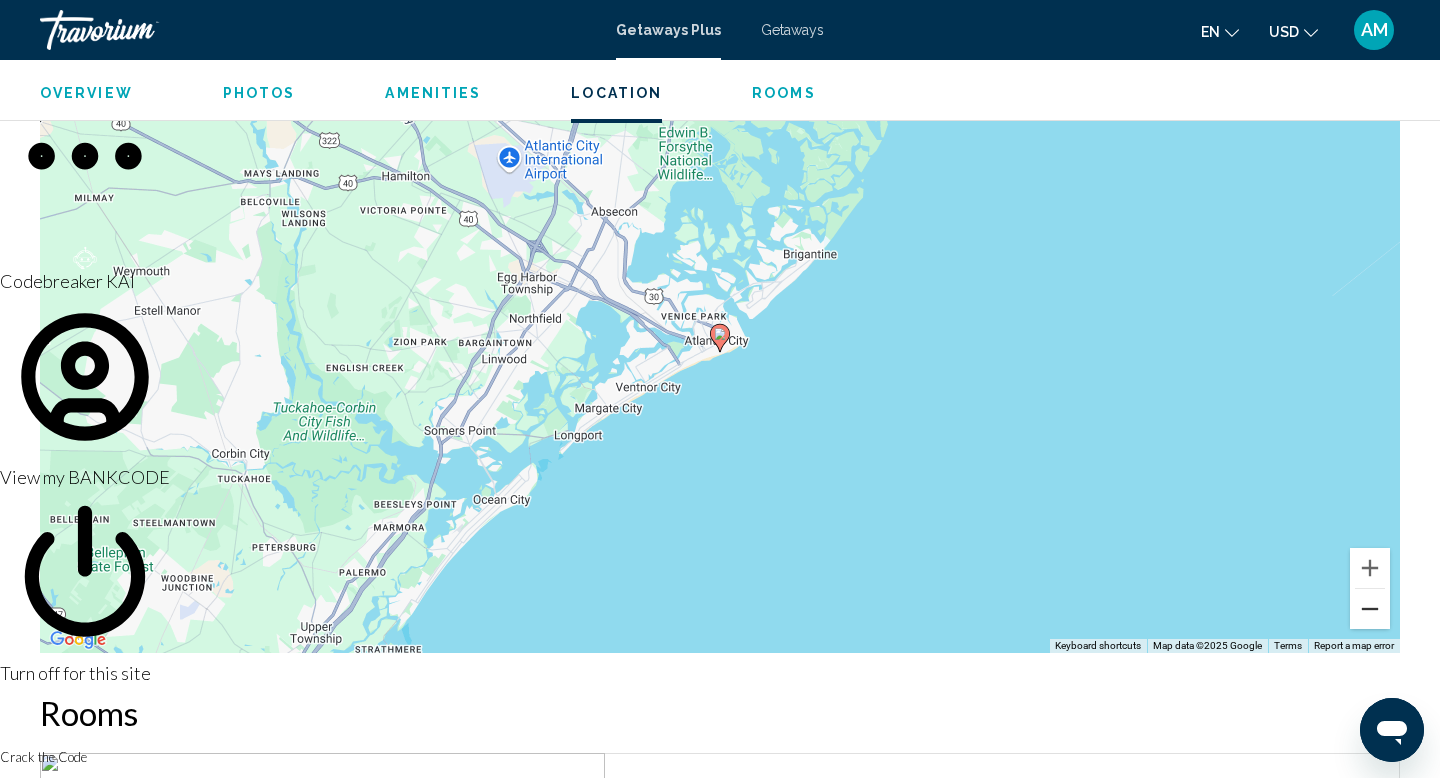 click at bounding box center [1370, 609] 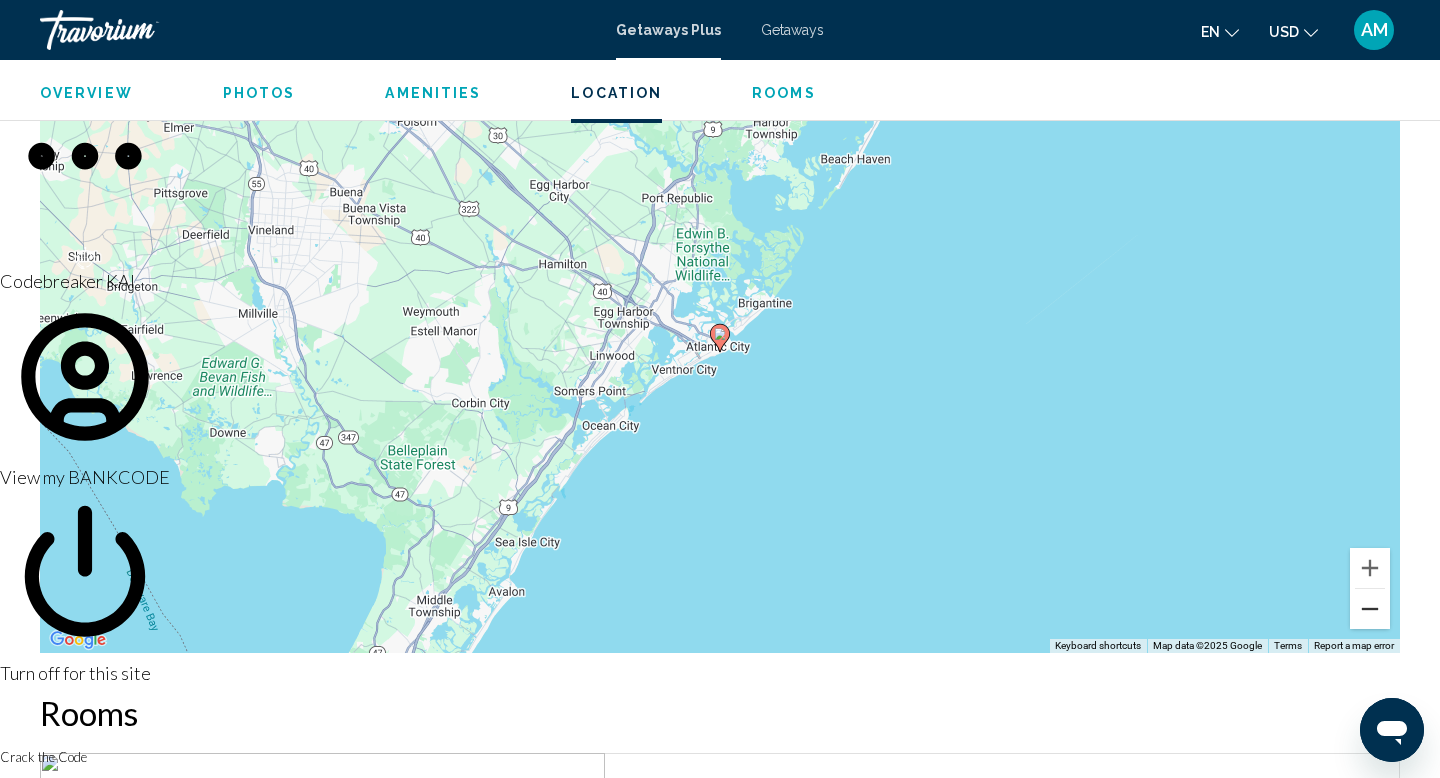 click at bounding box center [1370, 609] 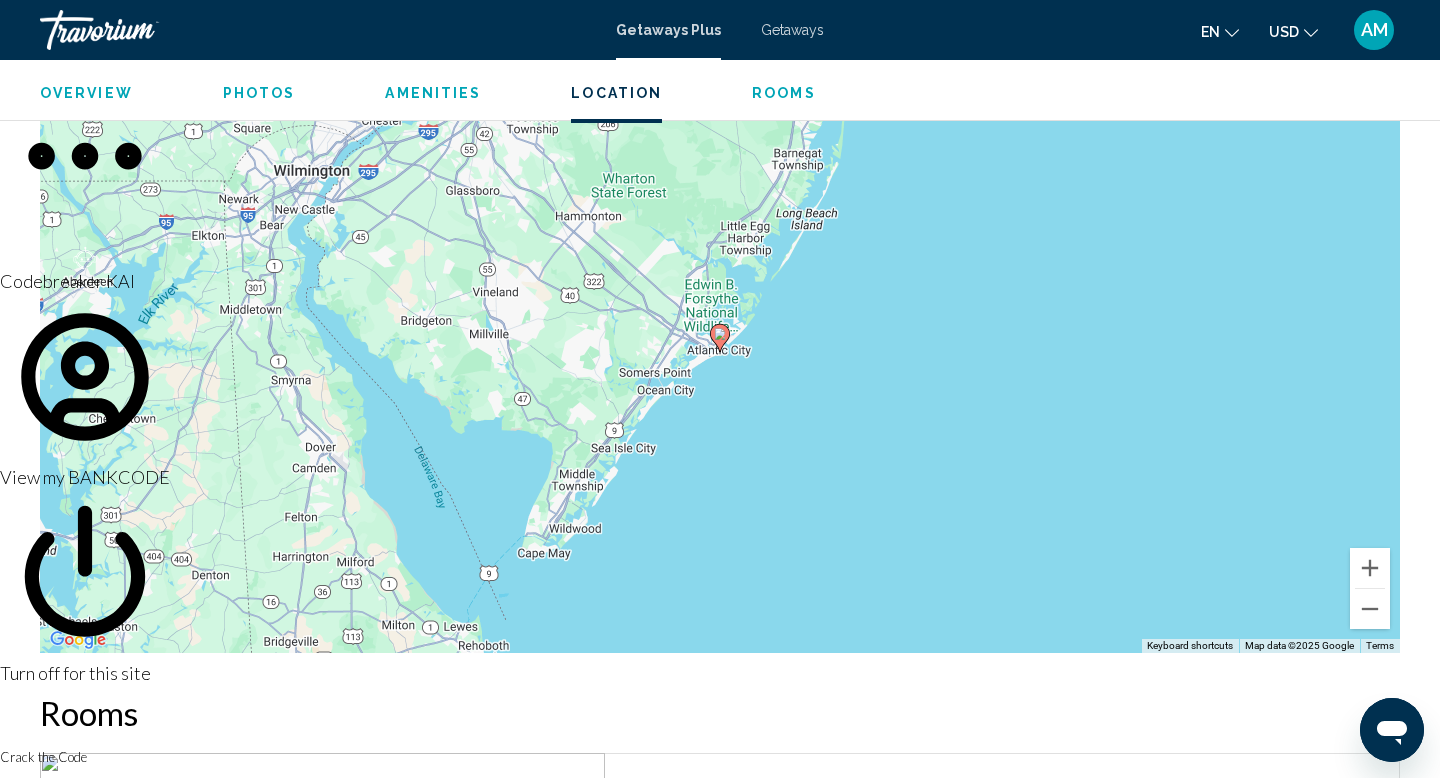 click on "Overview Type Resort All-Inclusive No All-Inclusive Address 1507 Boardwalk Atlantic City, NJ, USA Description Club Boardwalk Resorts at Atlantic Palace literally puts you in the middle of Atlantic City's action. The luxurious, oceanfront high-rise property is located on the famous Atlantic City Boardwalk in the heart of the casino district. The property features a outdoor pool, sun deck, hot tub, steam room, sauna, fitness center, game and billiards room, and laundry. The beach, casinos, celebrity entertainment, shopping, and dozens of dining options are right outside your door. There are many other attractions within walking distance. For your convenience, there are covered parking and a 24-hour front desk to assist you with every aspect of your stay. Here you can relax with all the comforts of home when you take a break from the non-stop action of Atlantic City! See more at: http://www.rci.com/resort-directory/resortDetails?resortCode=D676&textSearchKey=D676#sthash.ucZfJvkR.dpuf Read more
Photos" at bounding box center [720, -322] 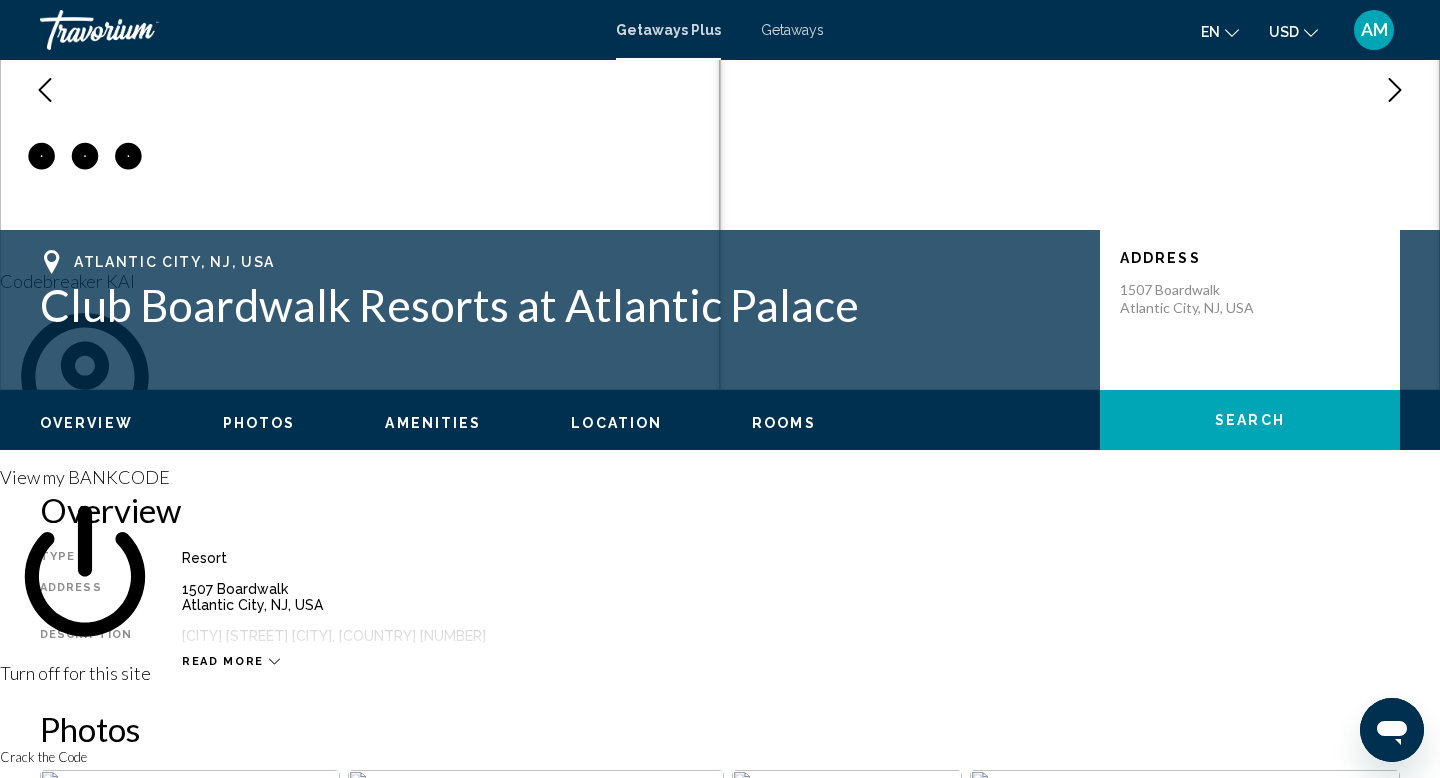 scroll, scrollTop: 0, scrollLeft: 0, axis: both 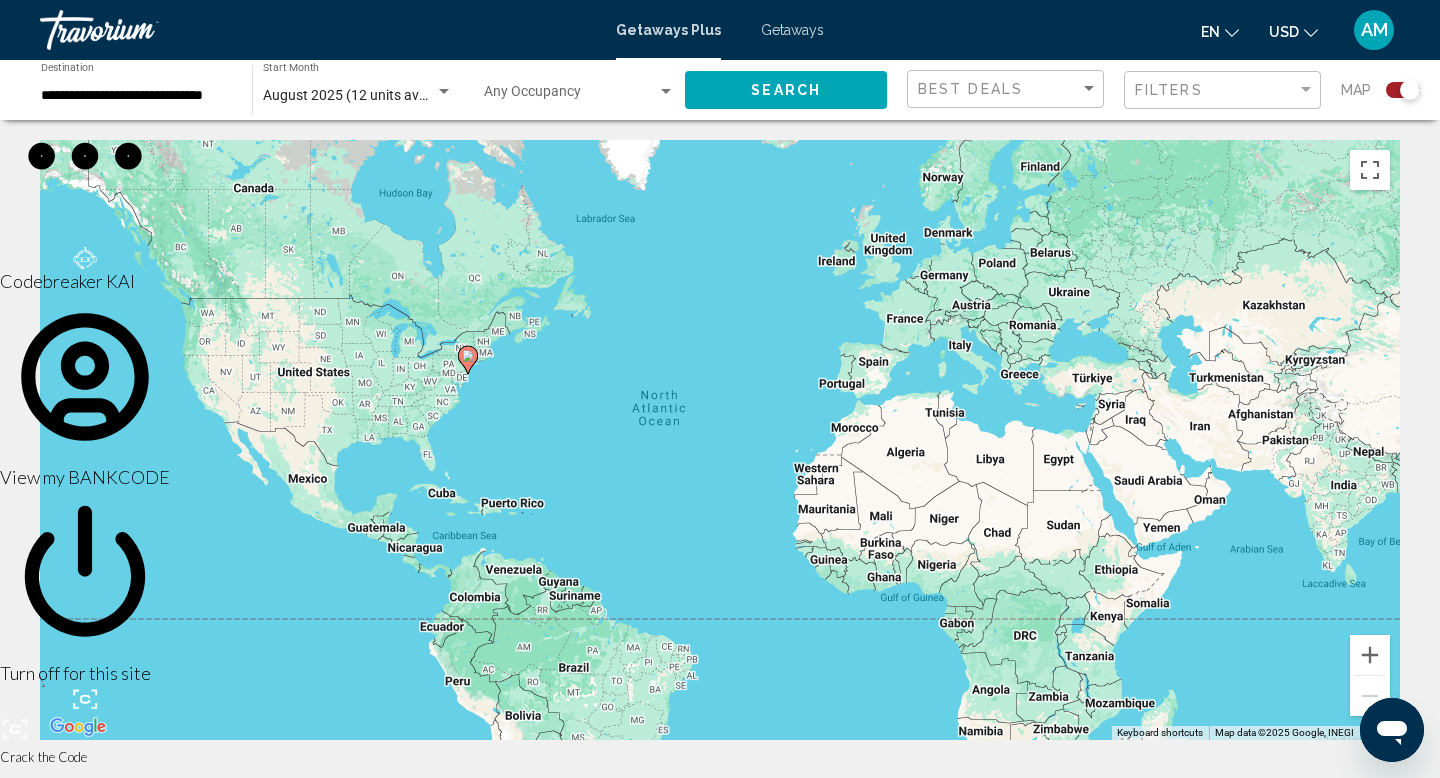 click on "To navigate, press the arrow keys. To activate drag with keyboard, press Alt + Enter. Once in keyboard drag state, use the arrow keys to move the marker. To complete the drag, press the Enter key. To cancel, press Escape." at bounding box center (720, 440) 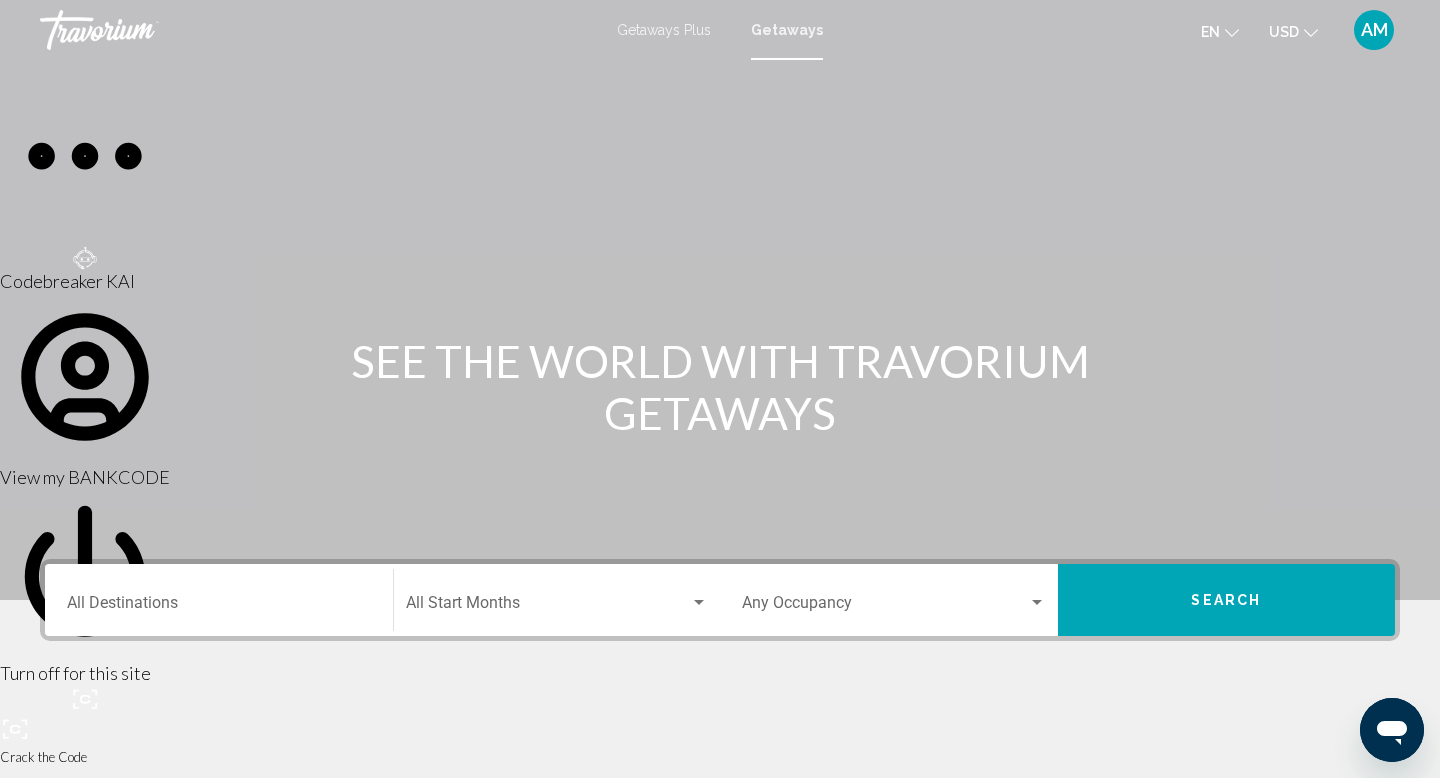click on "Destination All Destinations" at bounding box center [219, 607] 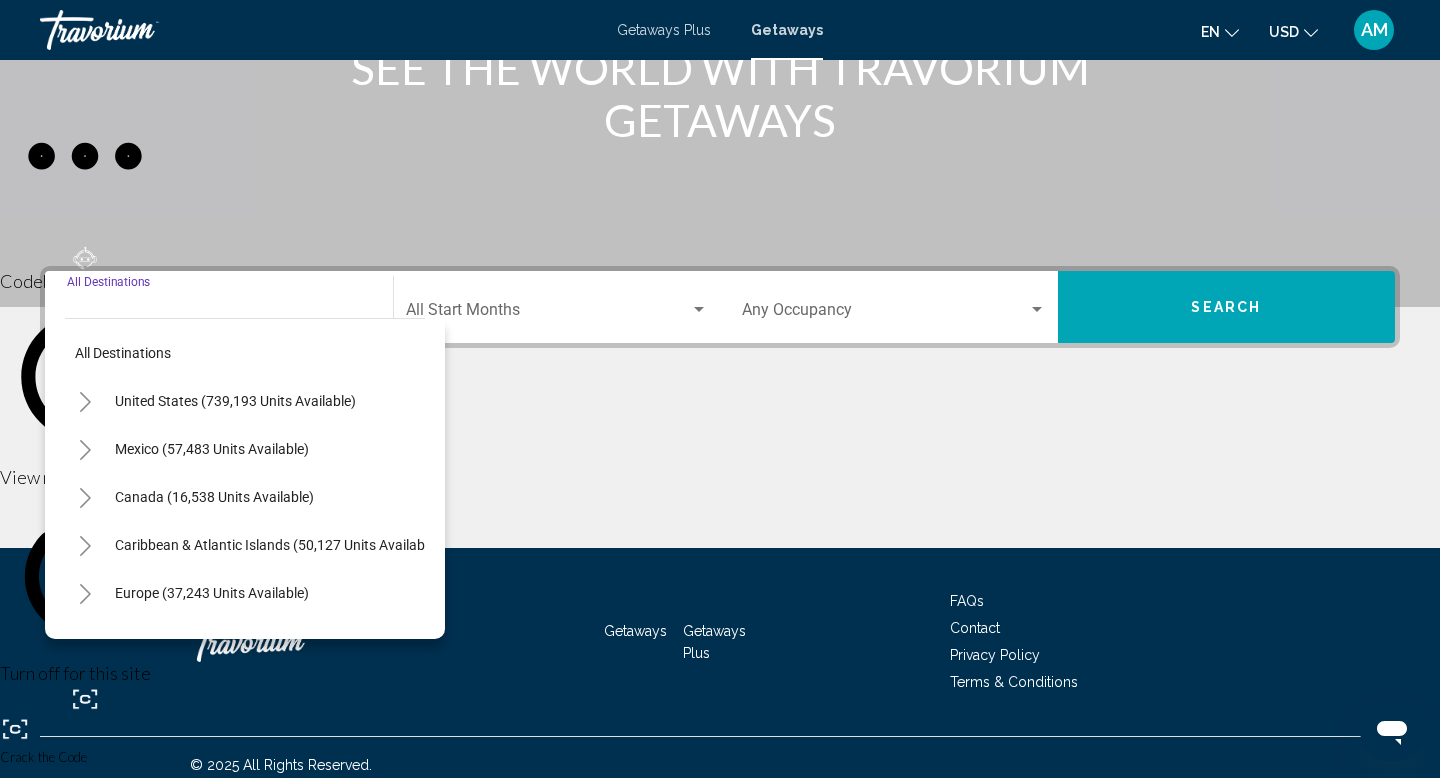 scroll, scrollTop: 308, scrollLeft: 0, axis: vertical 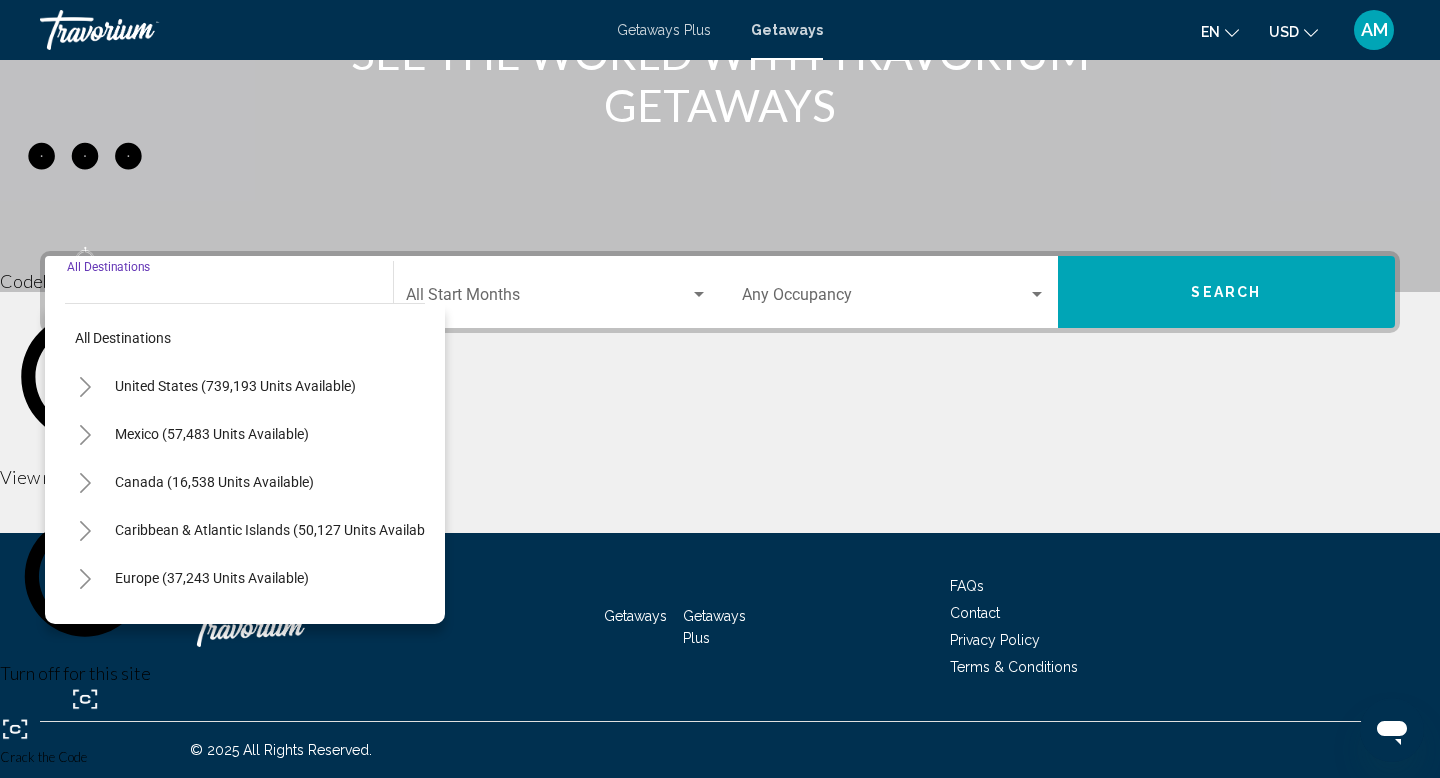 click 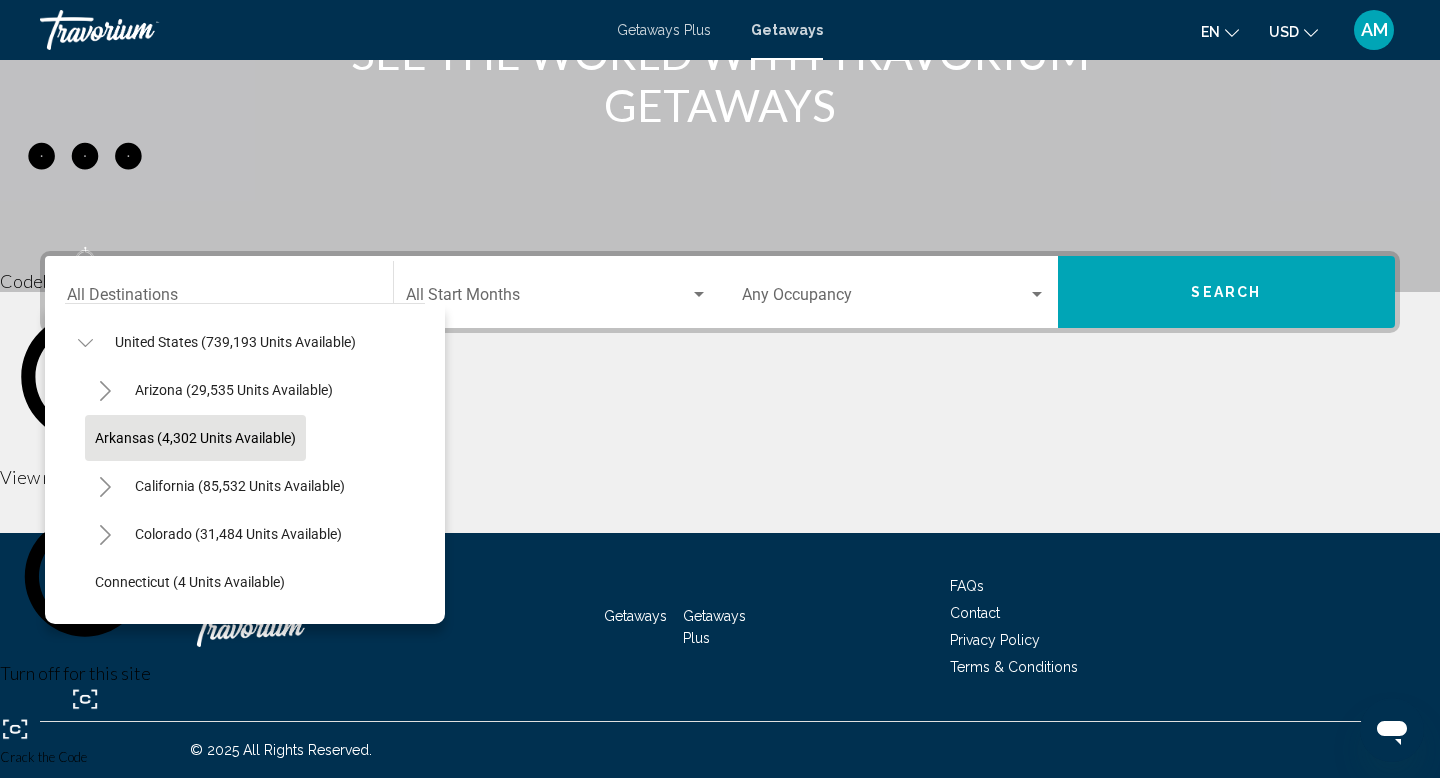 scroll, scrollTop: 0, scrollLeft: 0, axis: both 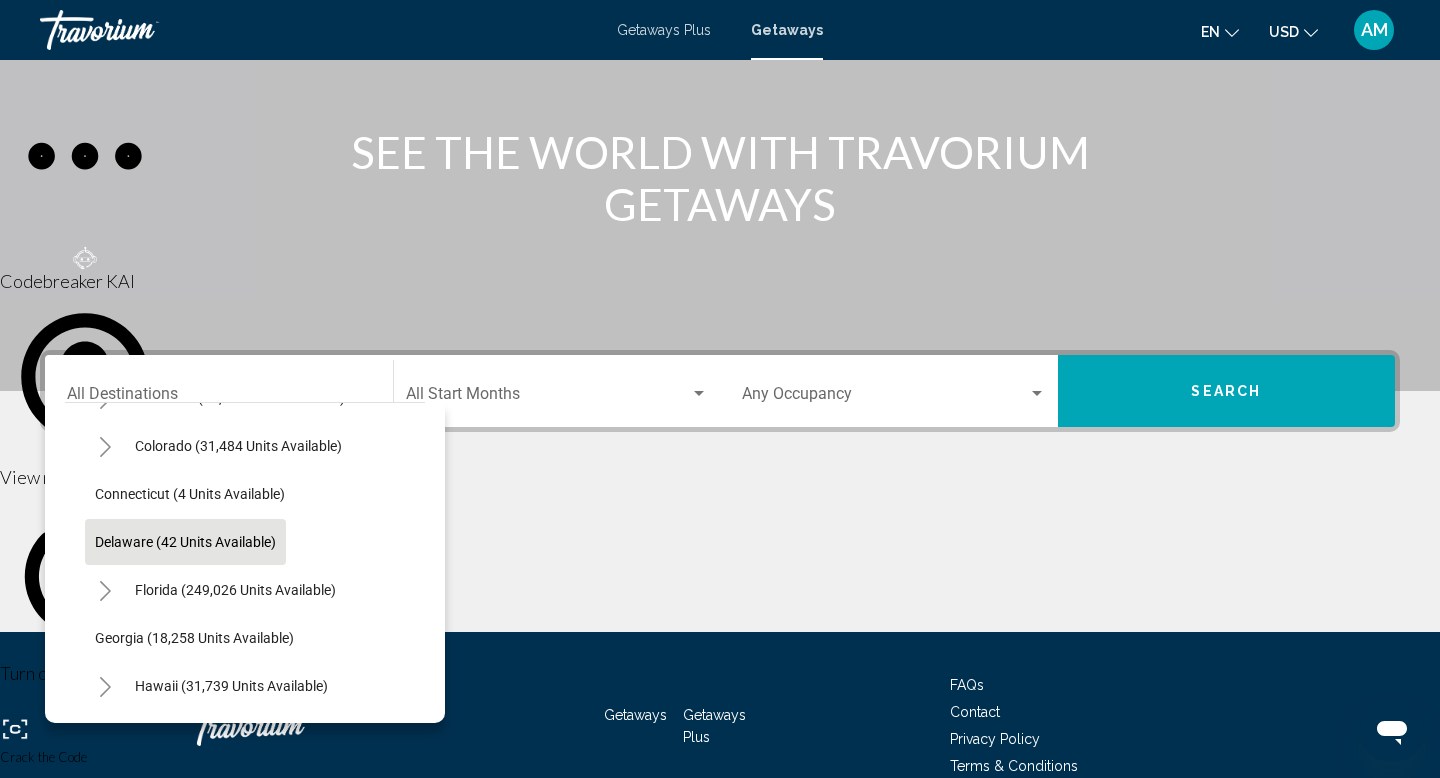 click on "Delaware (42 units available)" 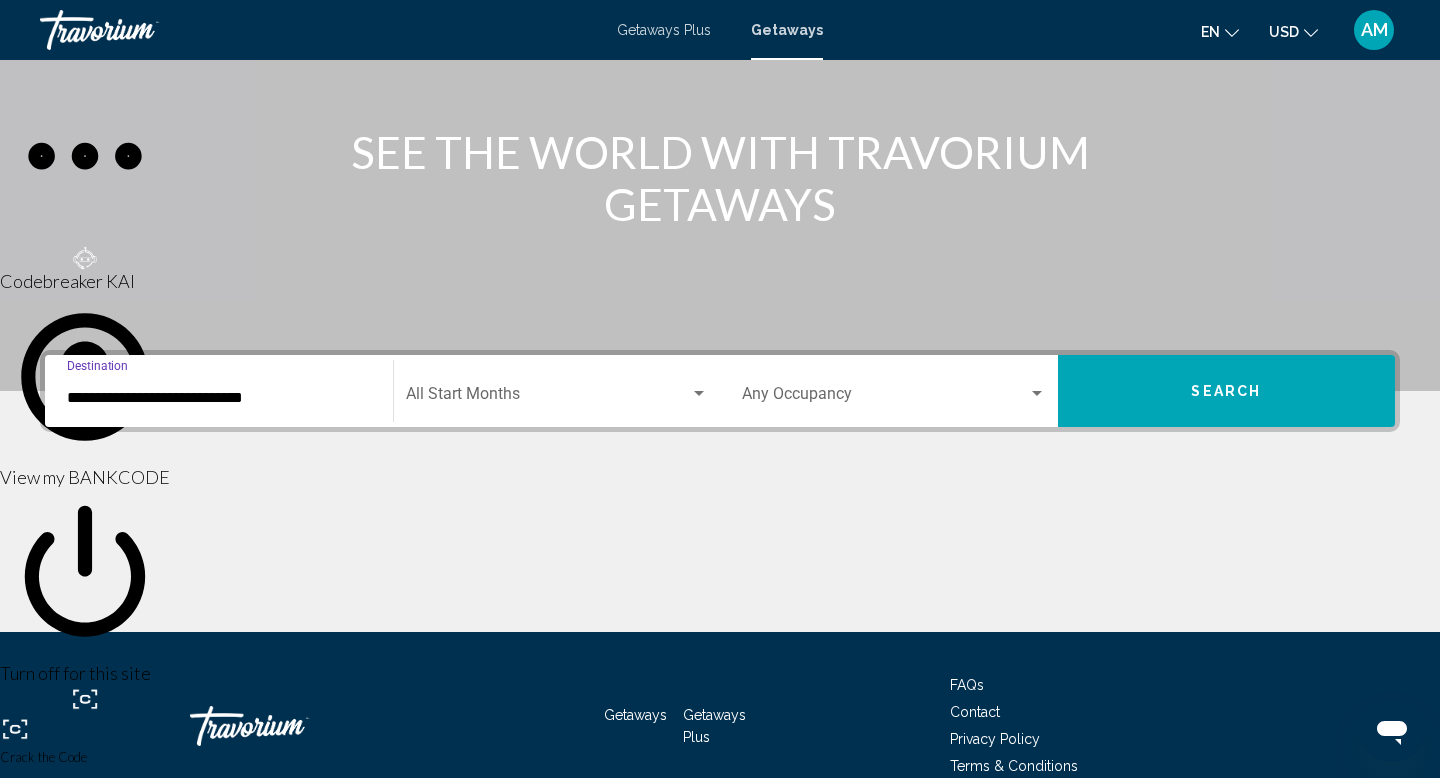 scroll, scrollTop: 308, scrollLeft: 0, axis: vertical 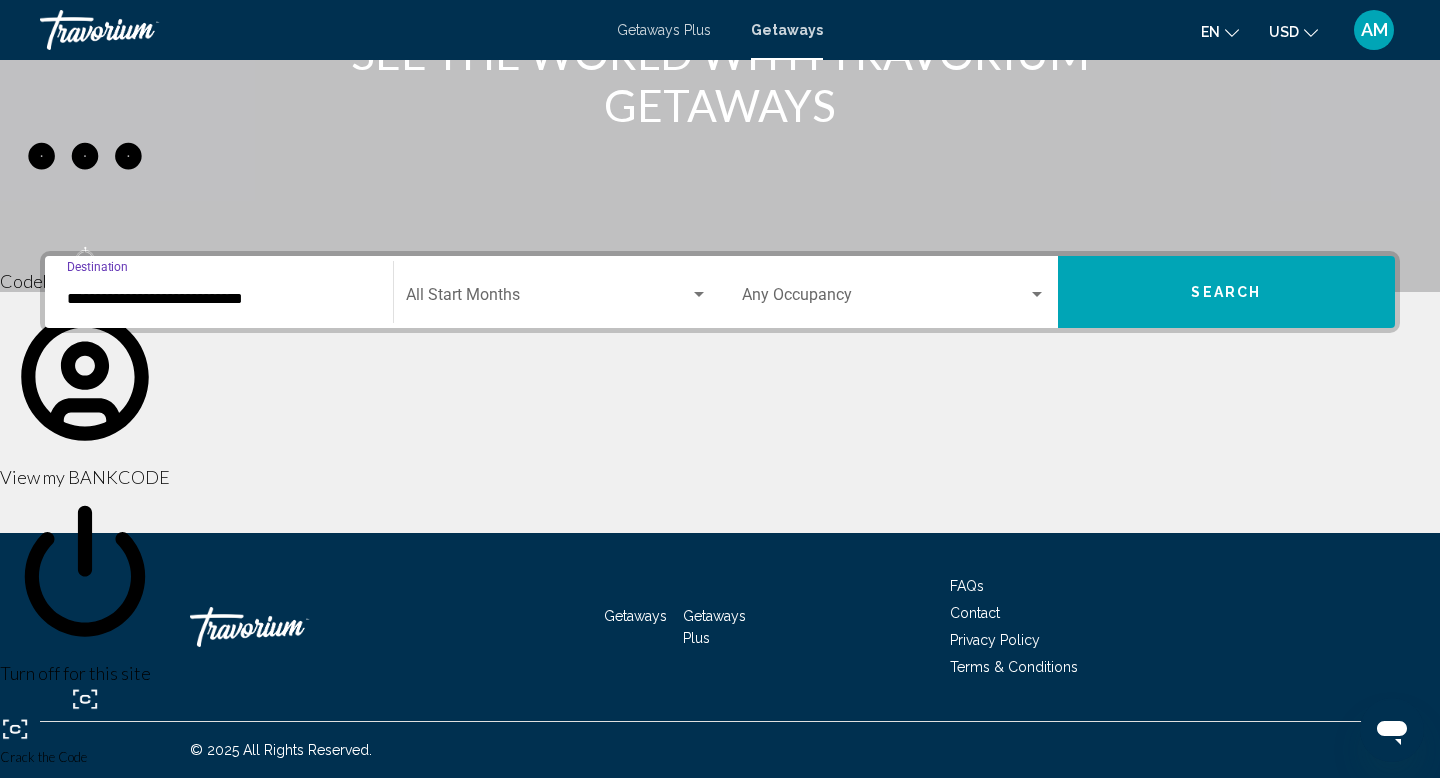 click on "Start Month All Start Months" 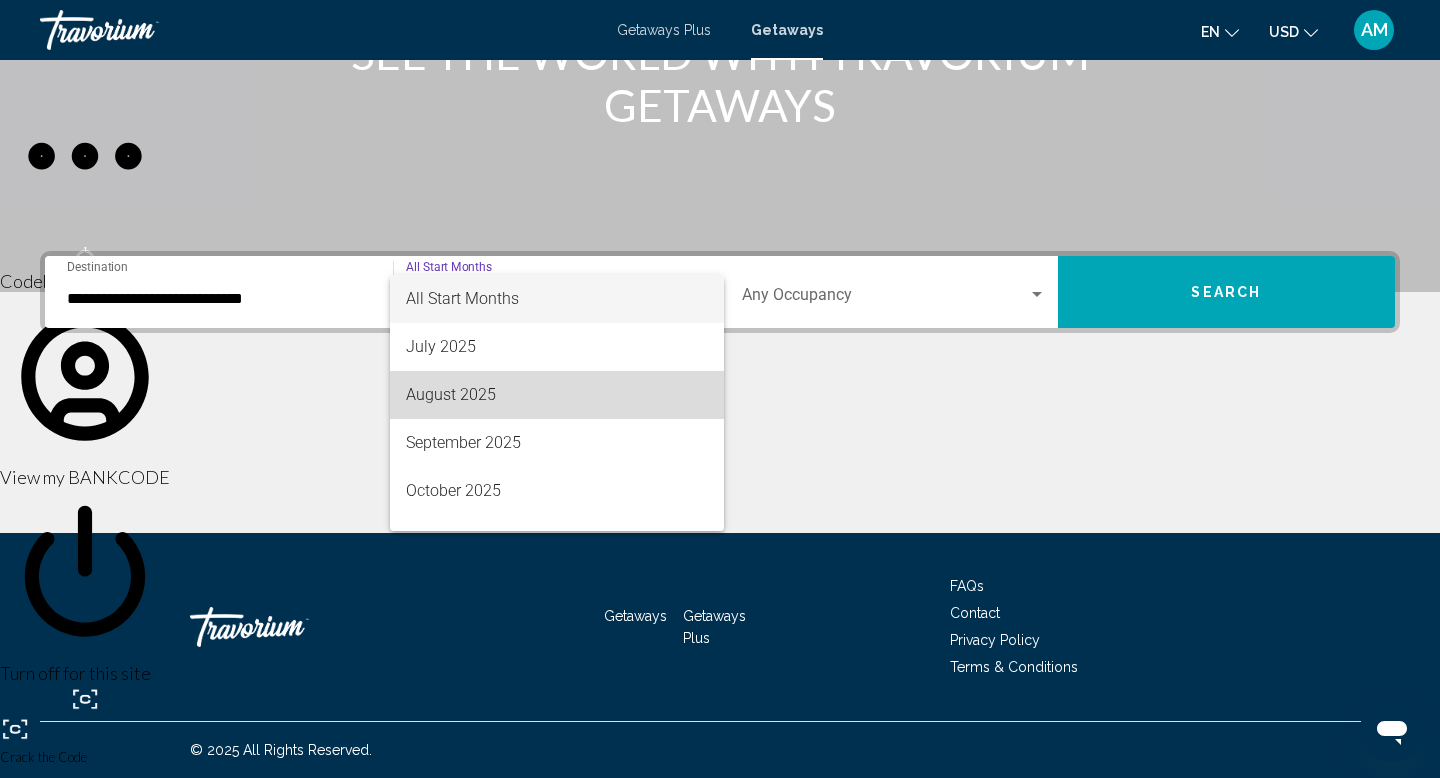 click on "August 2025" at bounding box center (557, 395) 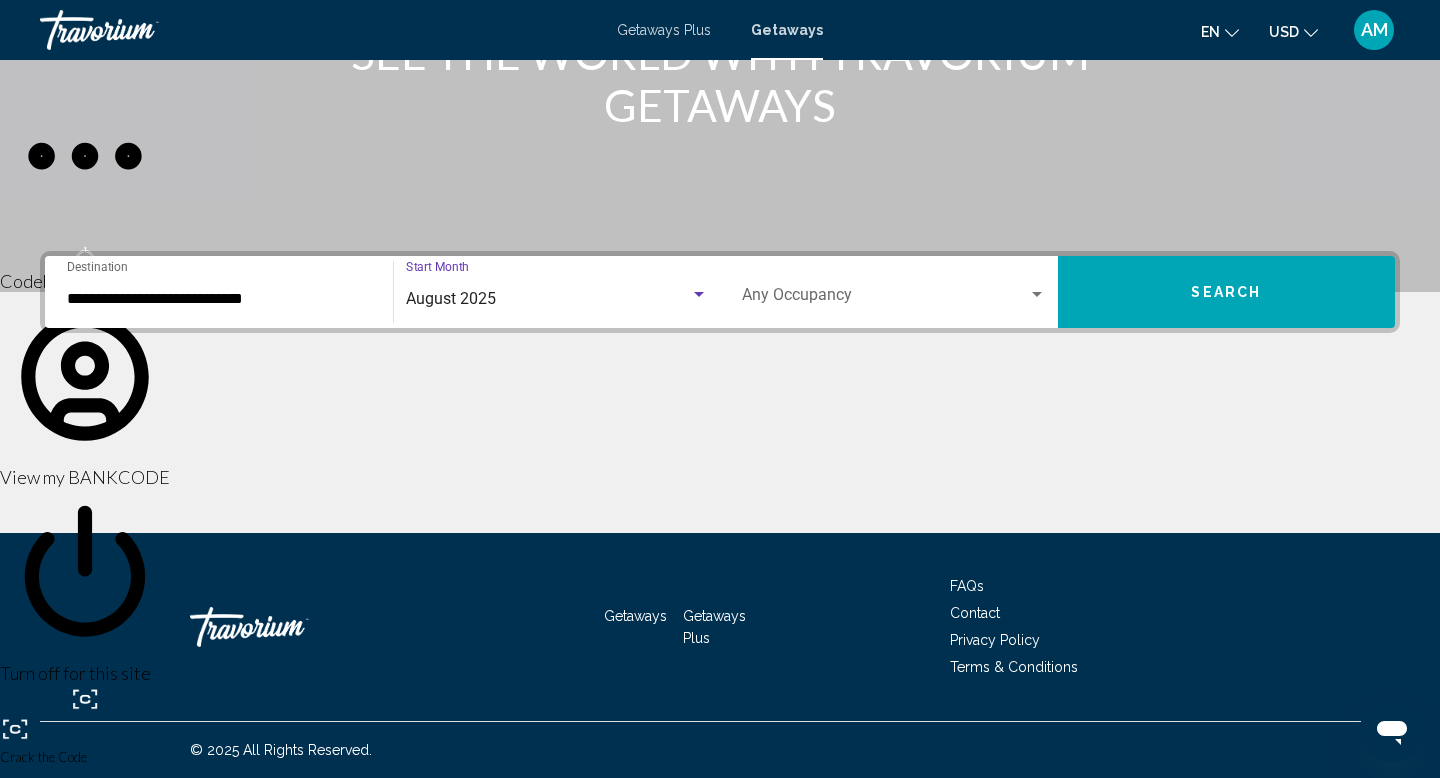 click on "Search" at bounding box center [1226, 293] 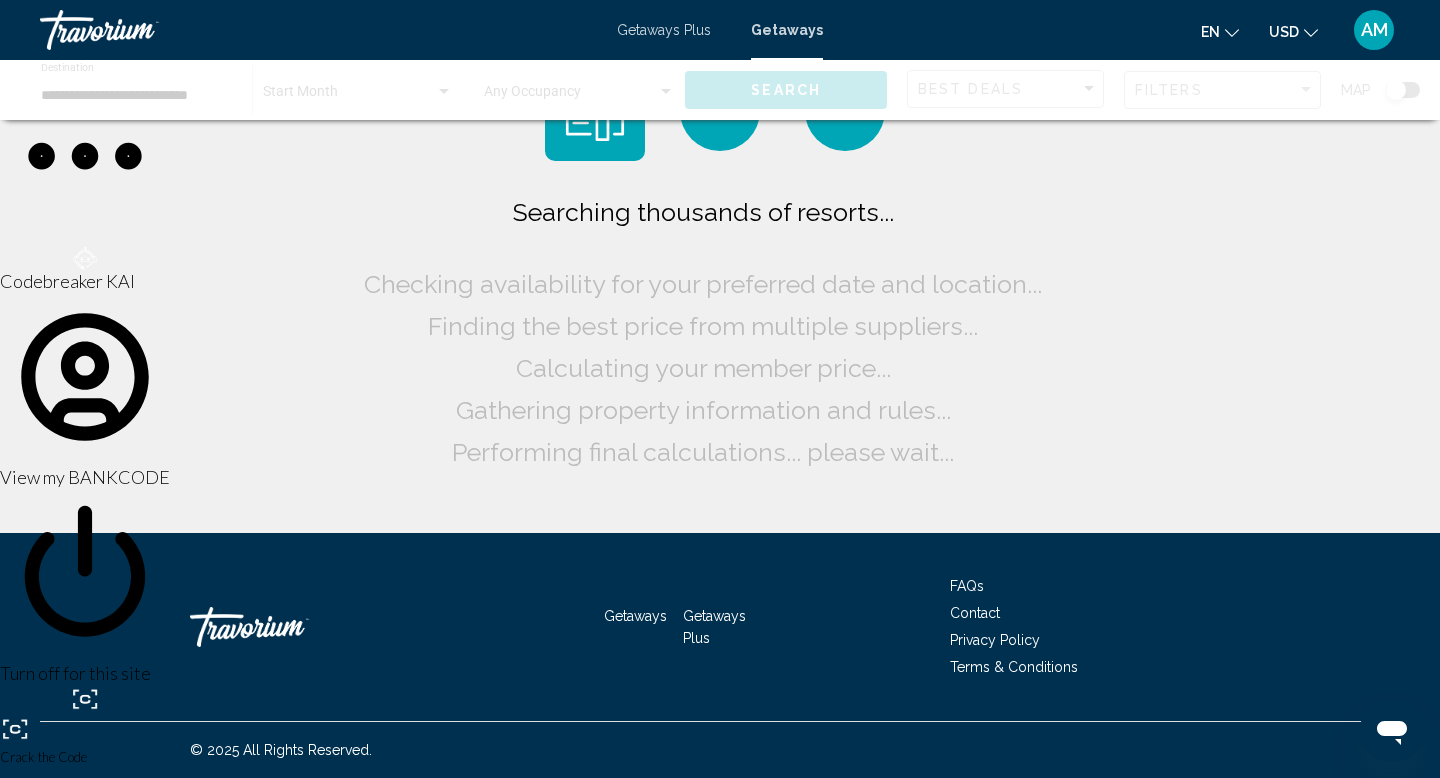 scroll, scrollTop: 0, scrollLeft: 0, axis: both 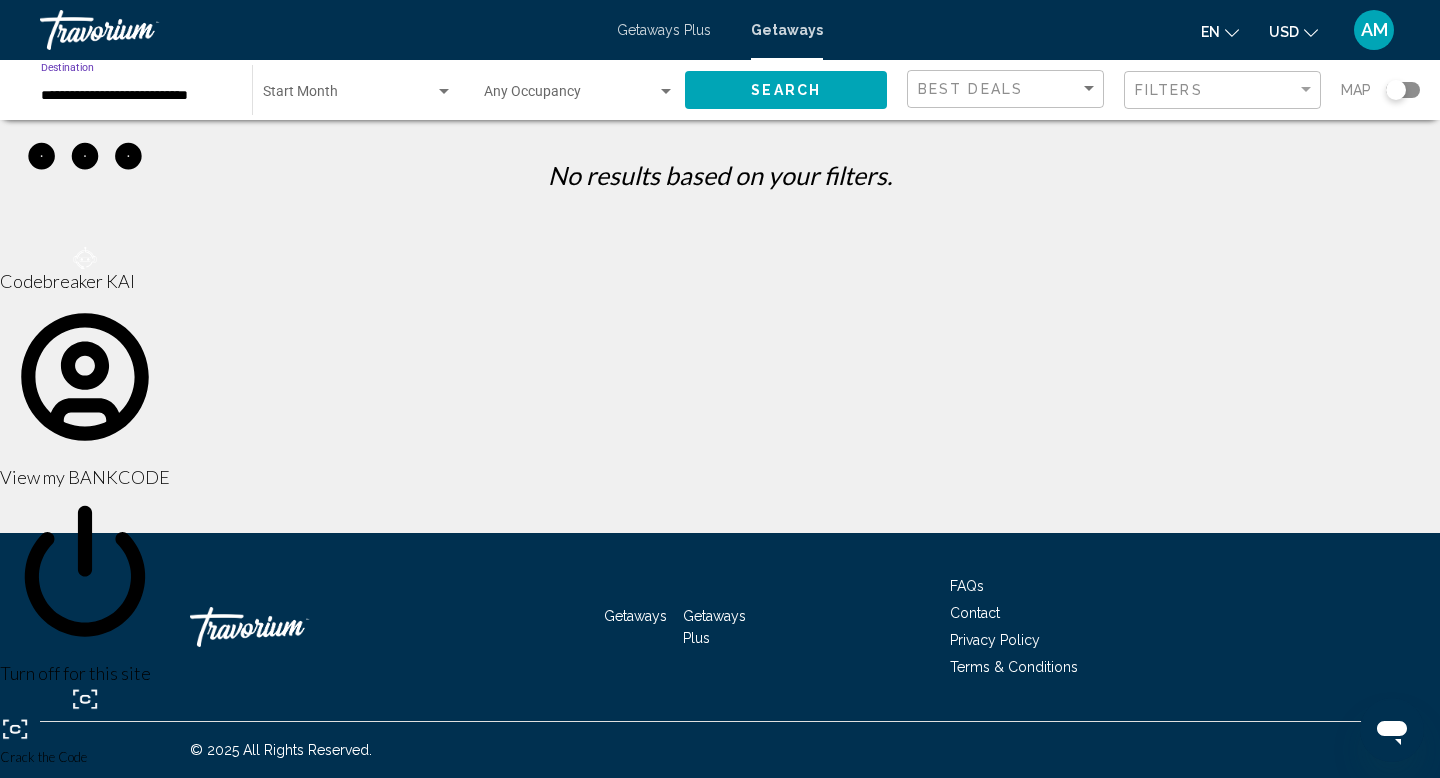click on "**********" at bounding box center [136, 96] 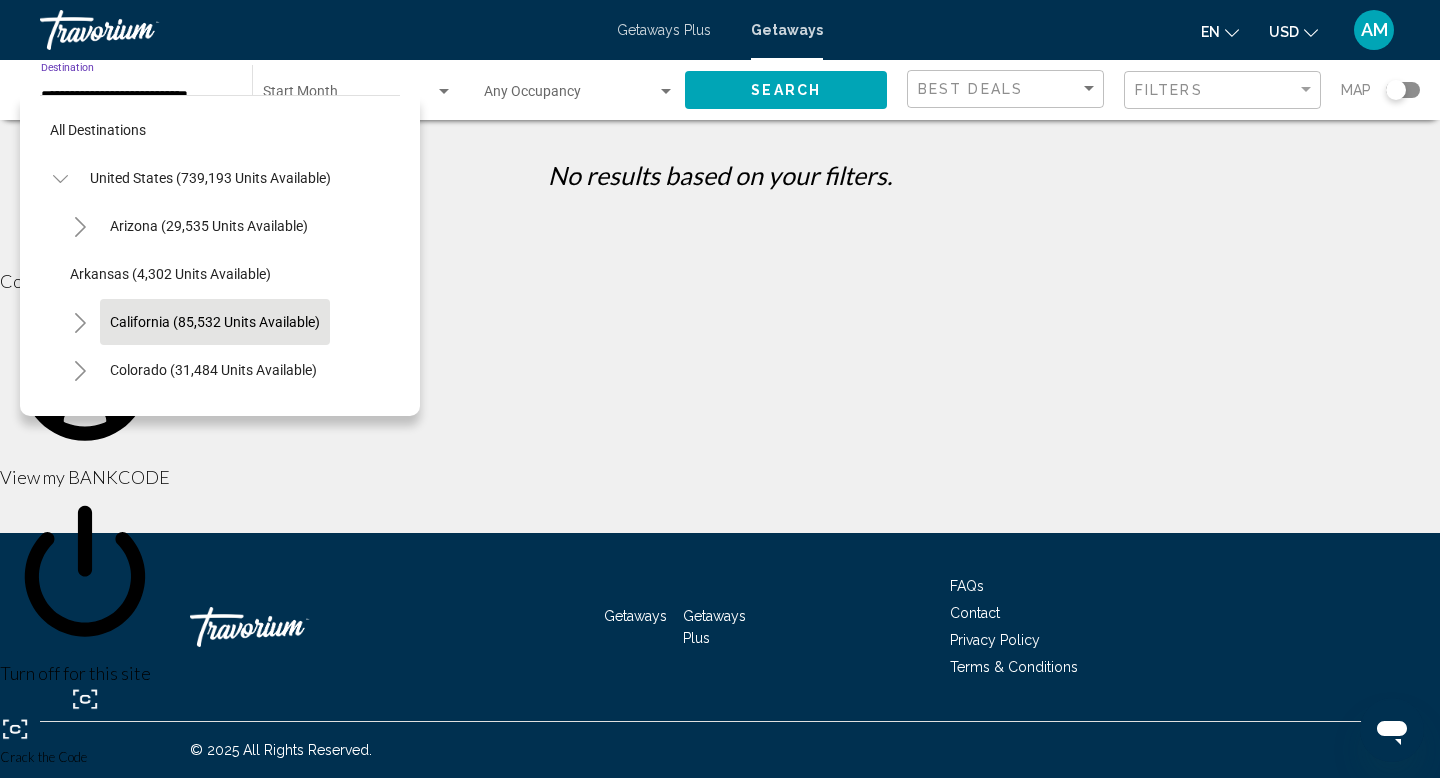 scroll, scrollTop: 215, scrollLeft: 0, axis: vertical 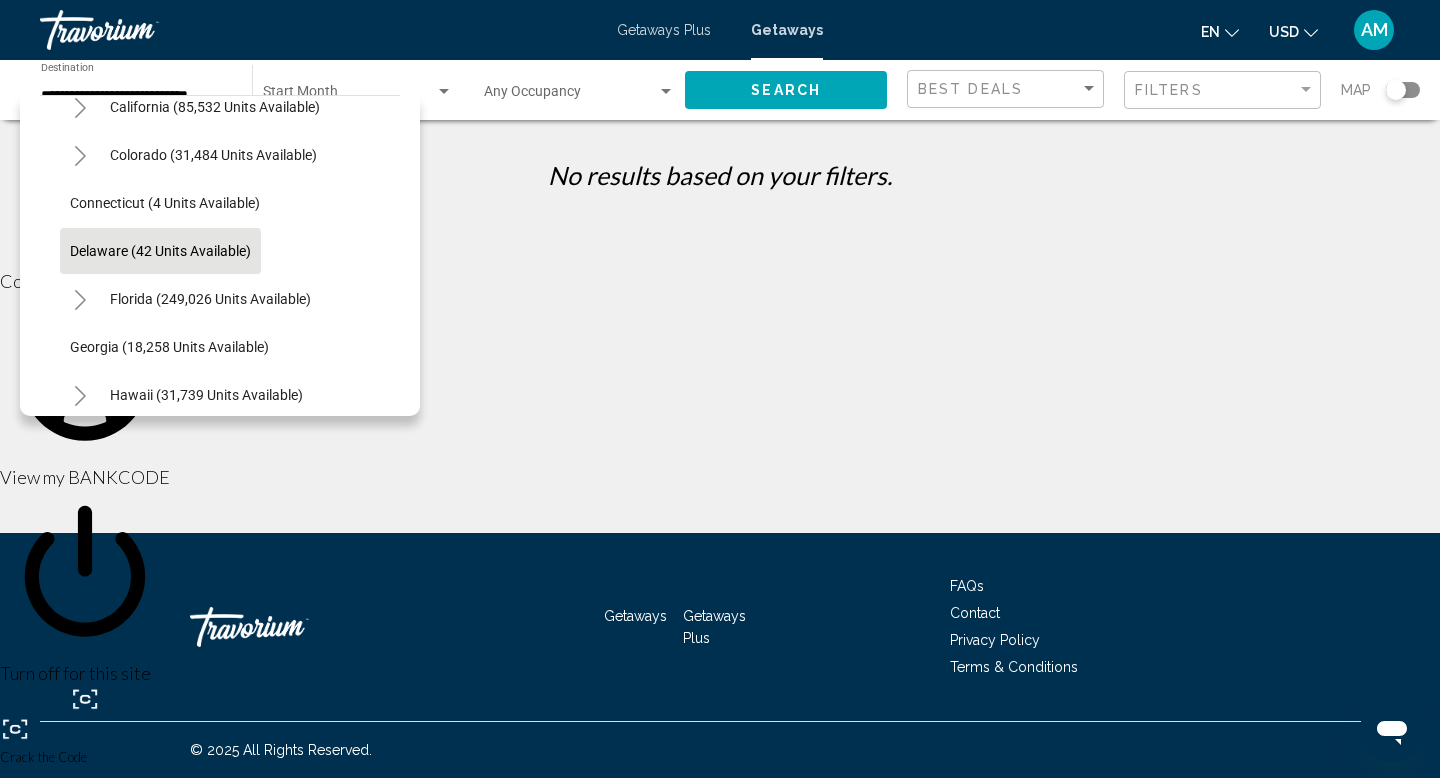 click on "**********" 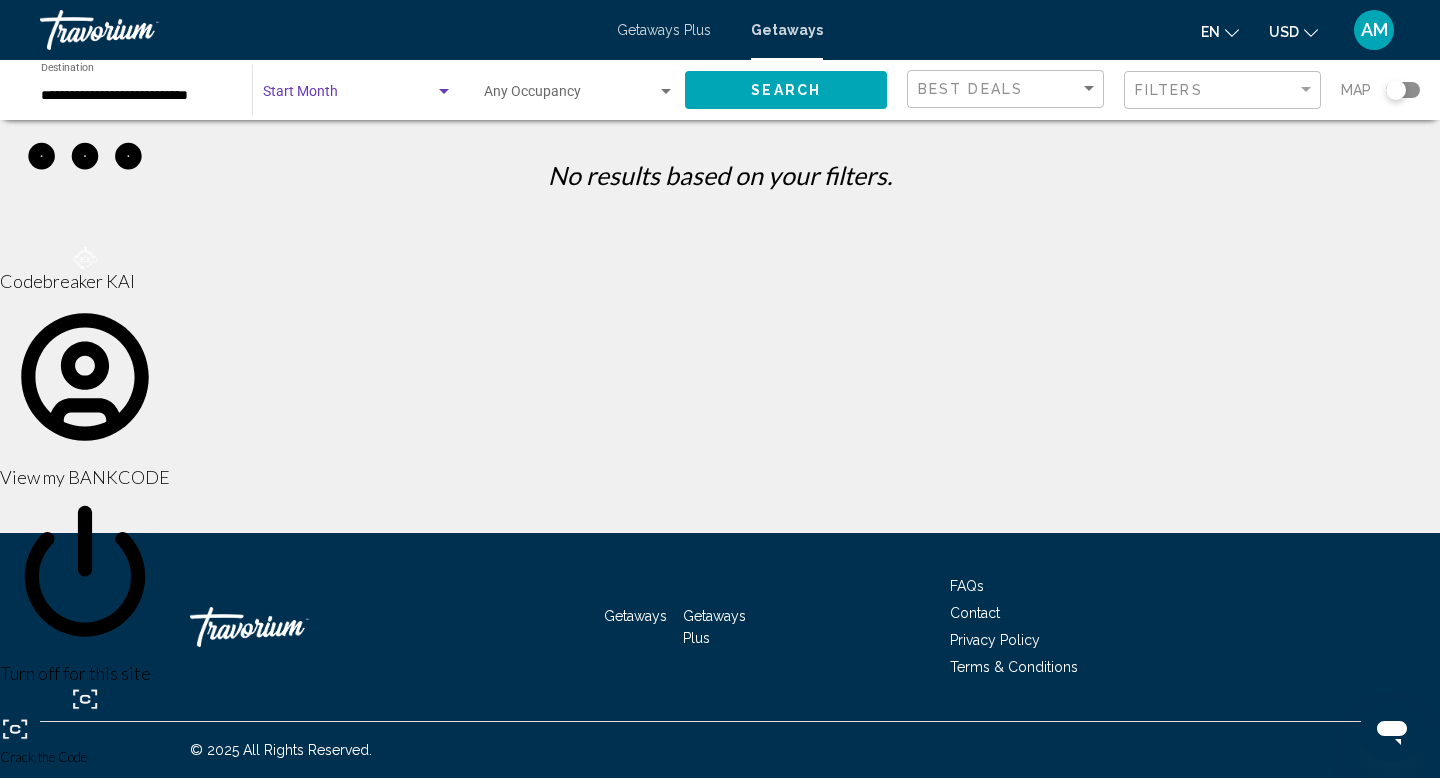 click at bounding box center [349, 96] 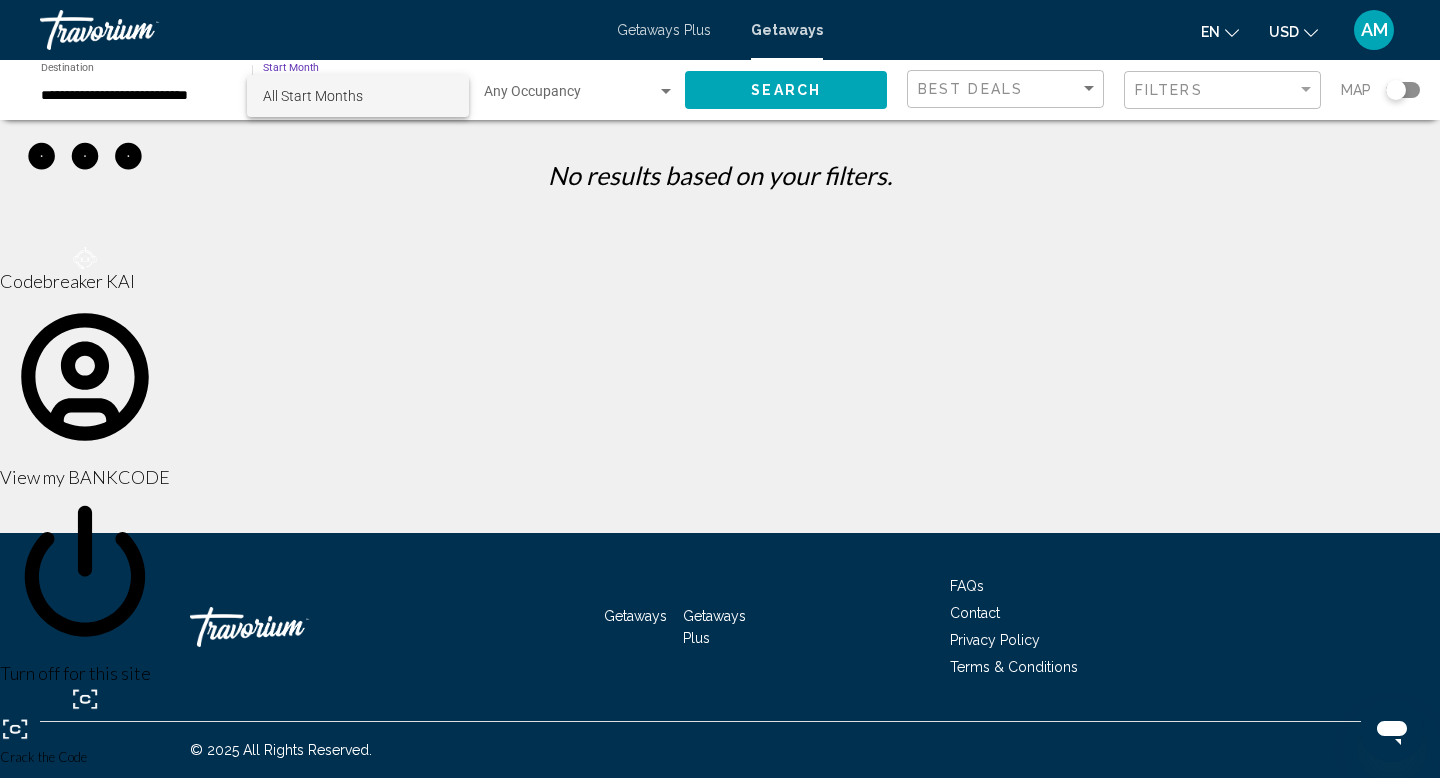 click at bounding box center (720, 389) 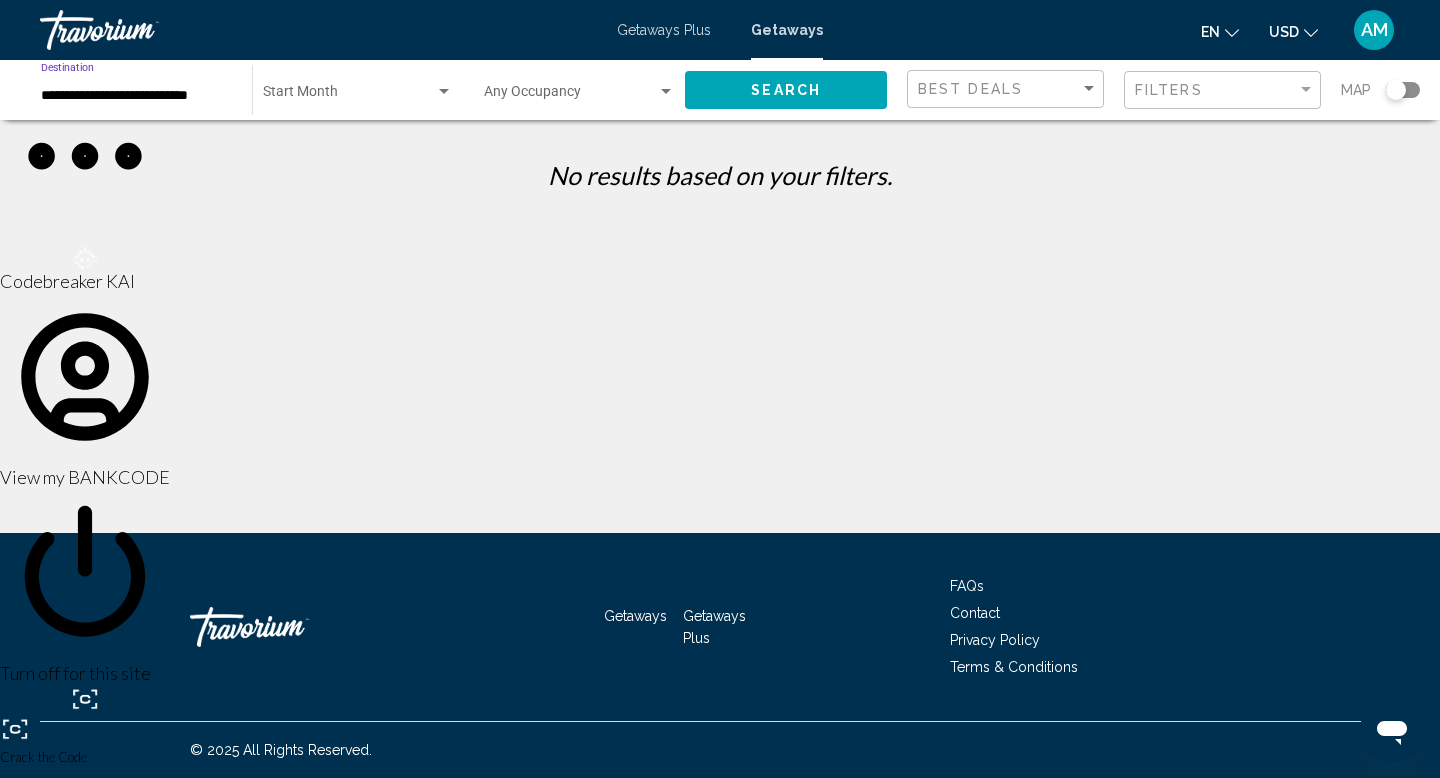 click on "**********" at bounding box center (136, 96) 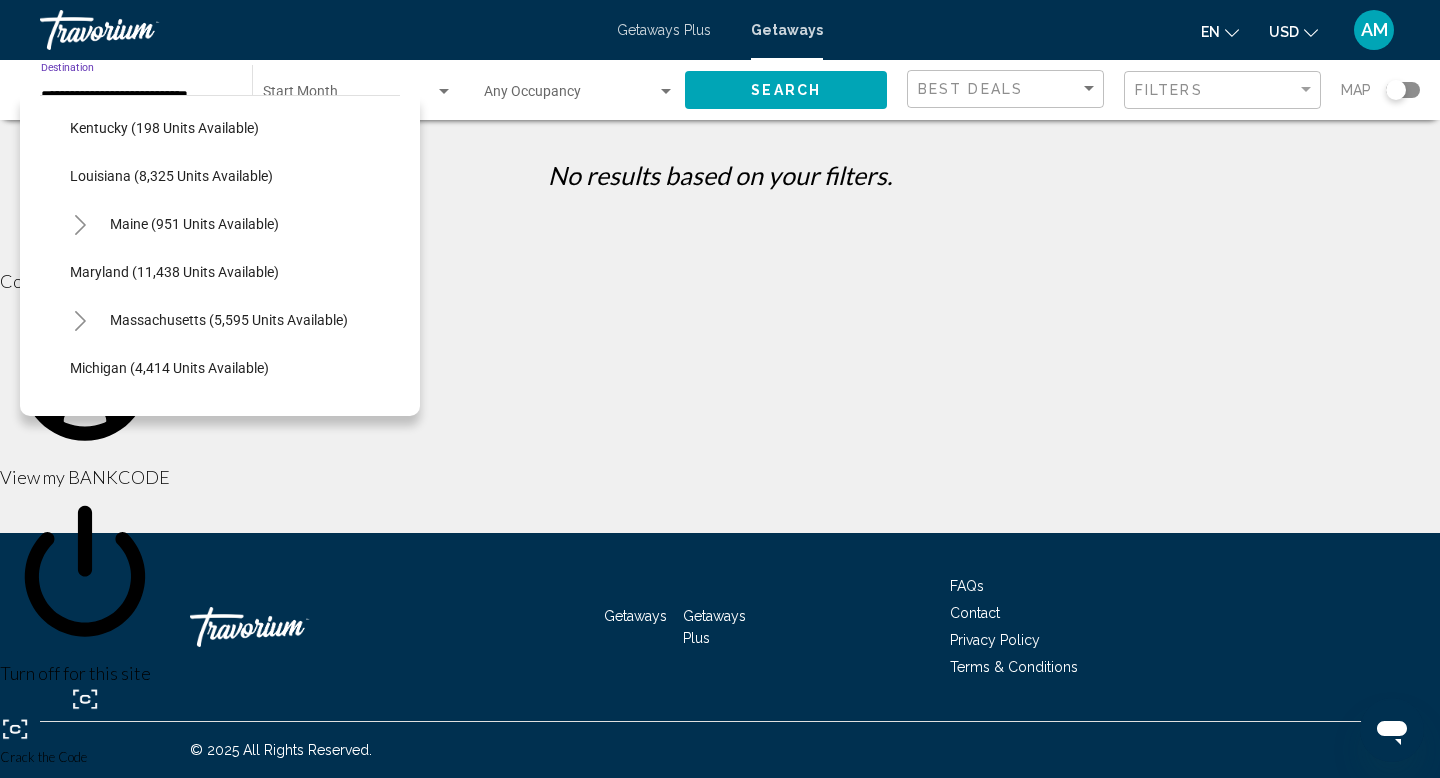 scroll, scrollTop: 740, scrollLeft: 0, axis: vertical 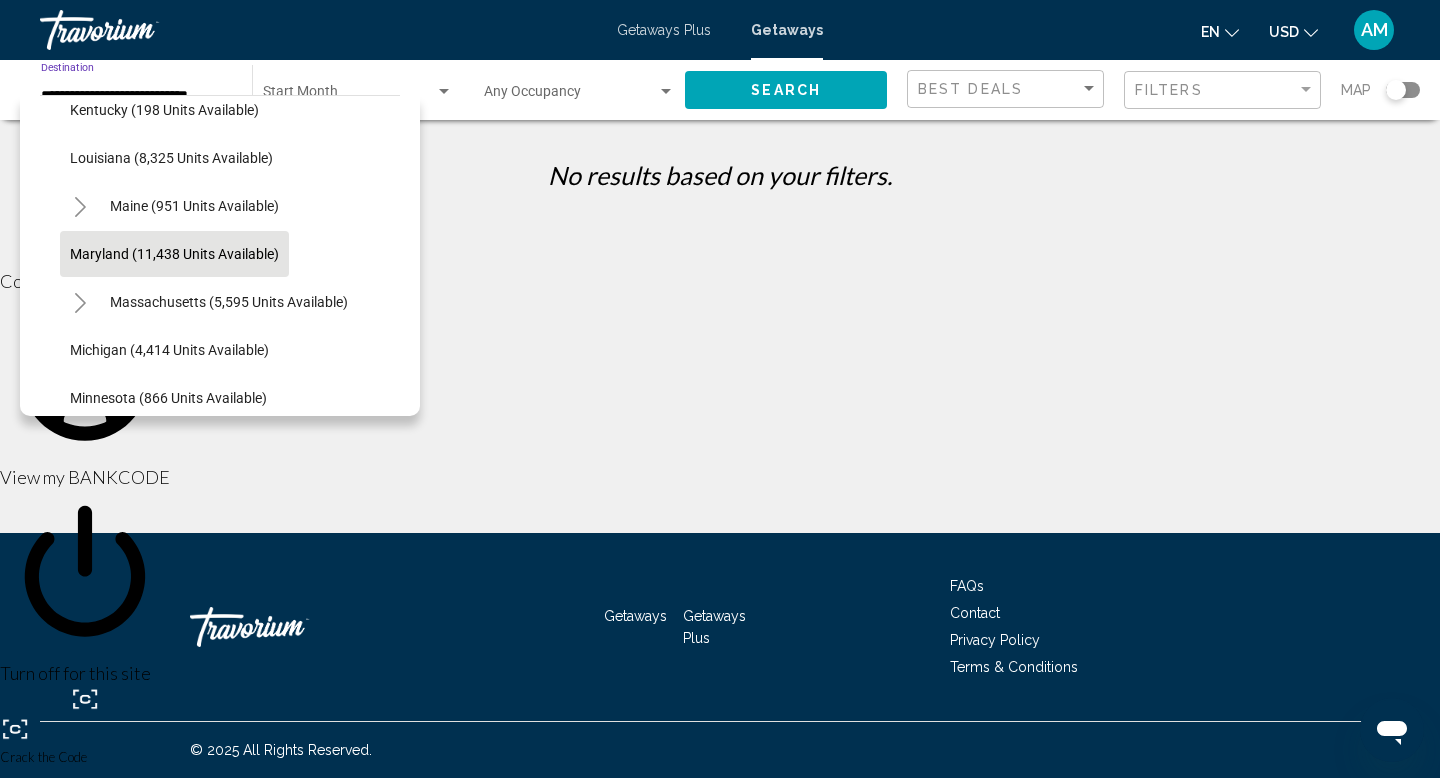 click on "Maryland (11,438 units available)" 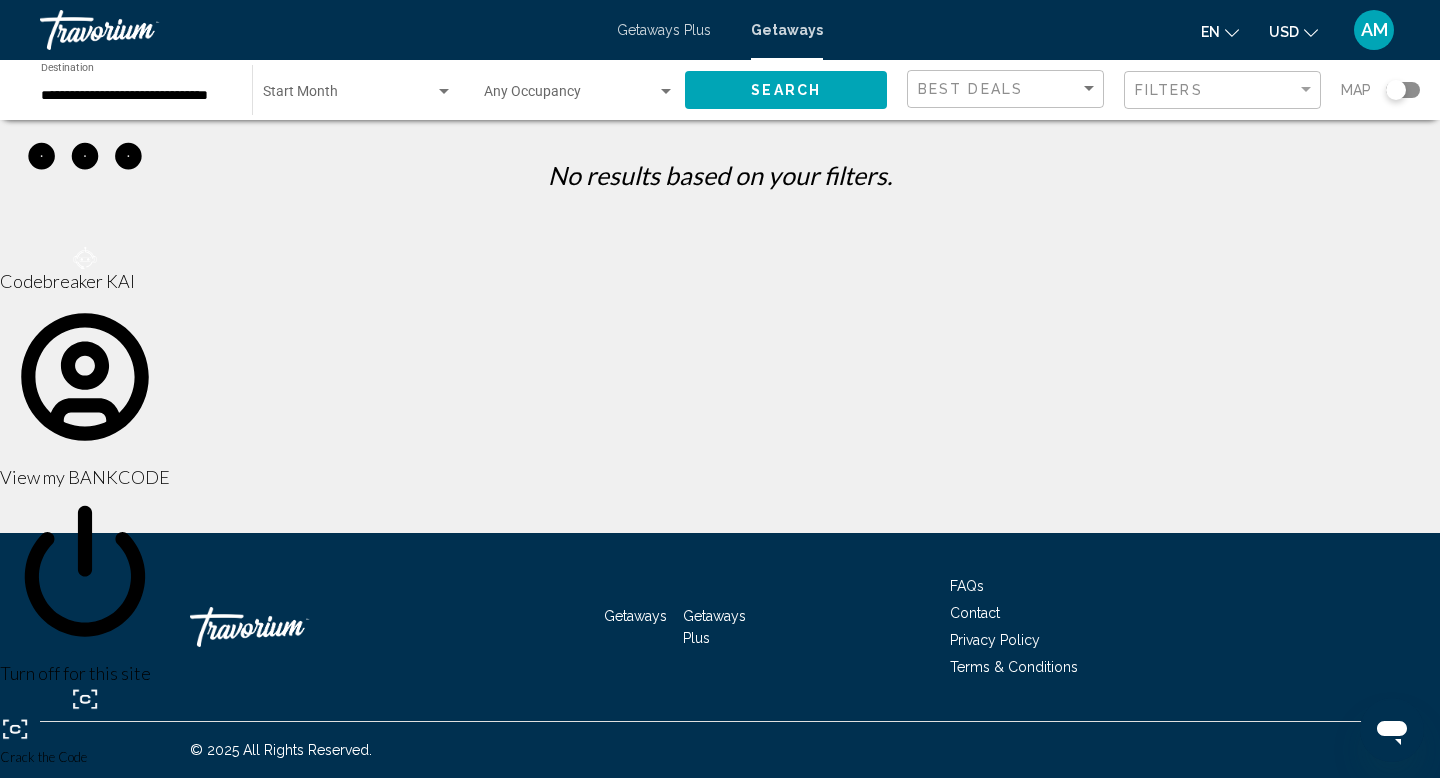 click on "Start Month All Start Months" 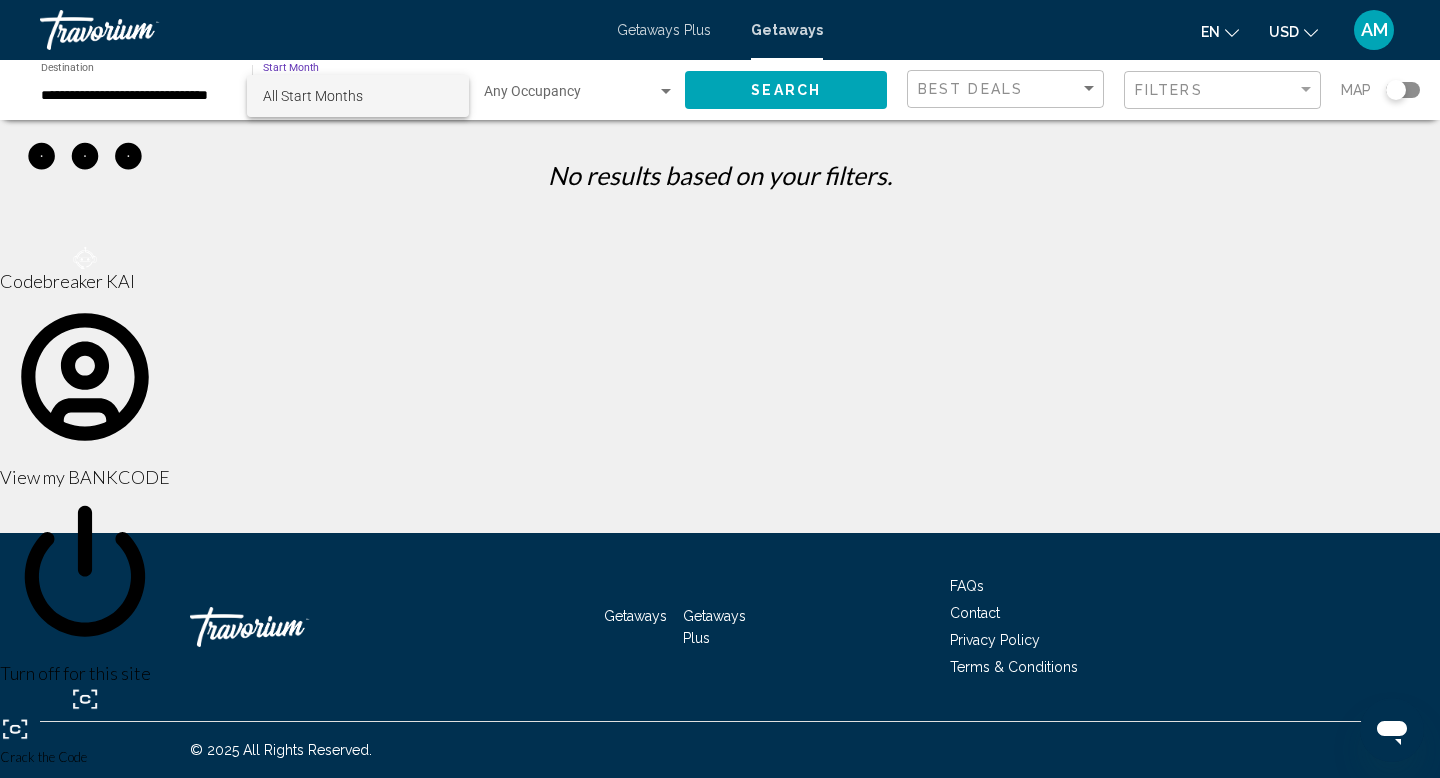 click on "All Start Months" at bounding box center [358, 96] 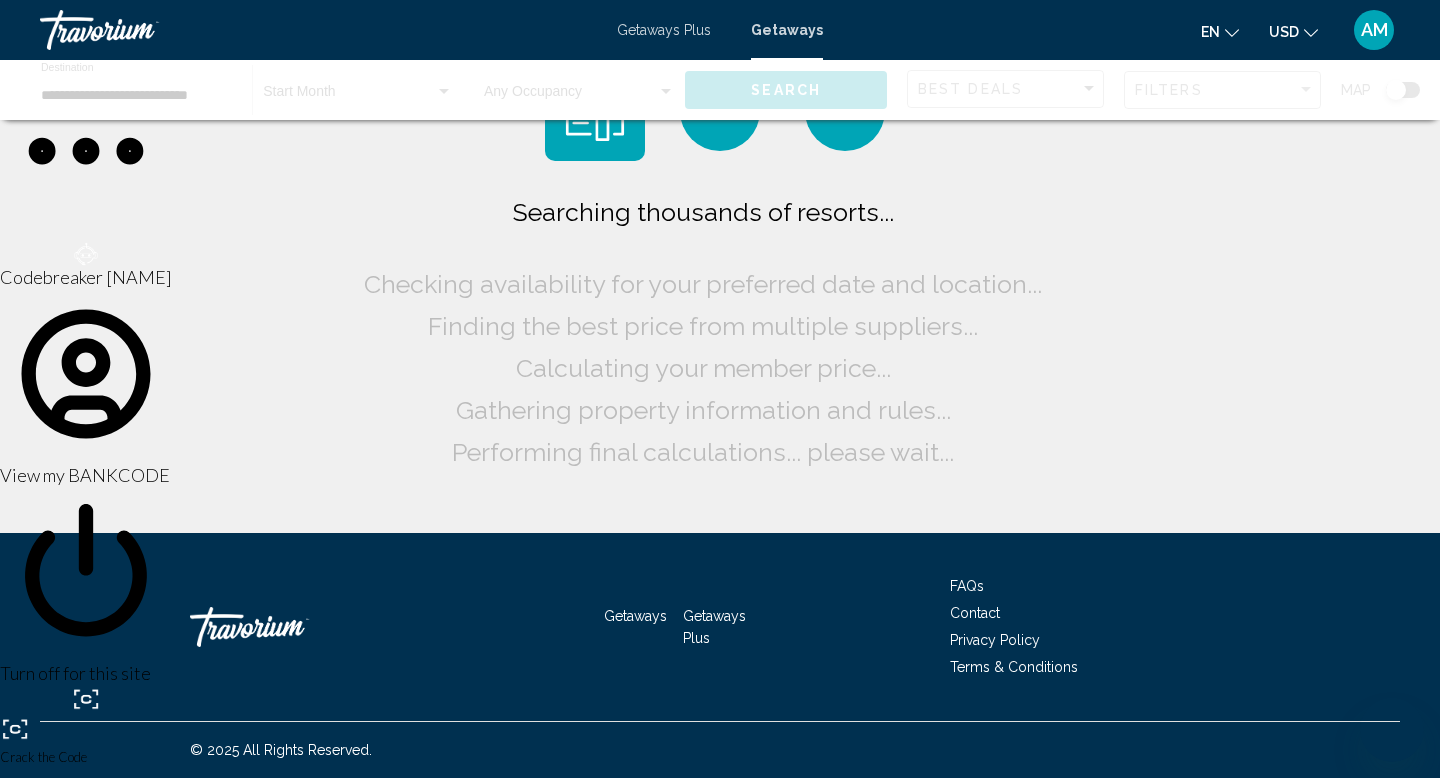 scroll, scrollTop: 0, scrollLeft: 0, axis: both 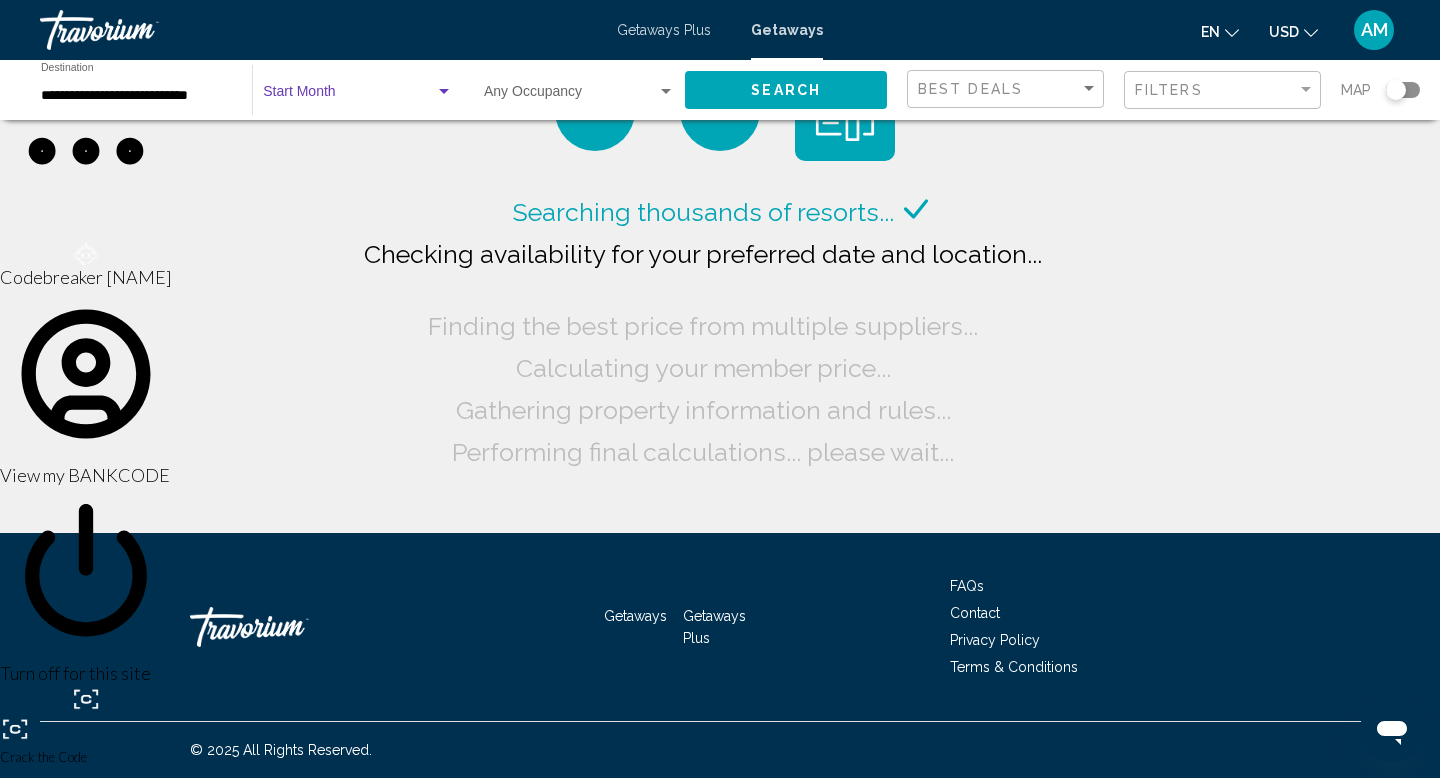 click at bounding box center [349, 96] 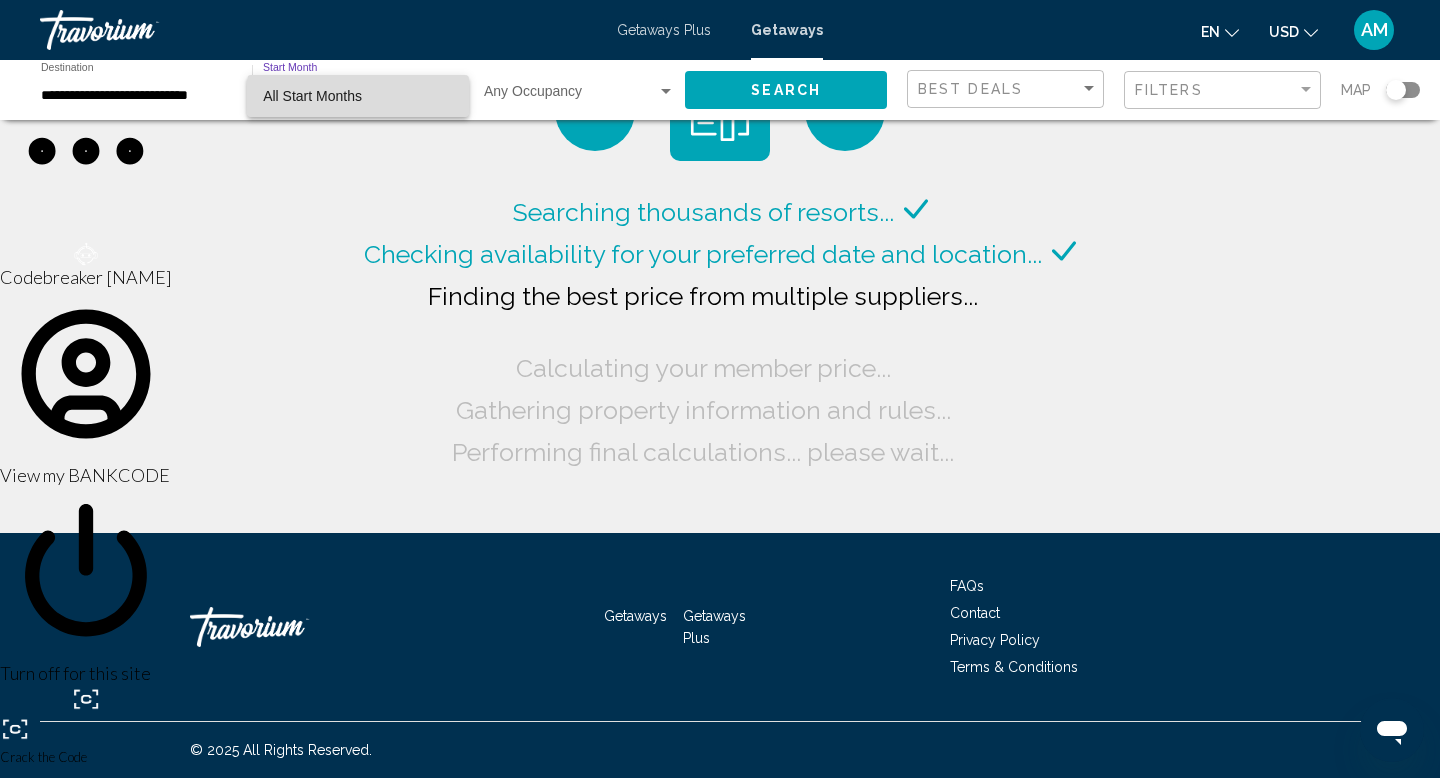 click on "All Start Months" at bounding box center [358, 96] 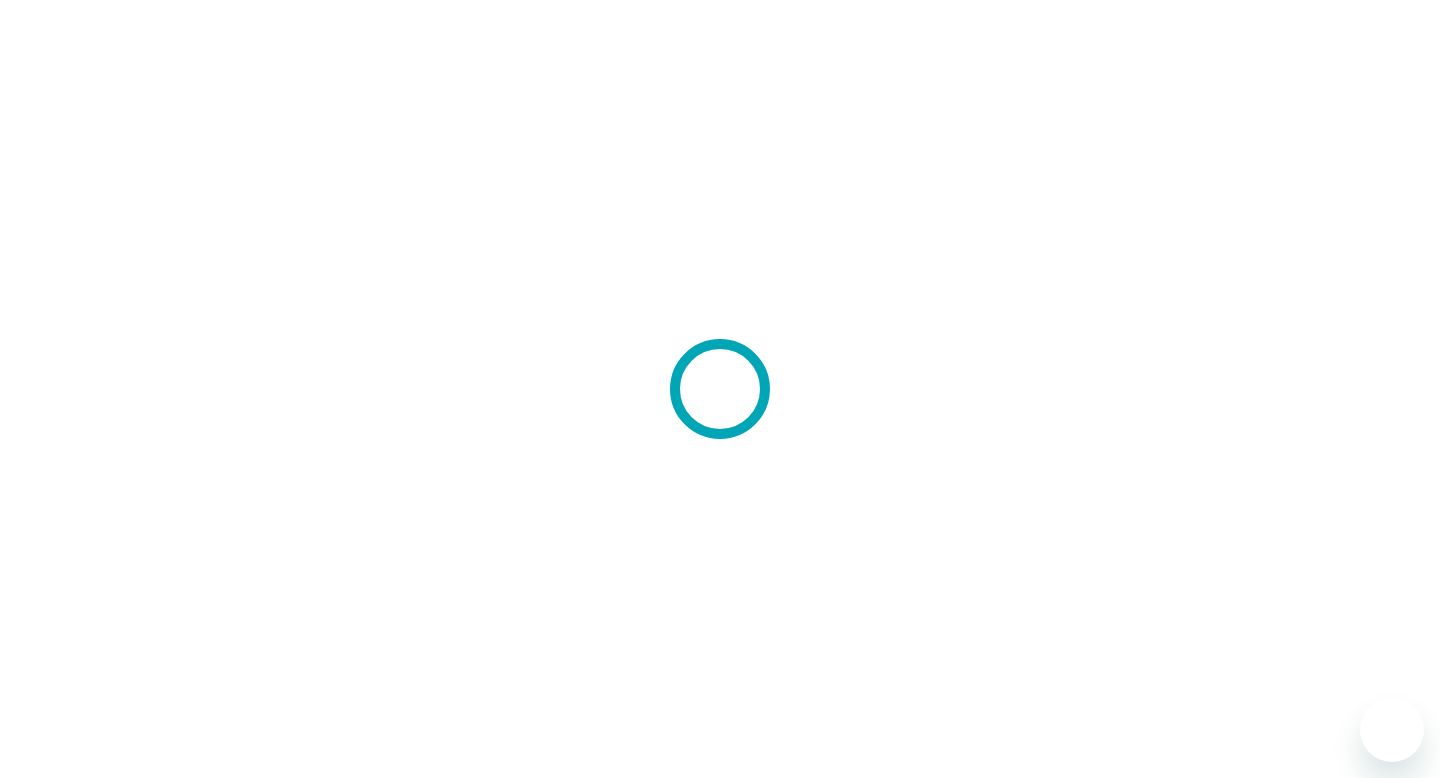 scroll, scrollTop: 0, scrollLeft: 0, axis: both 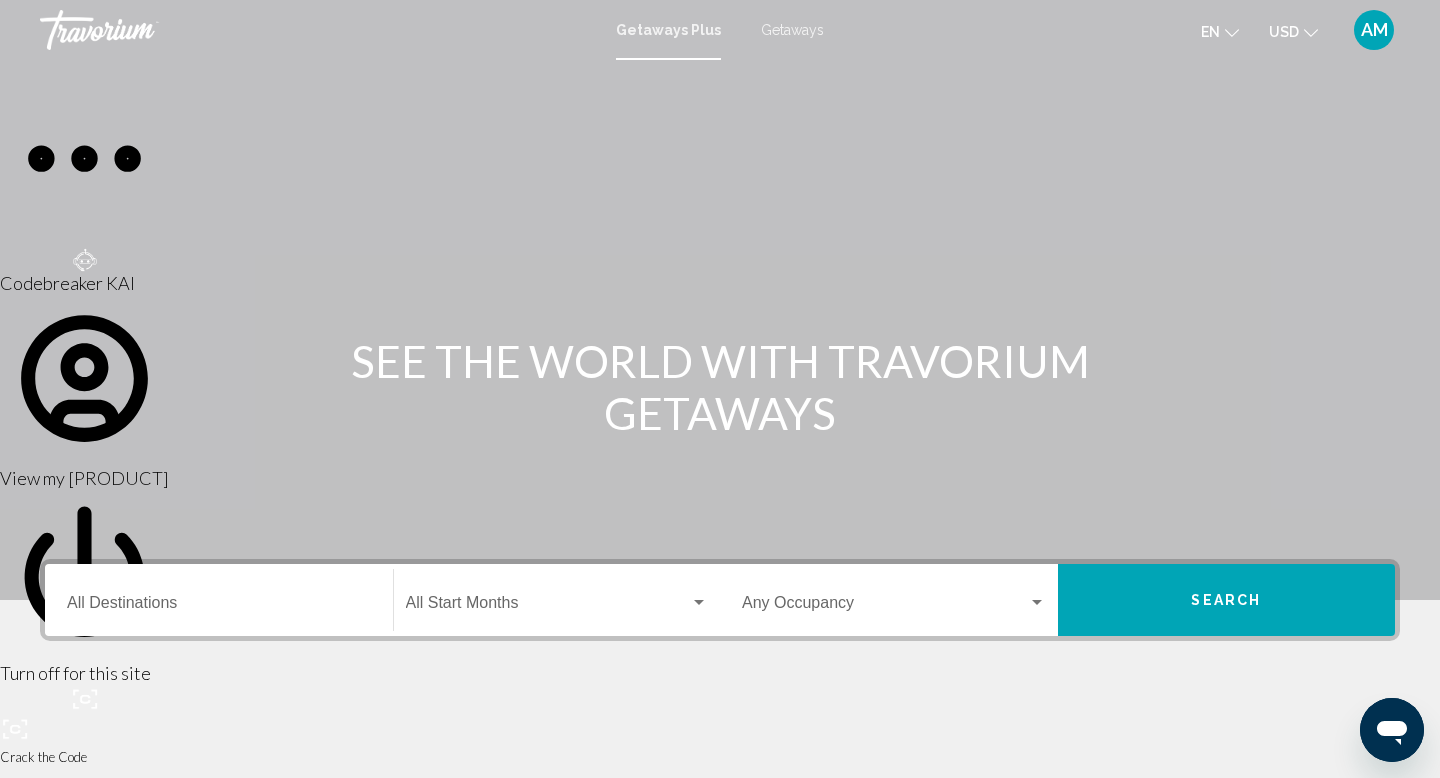 click on "Getaways" at bounding box center [792, 30] 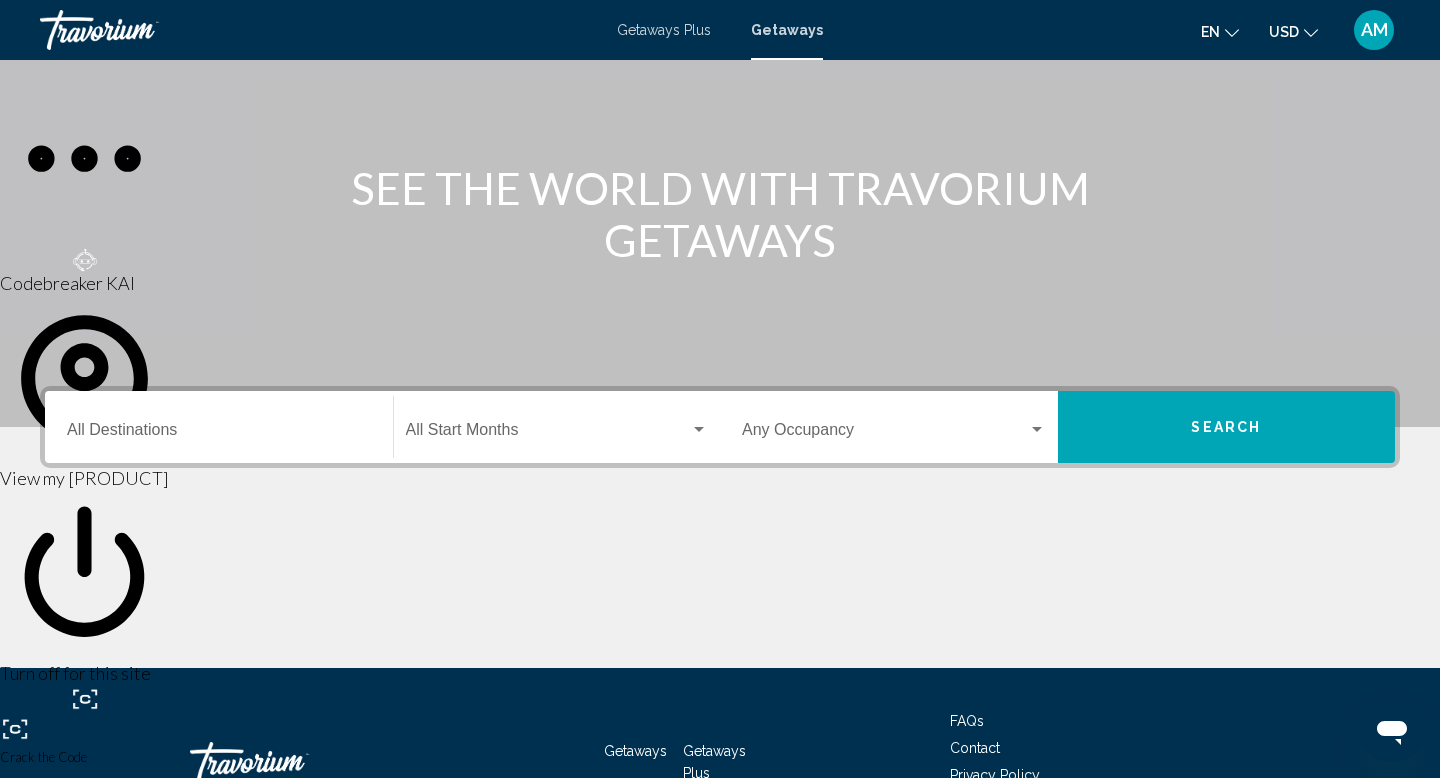 click on "Destination All Destinations" at bounding box center (219, 427) 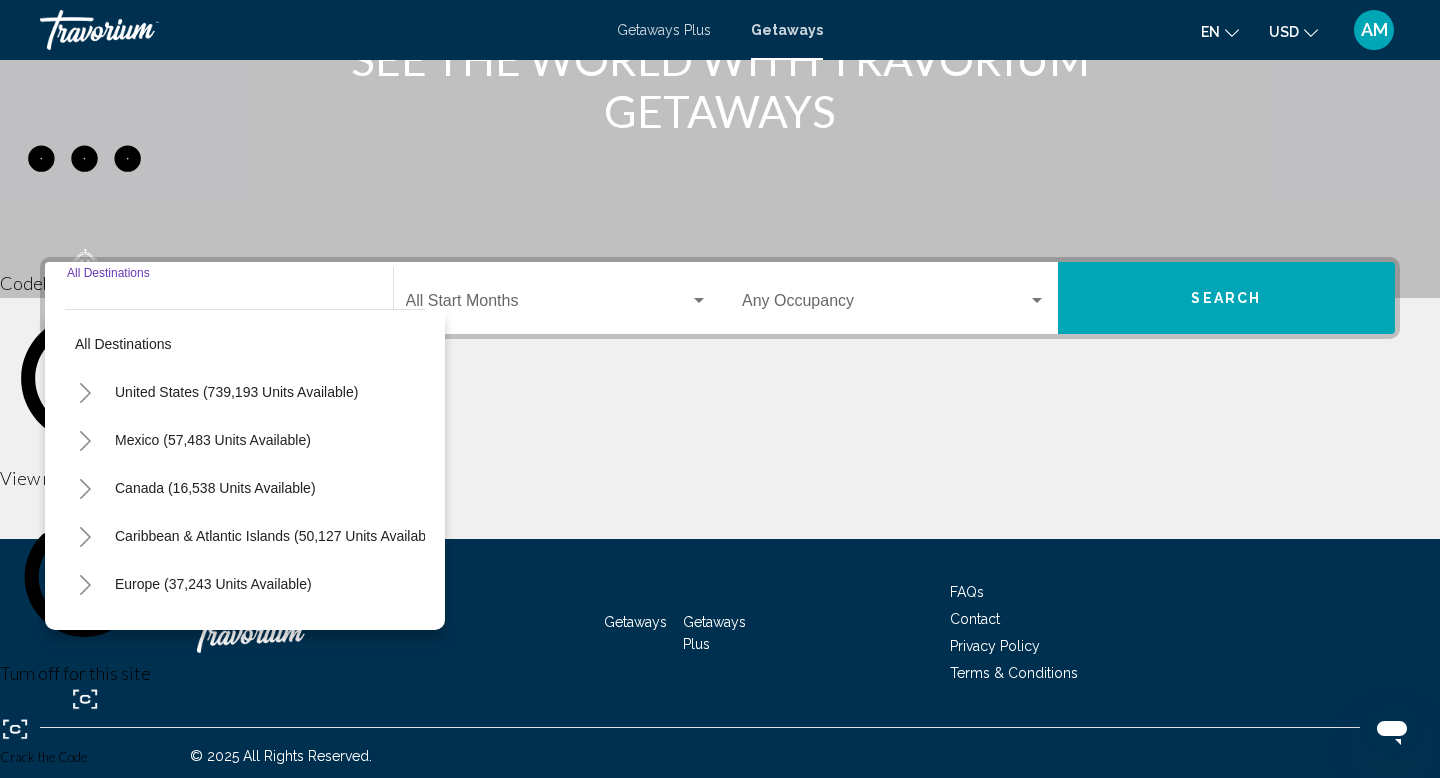 scroll, scrollTop: 308, scrollLeft: 0, axis: vertical 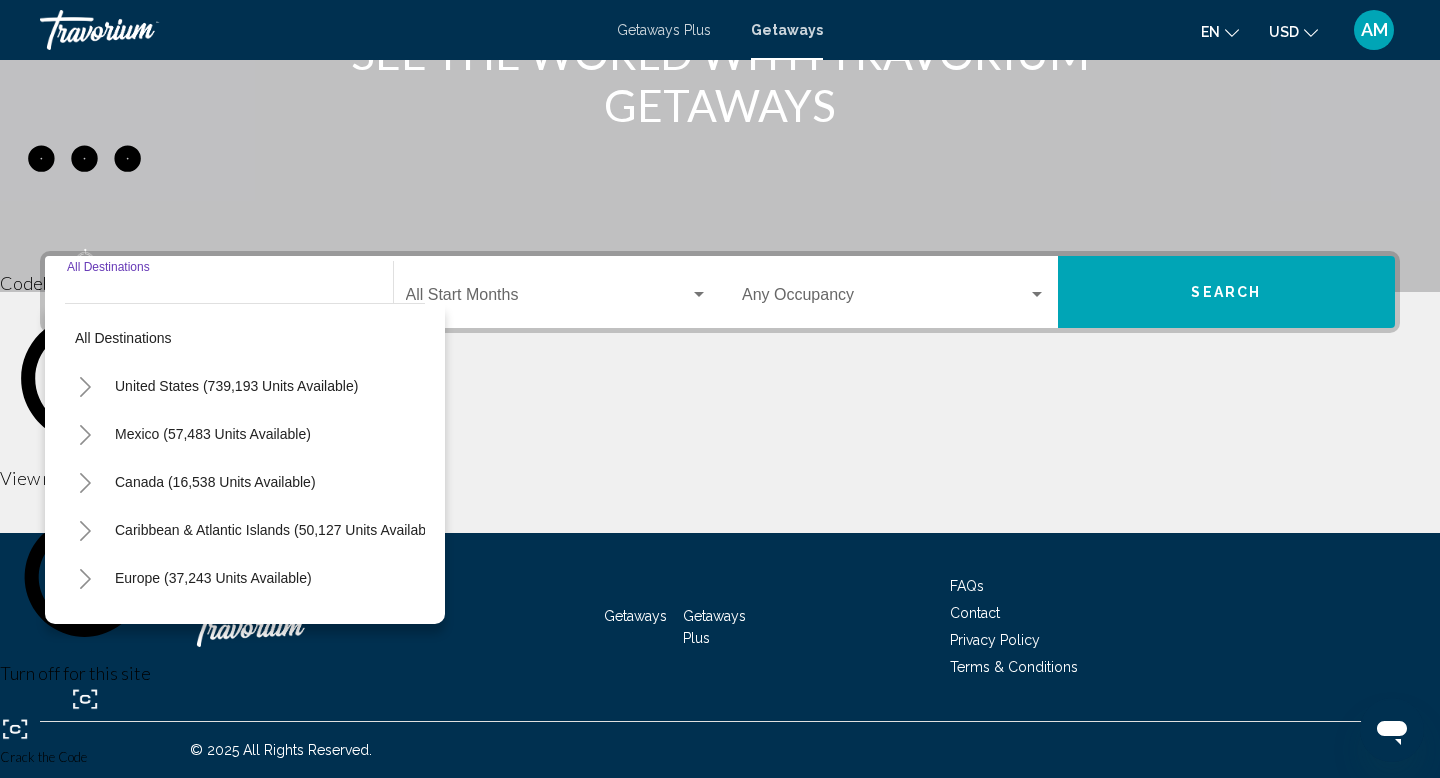 click 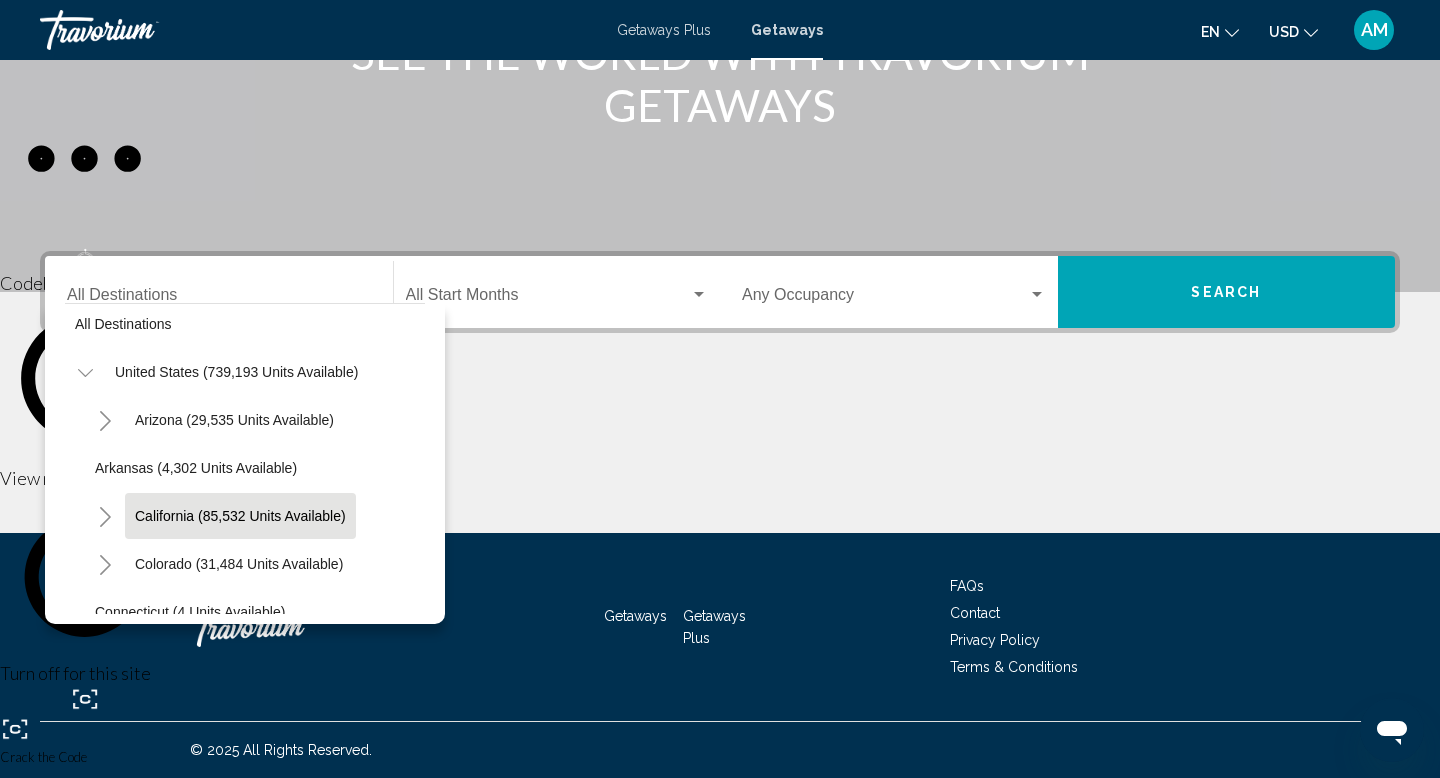 scroll, scrollTop: 0, scrollLeft: 0, axis: both 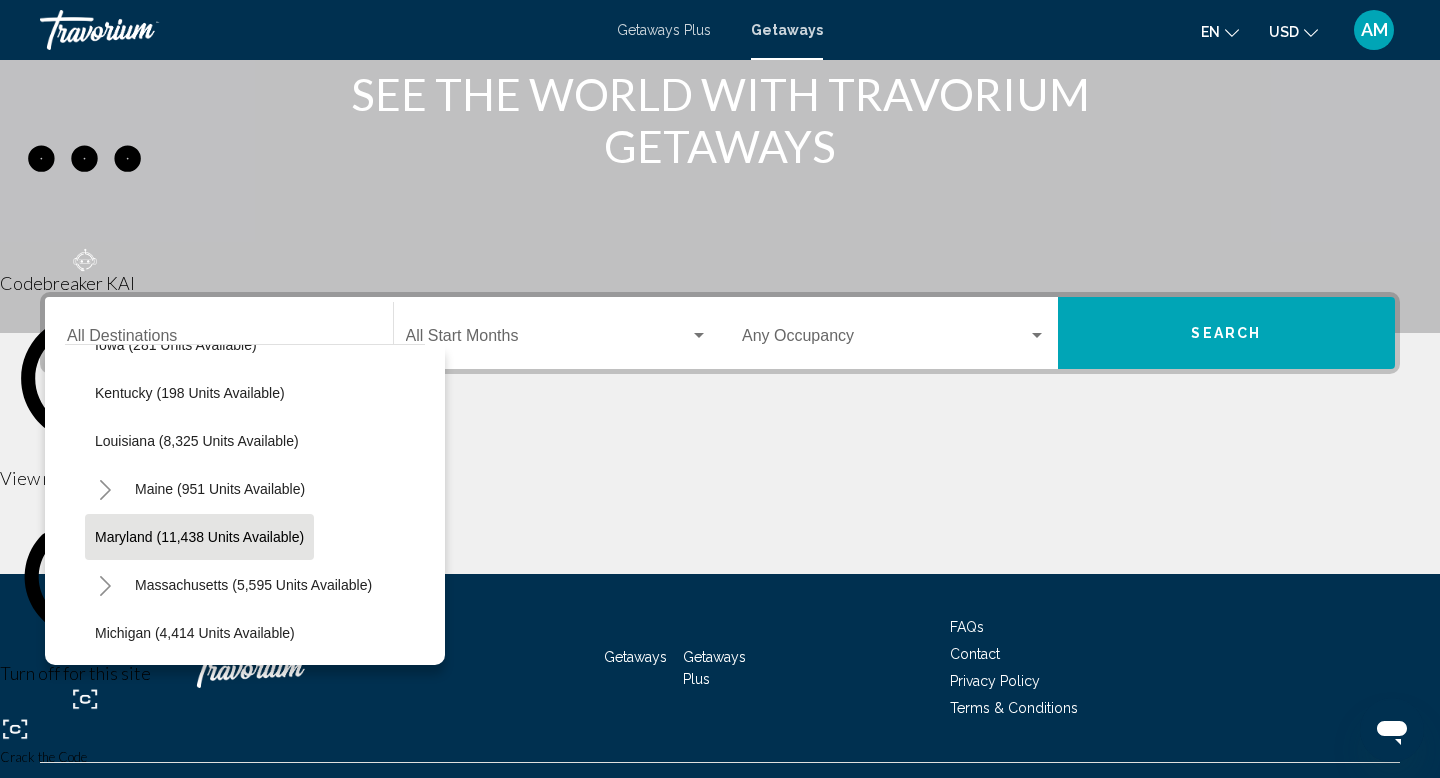 click on "Maryland (11,438 units available)" 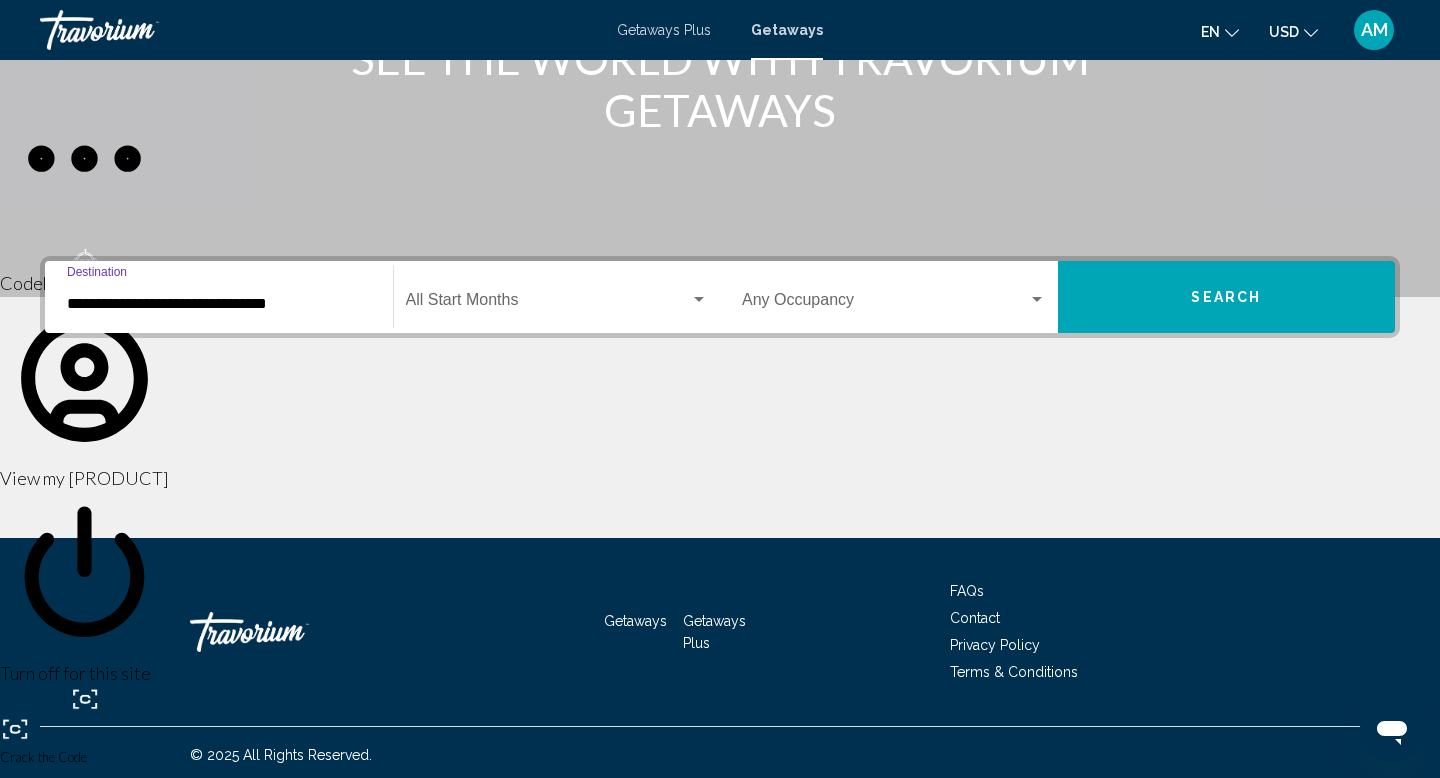 scroll, scrollTop: 308, scrollLeft: 0, axis: vertical 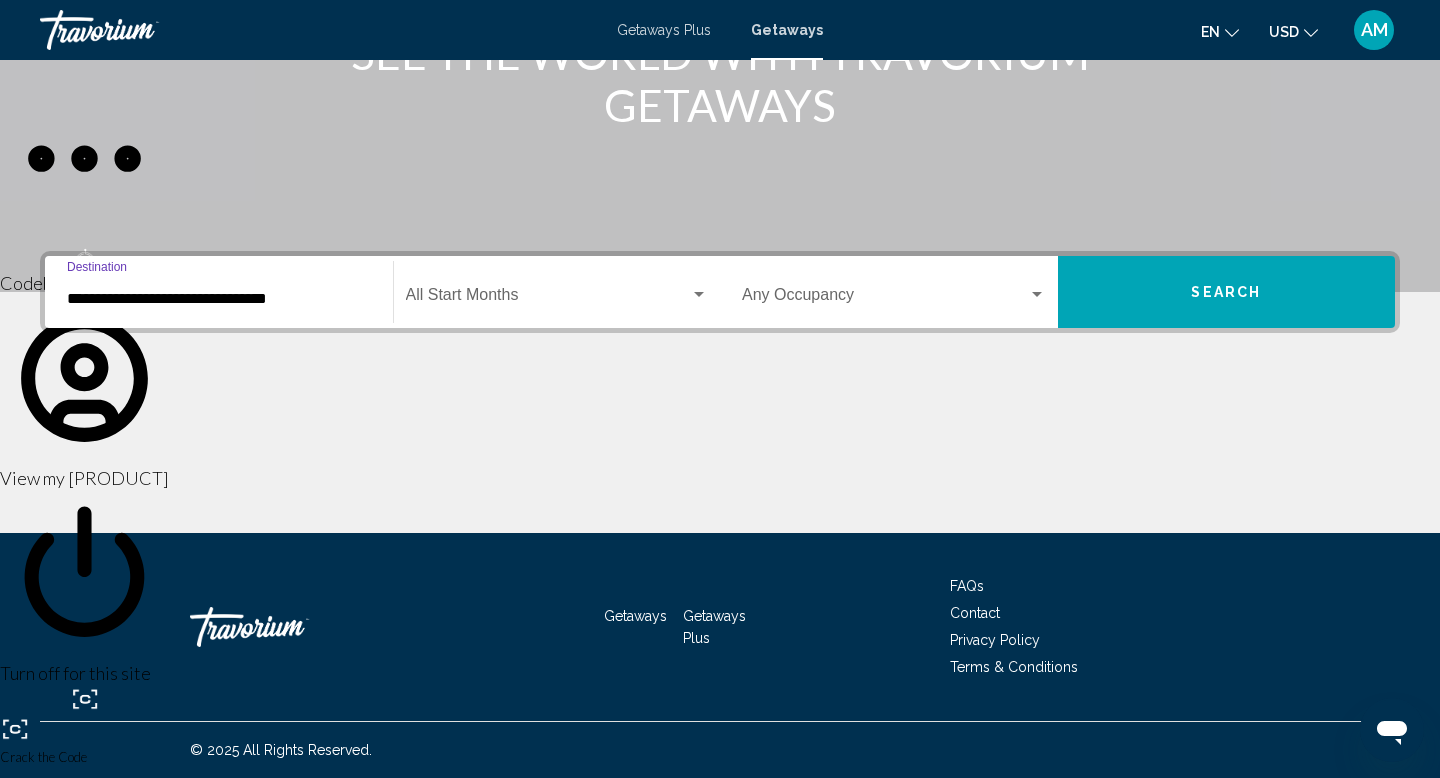 click on "Start Month All Start Months" 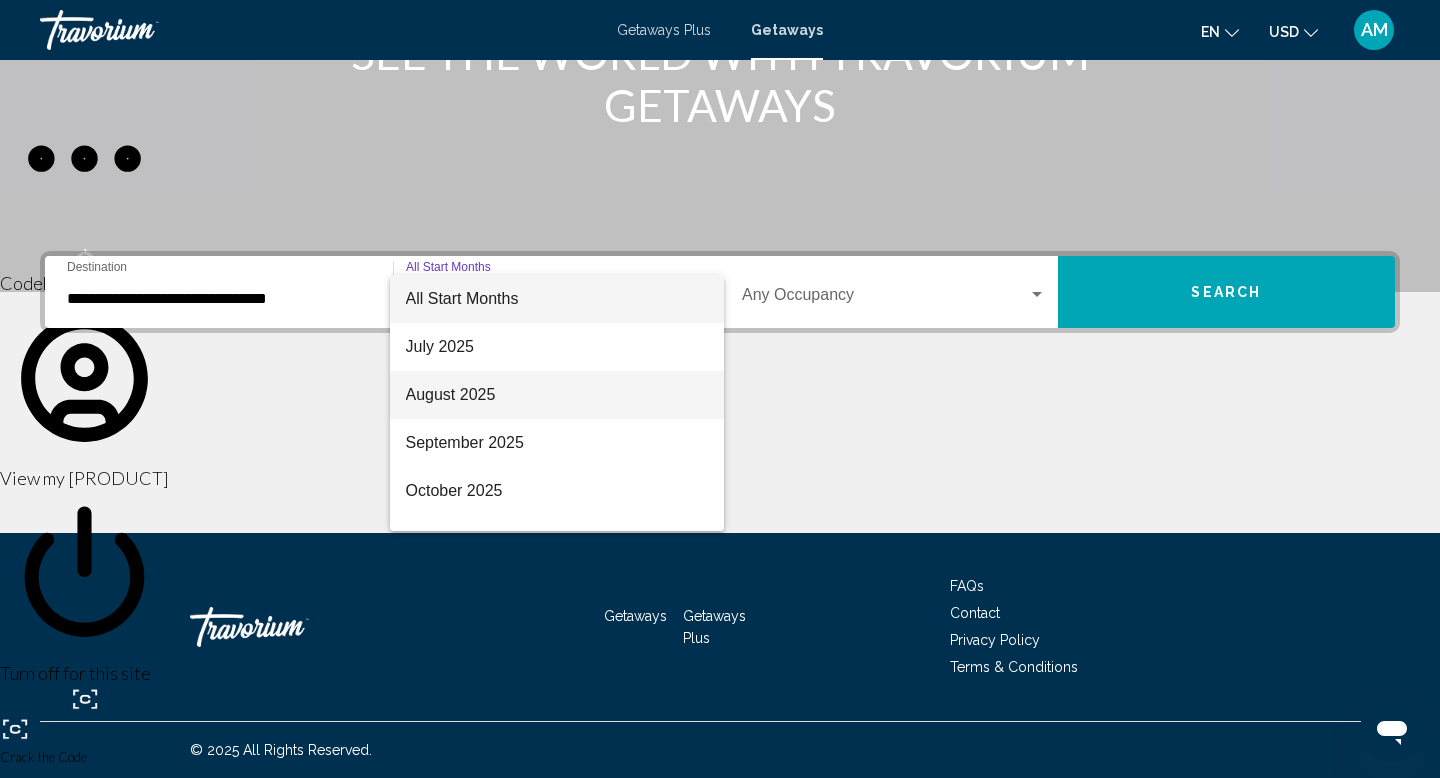 click on "August 2025" at bounding box center [557, 395] 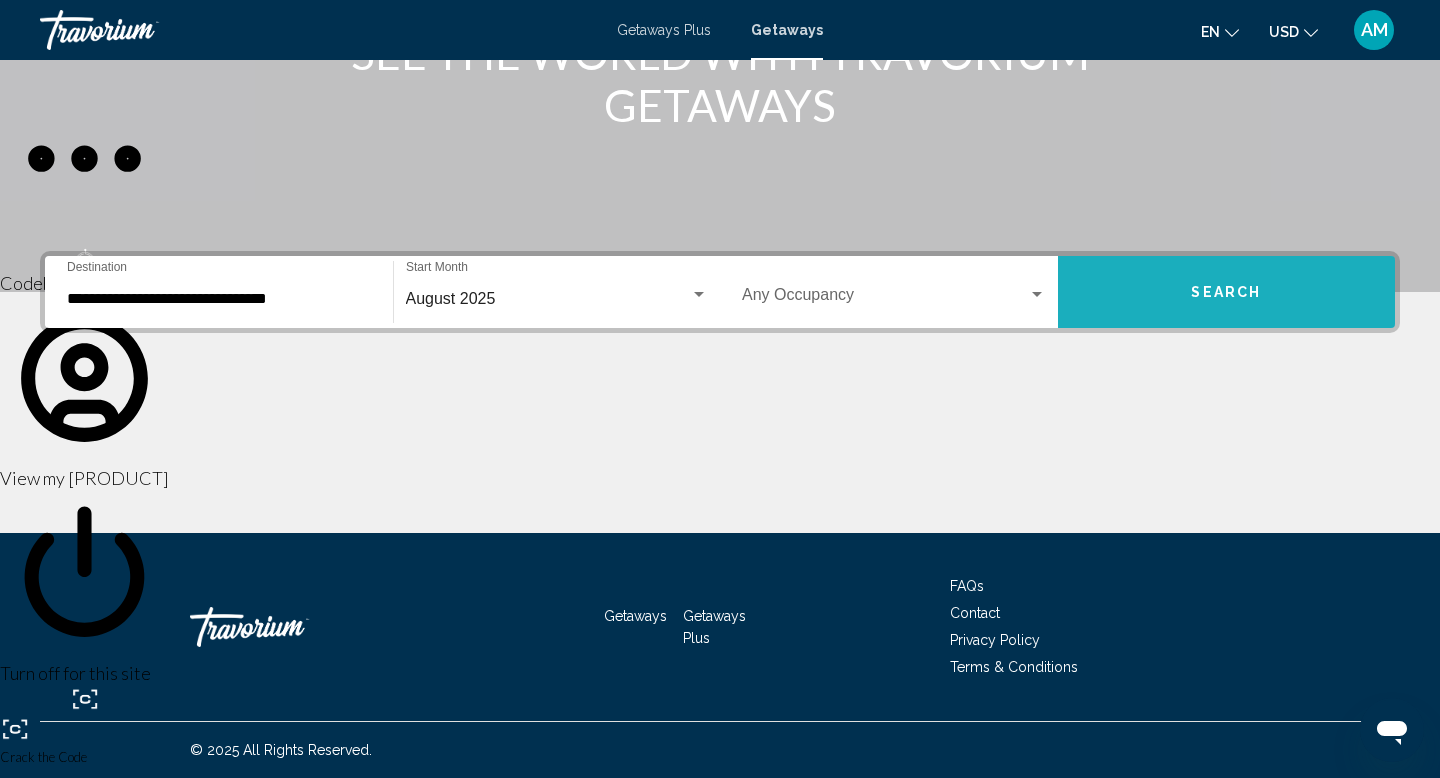 click on "Search" at bounding box center (1227, 292) 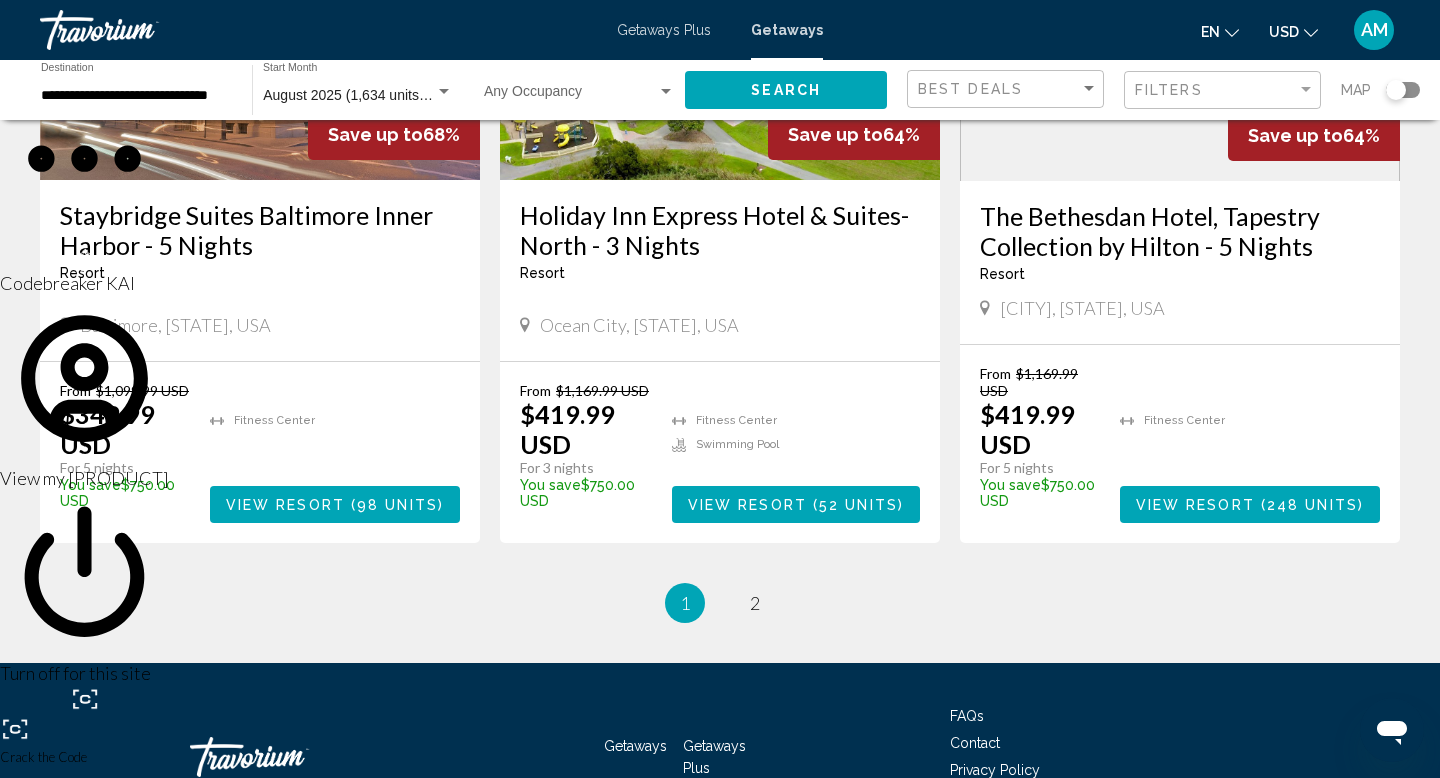 scroll, scrollTop: 2505, scrollLeft: 0, axis: vertical 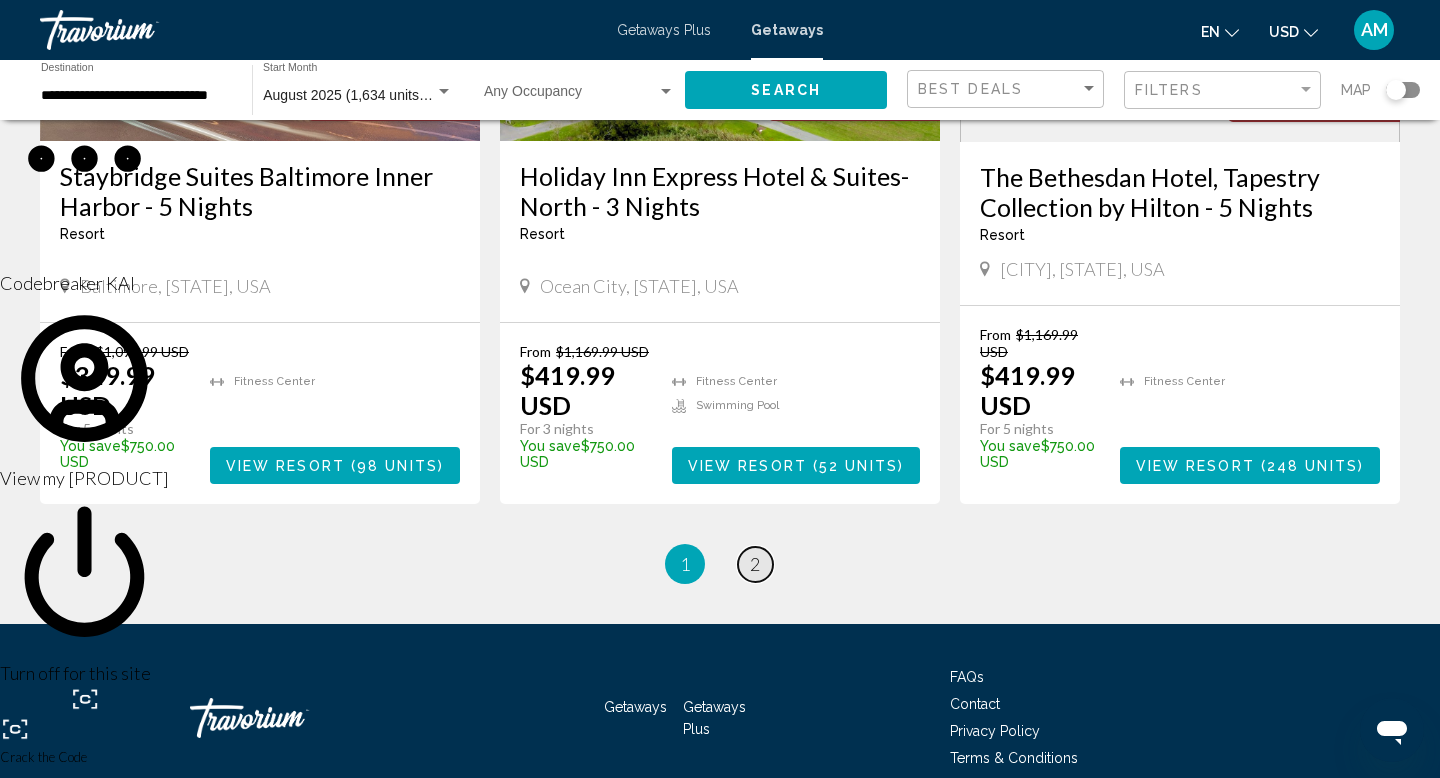 click on "2" at bounding box center [755, 564] 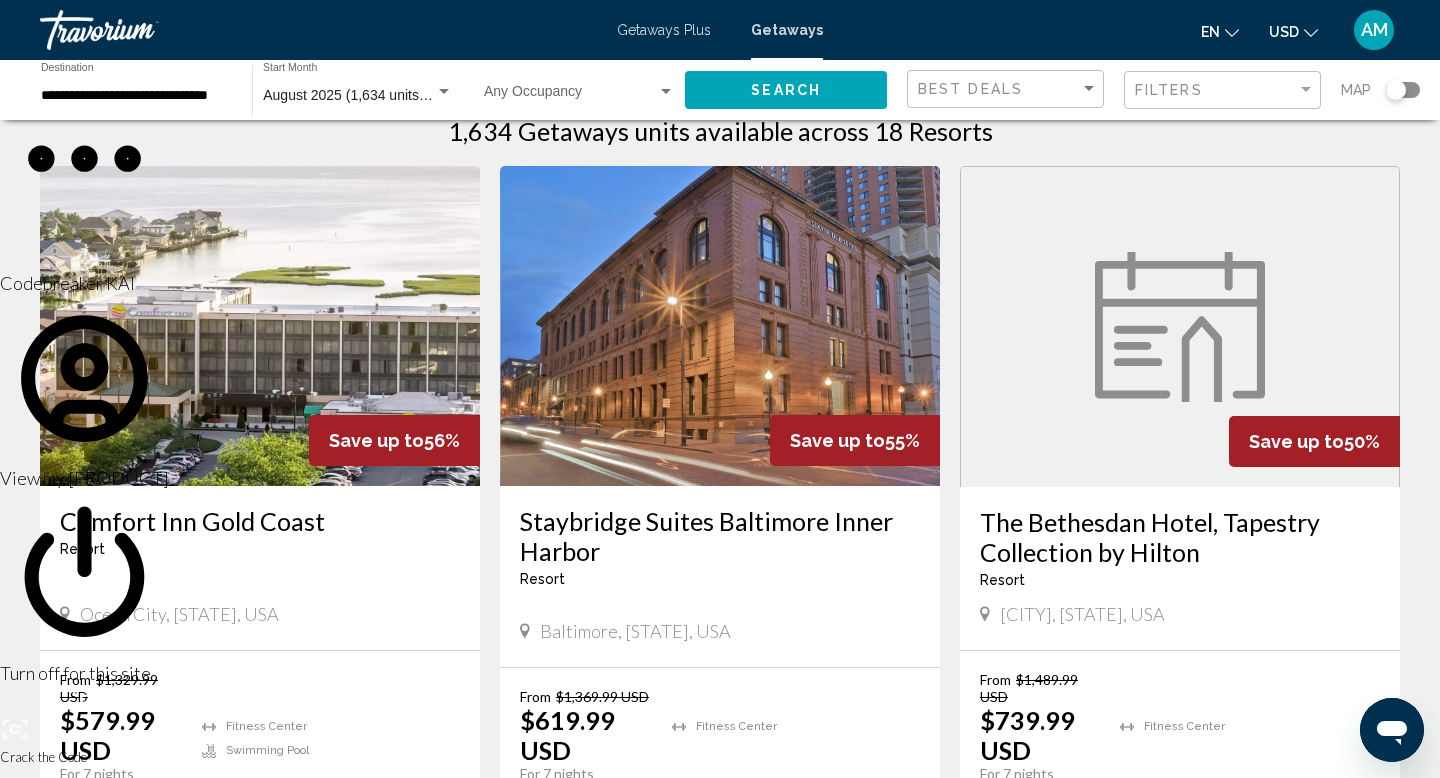 scroll, scrollTop: 0, scrollLeft: 0, axis: both 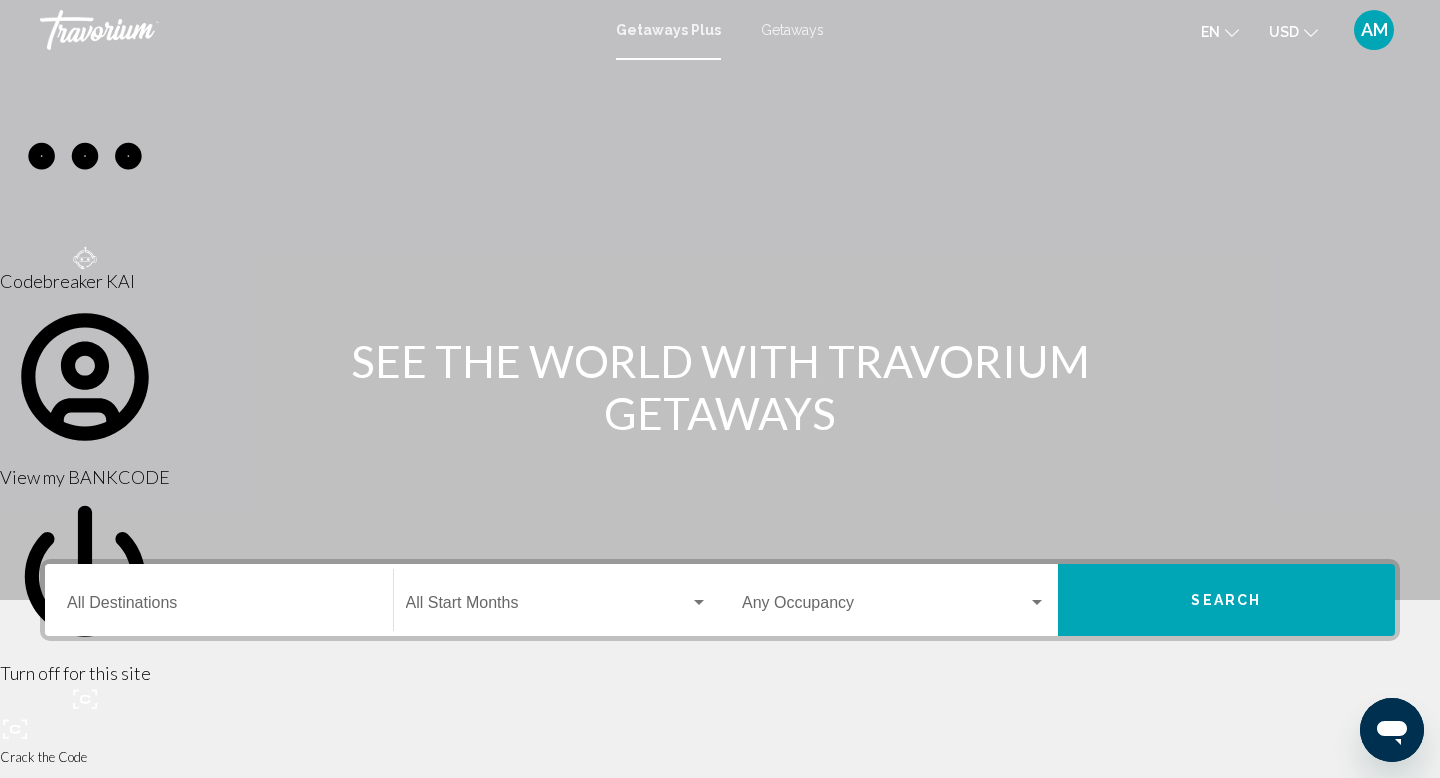 click on "Getaways" at bounding box center [792, 30] 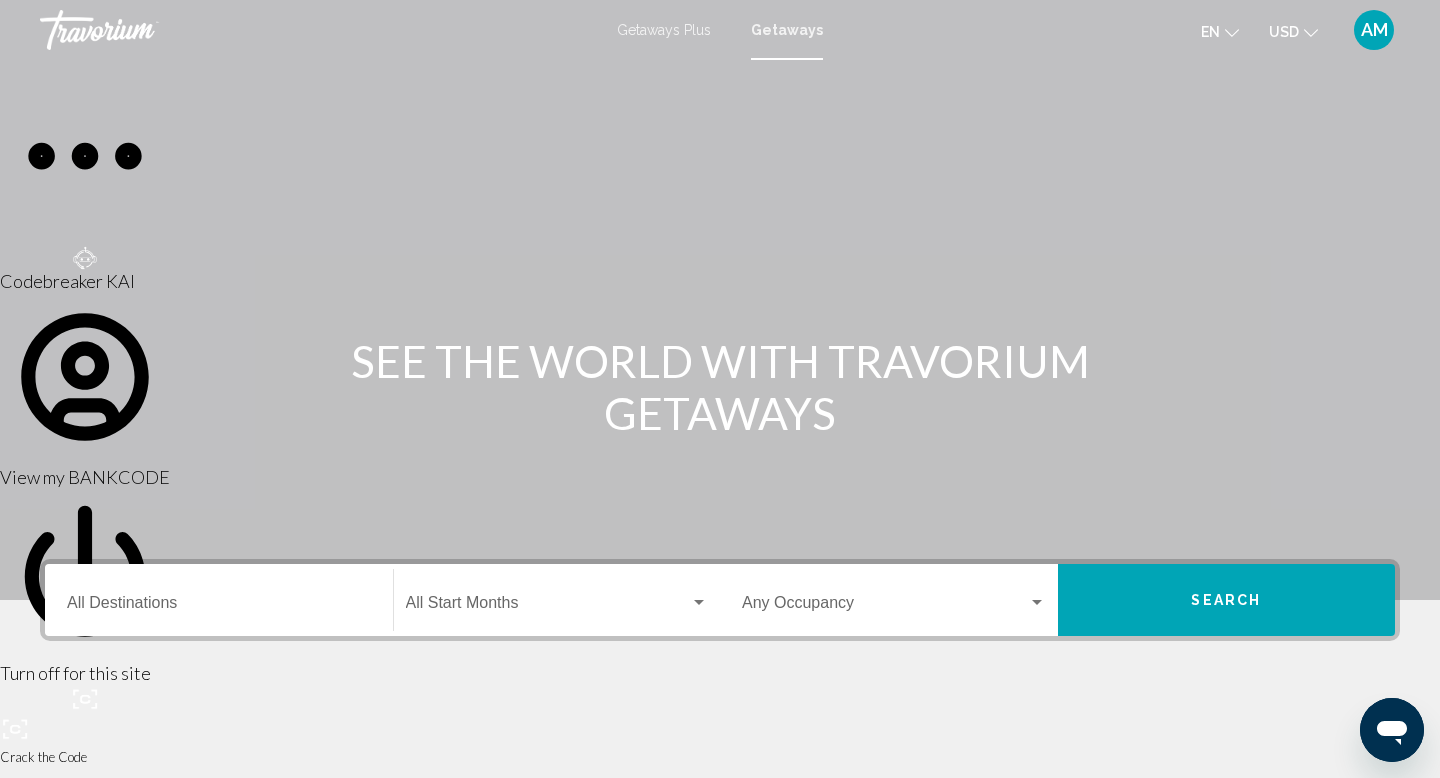 click on "Destination All Destinations" at bounding box center [219, 607] 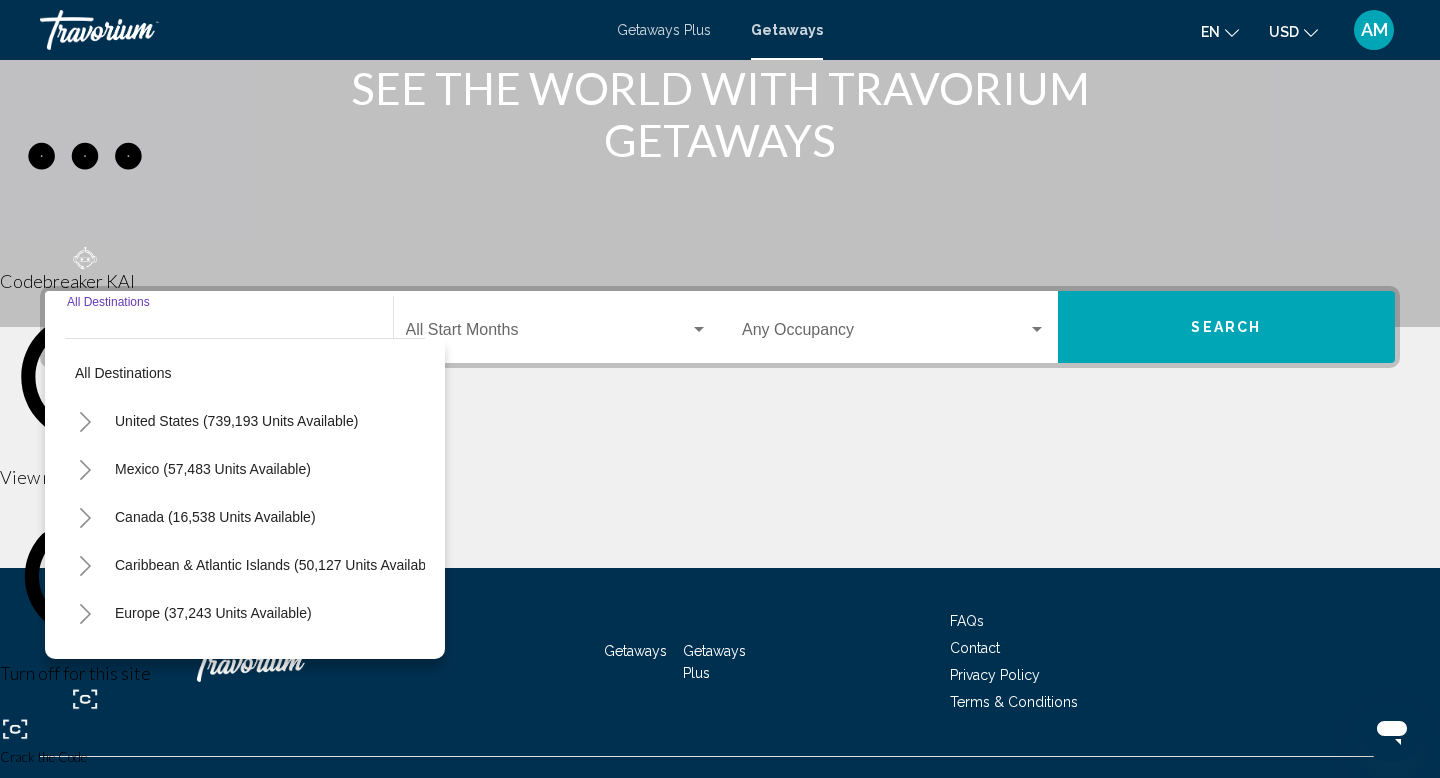 scroll, scrollTop: 308, scrollLeft: 0, axis: vertical 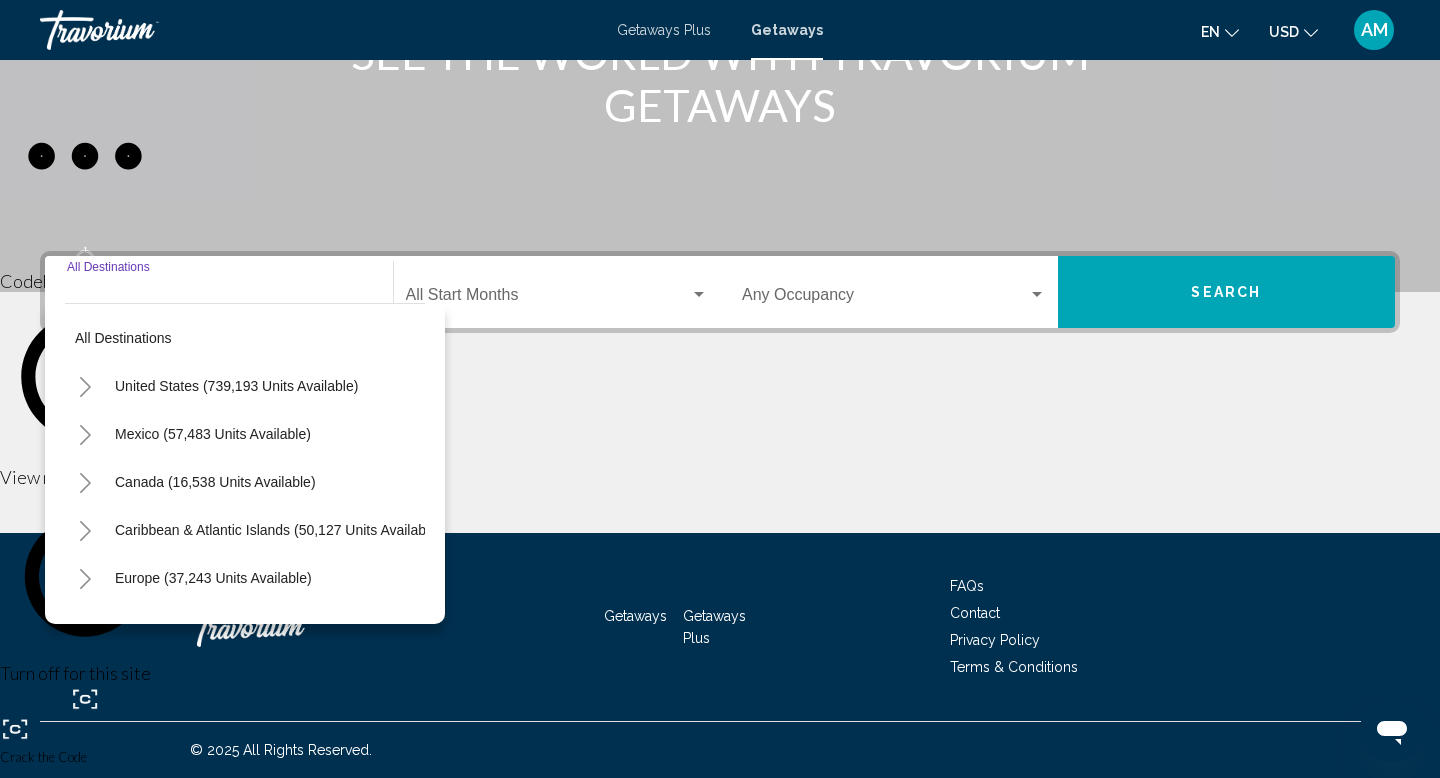click 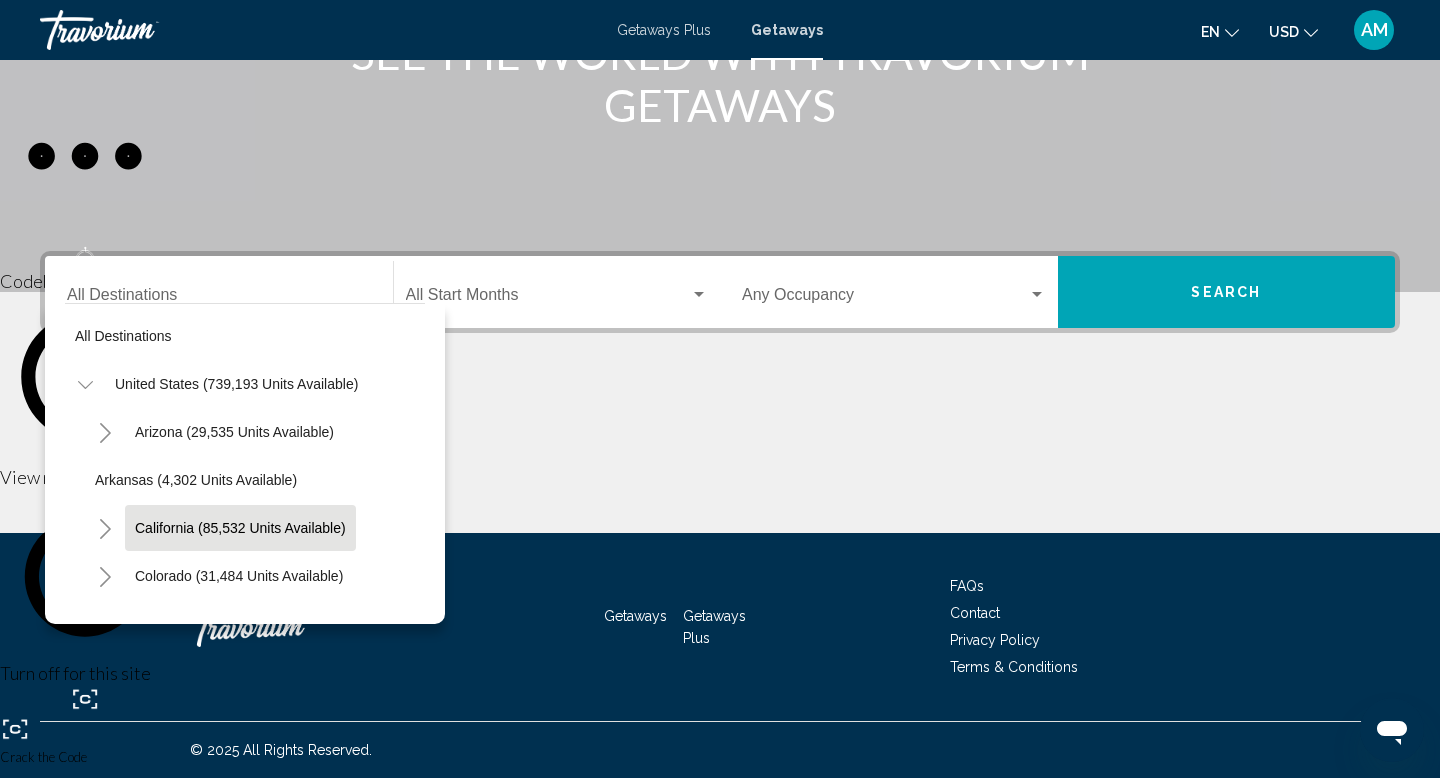scroll, scrollTop: 0, scrollLeft: 0, axis: both 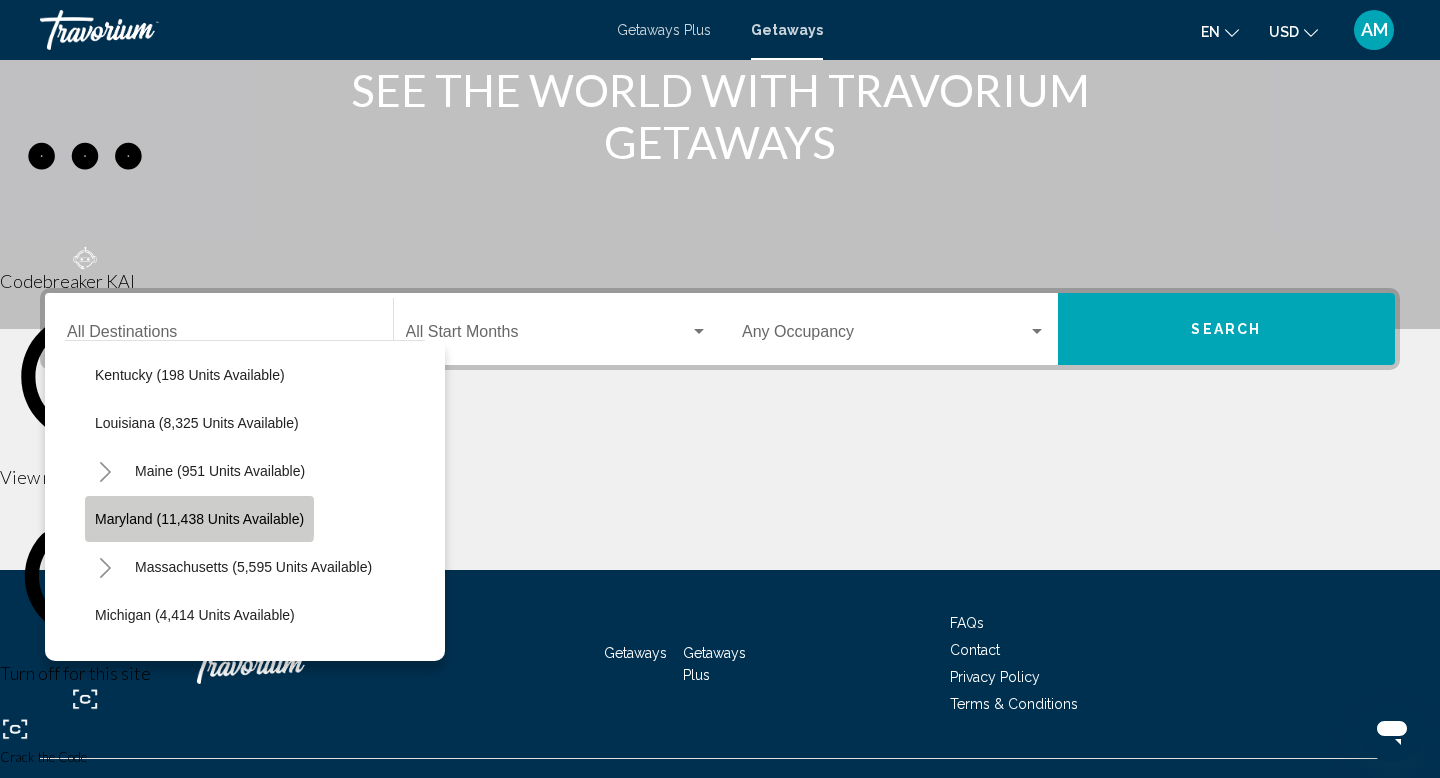 click on "Maryland (11,438 units available)" 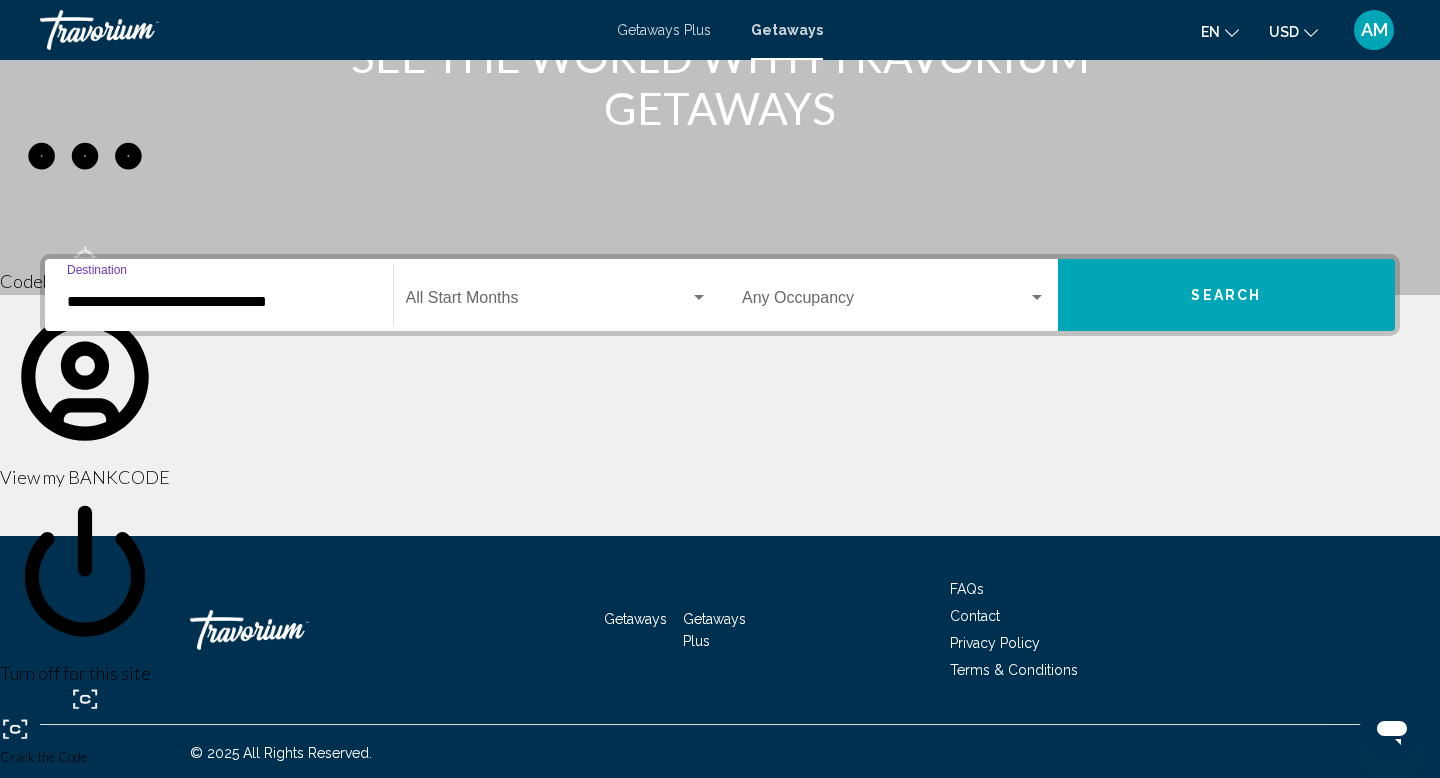 scroll, scrollTop: 308, scrollLeft: 0, axis: vertical 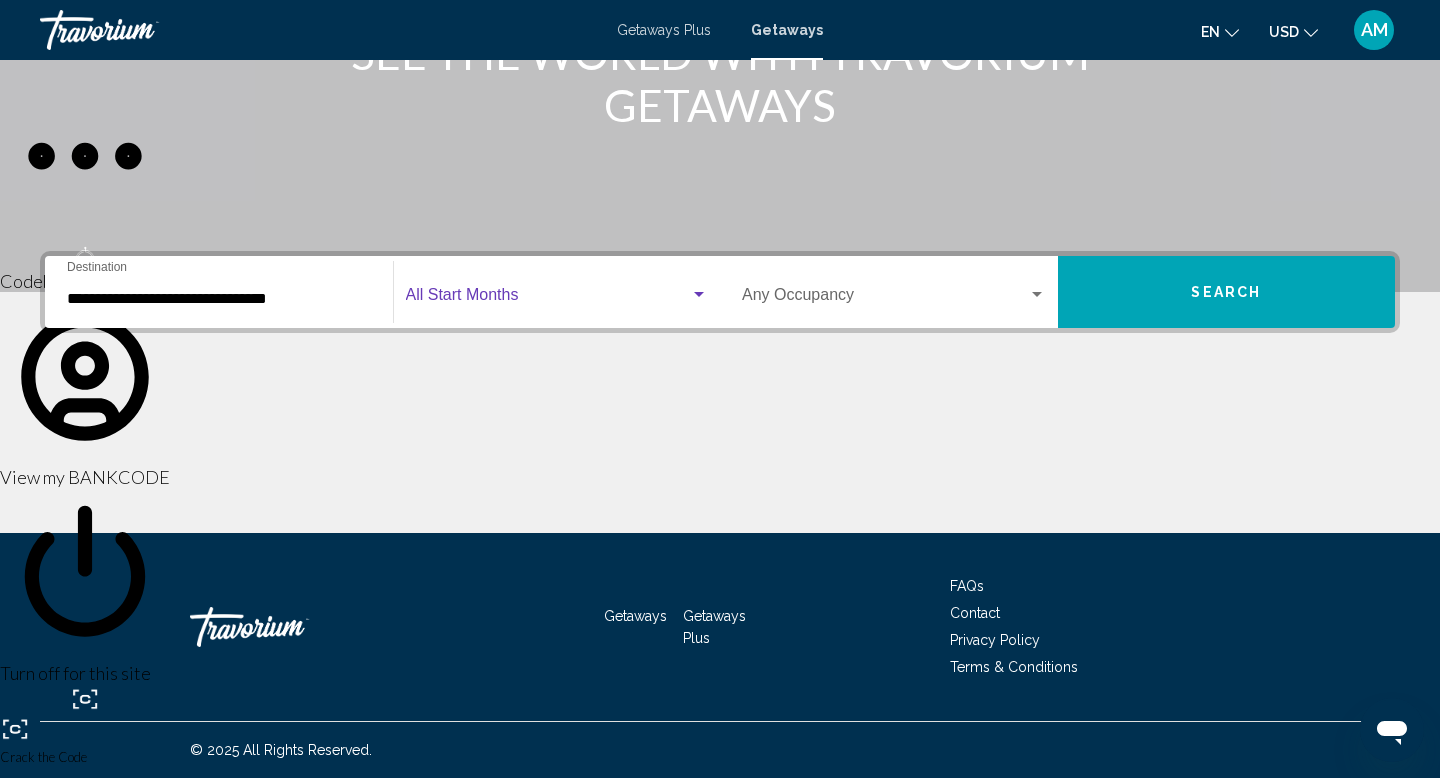 click at bounding box center (548, 299) 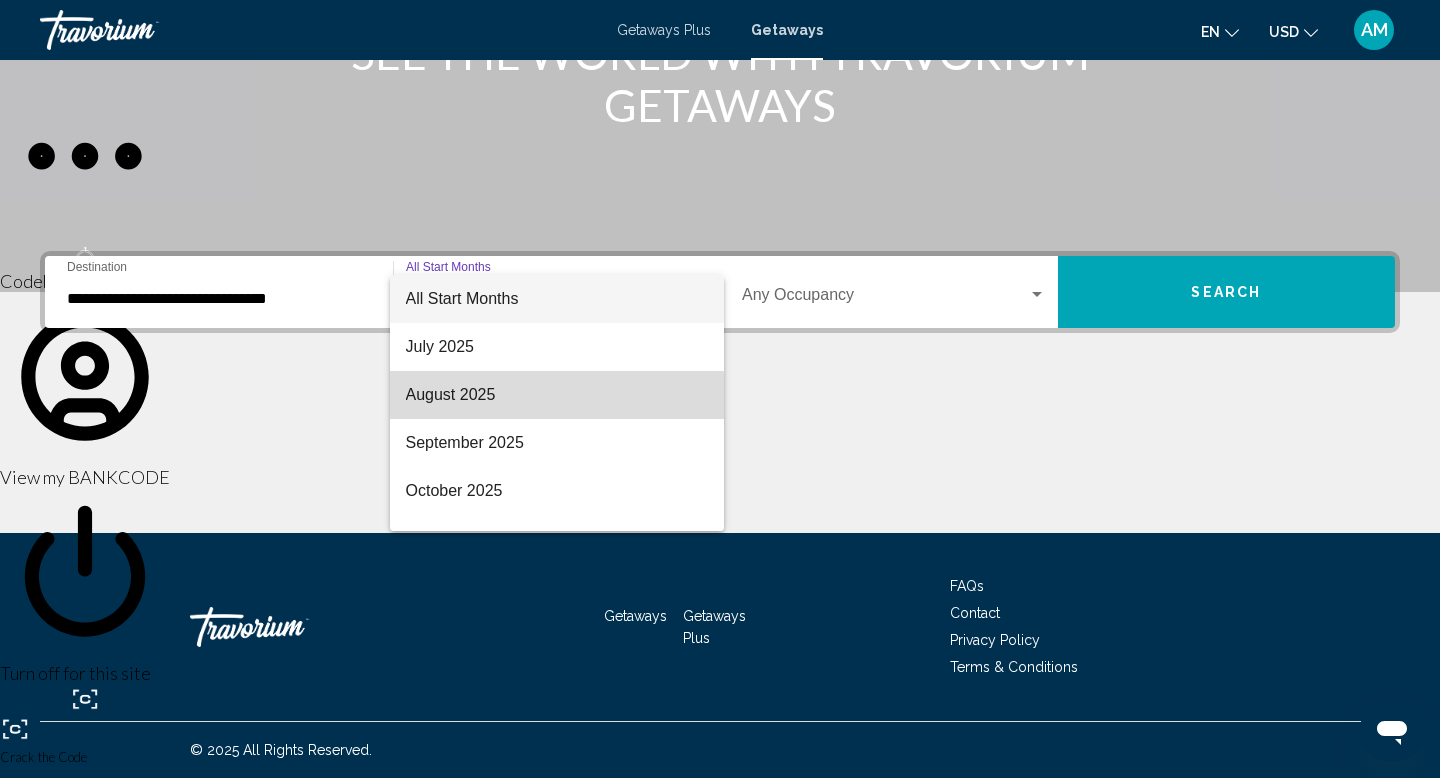 click on "August 2025" at bounding box center (557, 395) 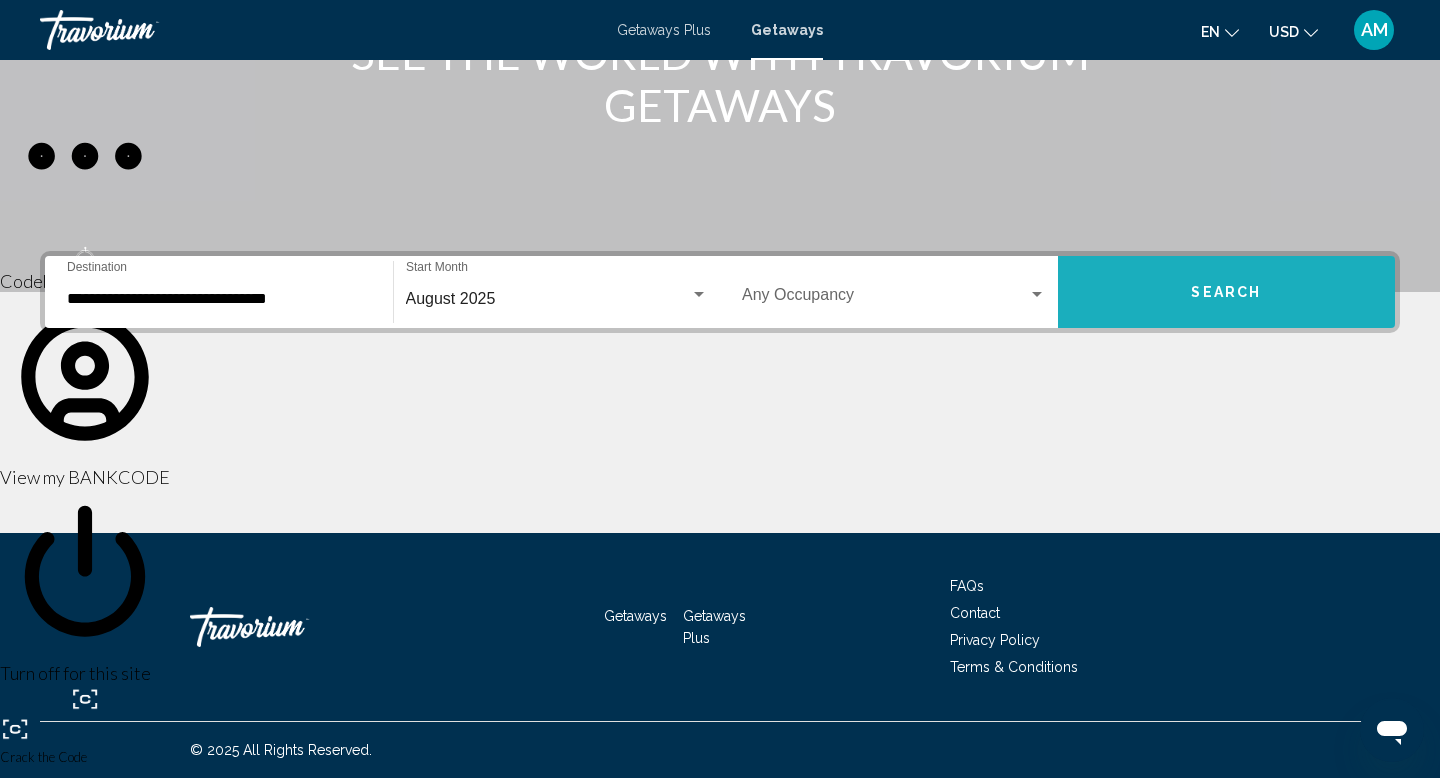 click on "Search" at bounding box center (1226, 293) 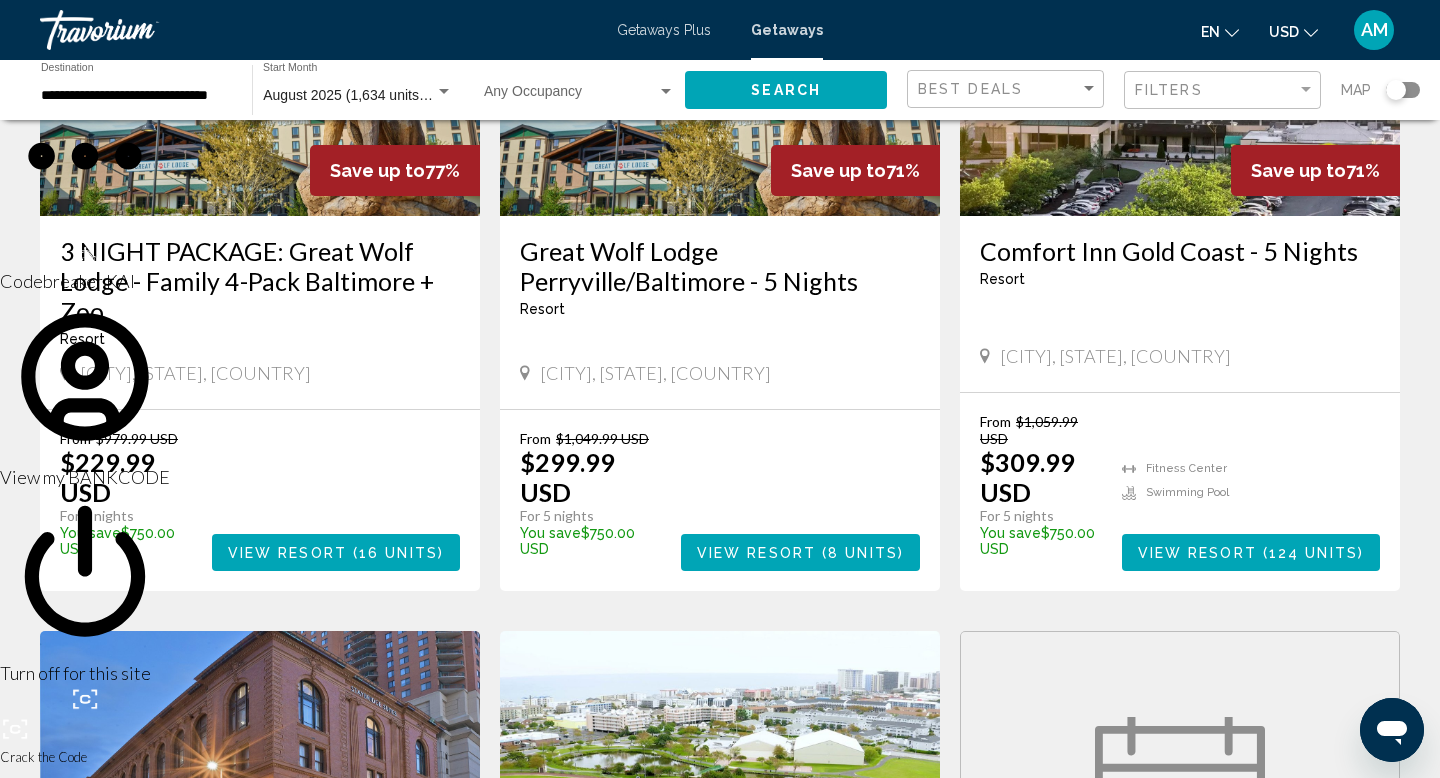scroll, scrollTop: 1619, scrollLeft: 0, axis: vertical 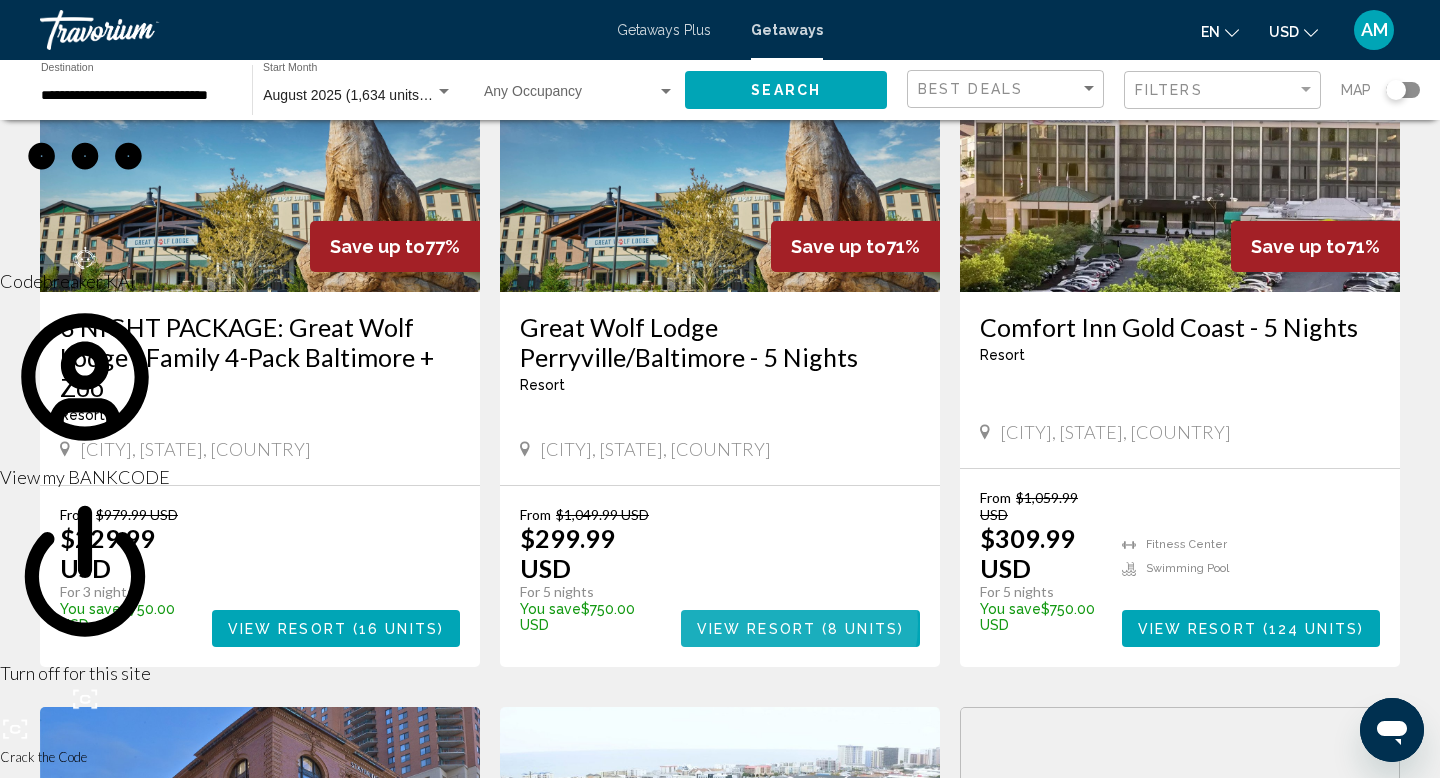 click on "View Resort" at bounding box center (756, 629) 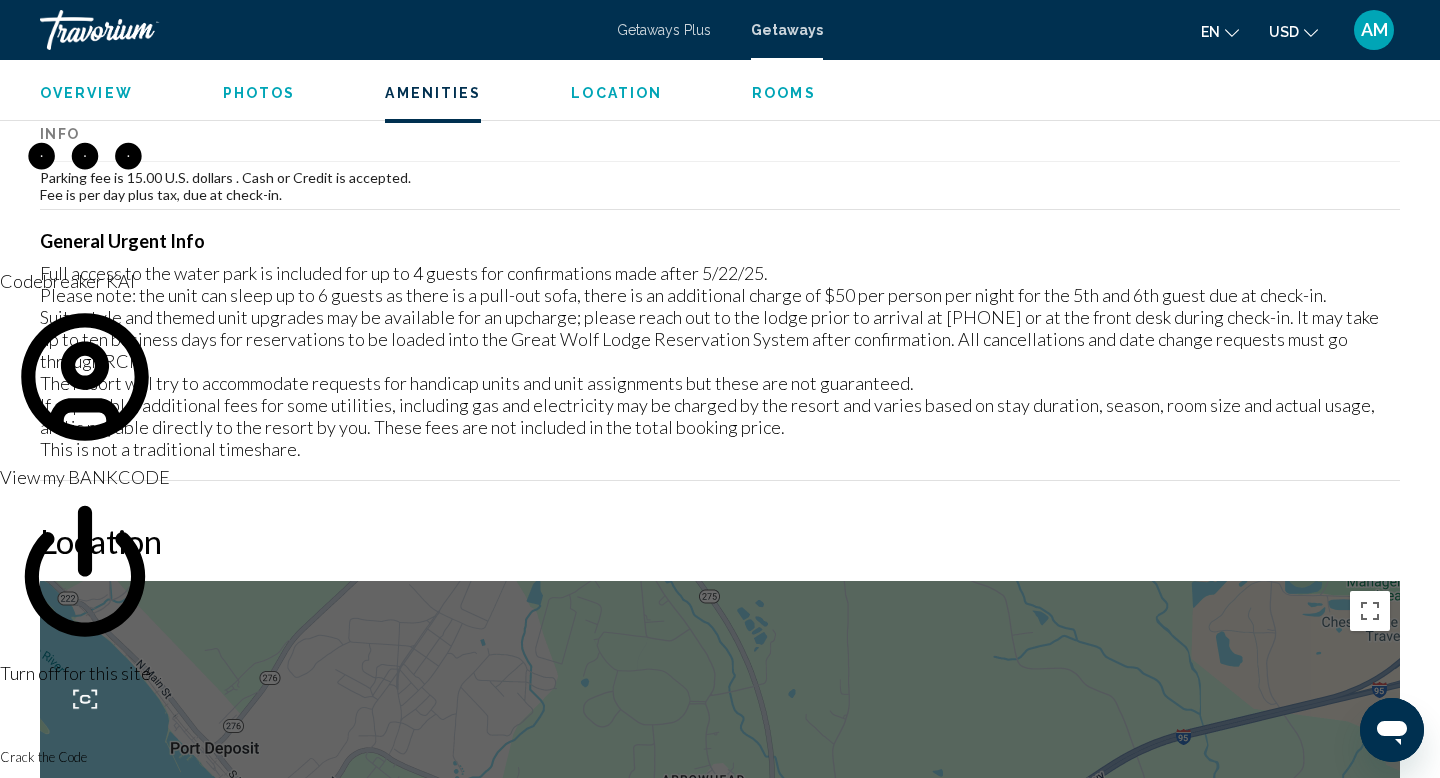 scroll, scrollTop: 0, scrollLeft: 0, axis: both 